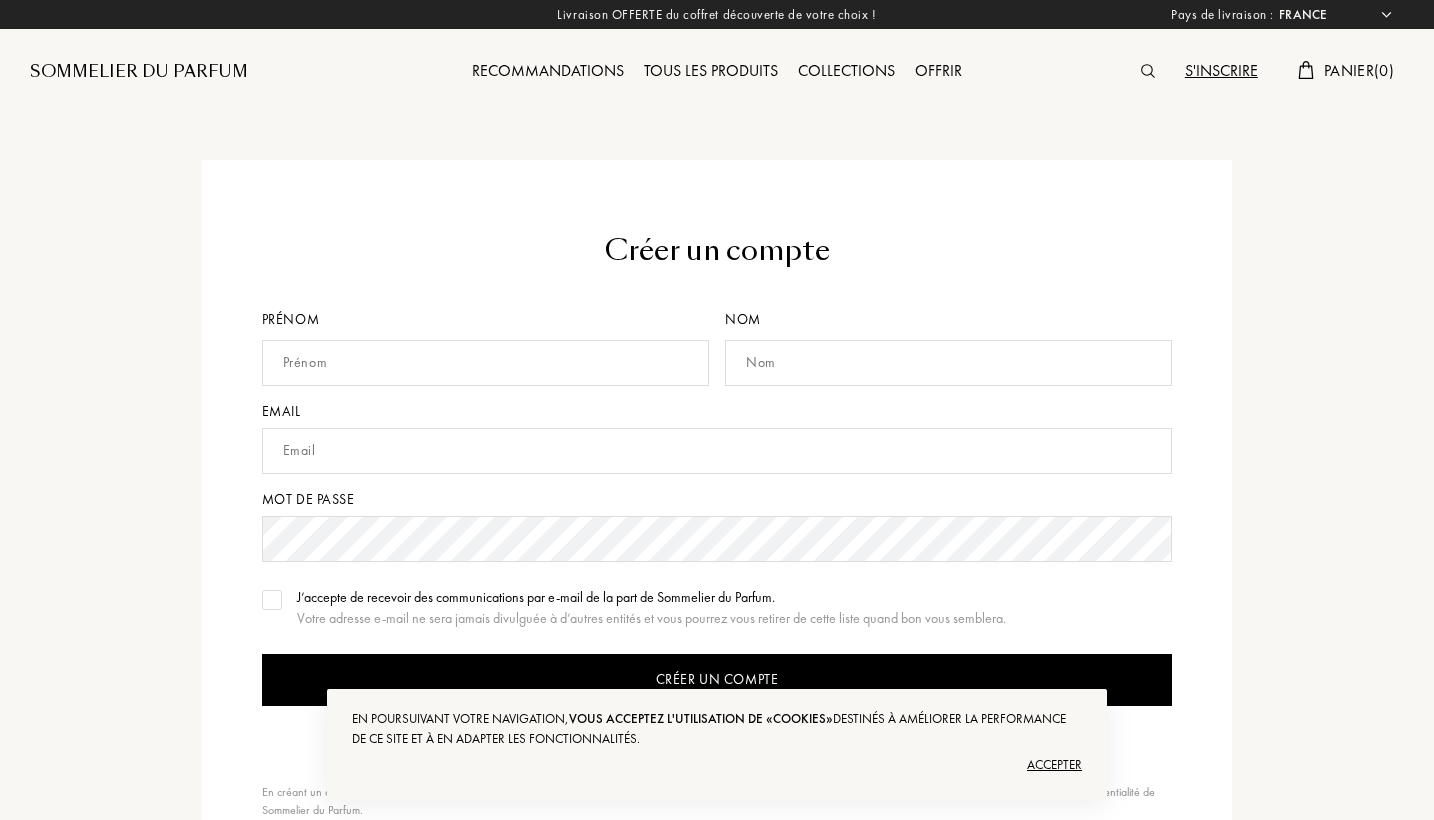 select on "FR" 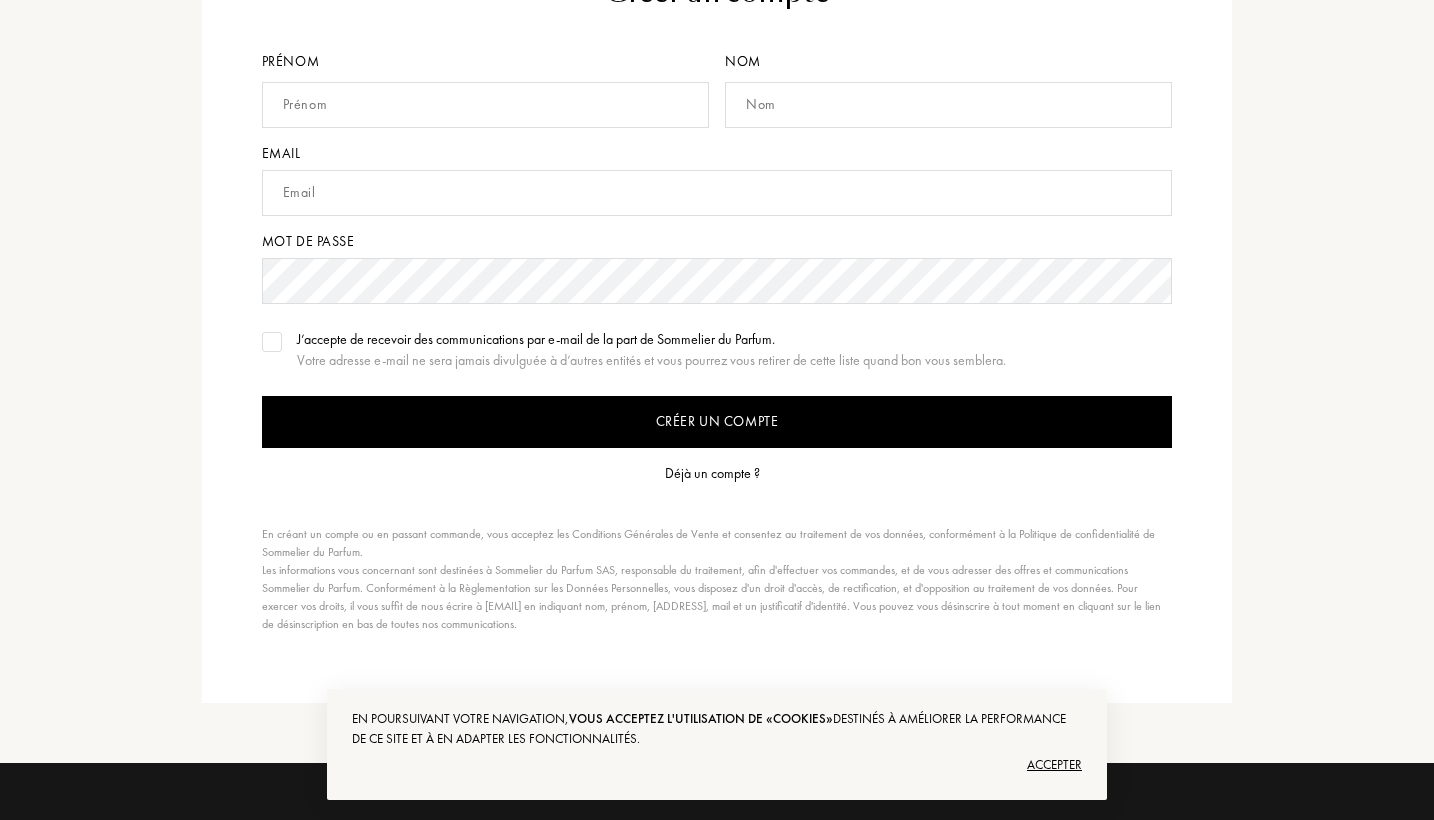 scroll, scrollTop: 258, scrollLeft: 0, axis: vertical 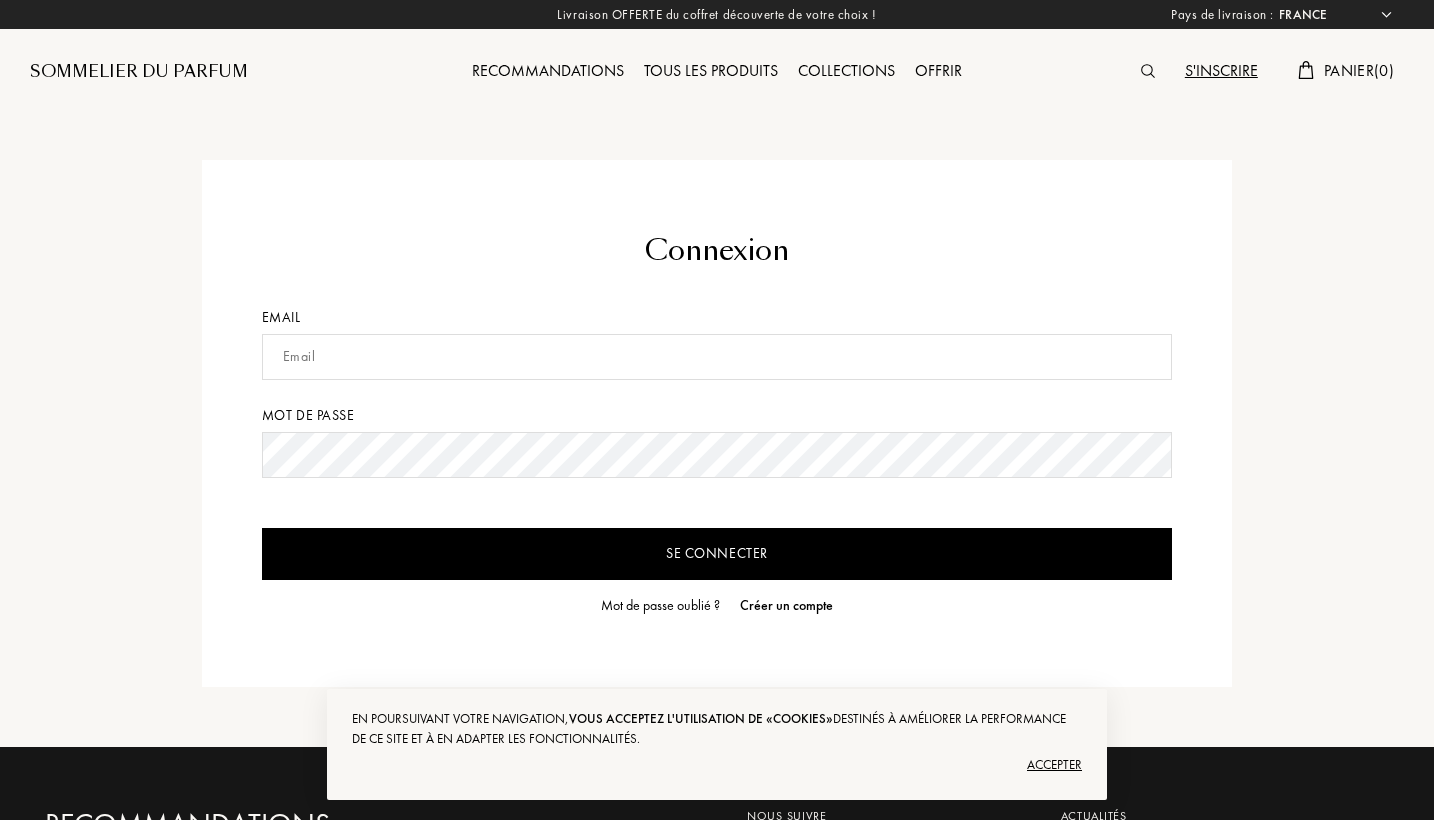select on "FR" 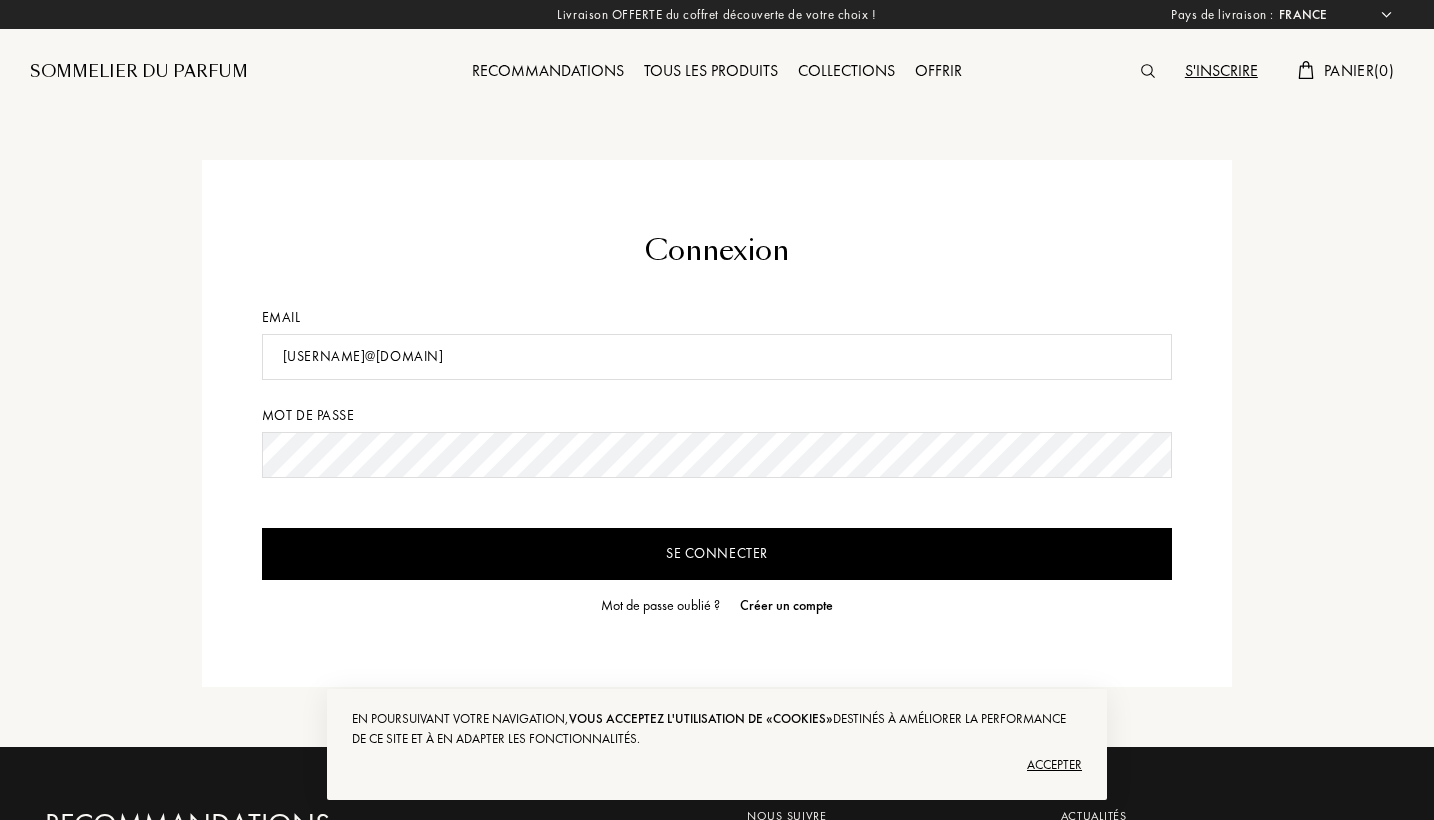 click on "[EMAIL]" at bounding box center (717, 357) 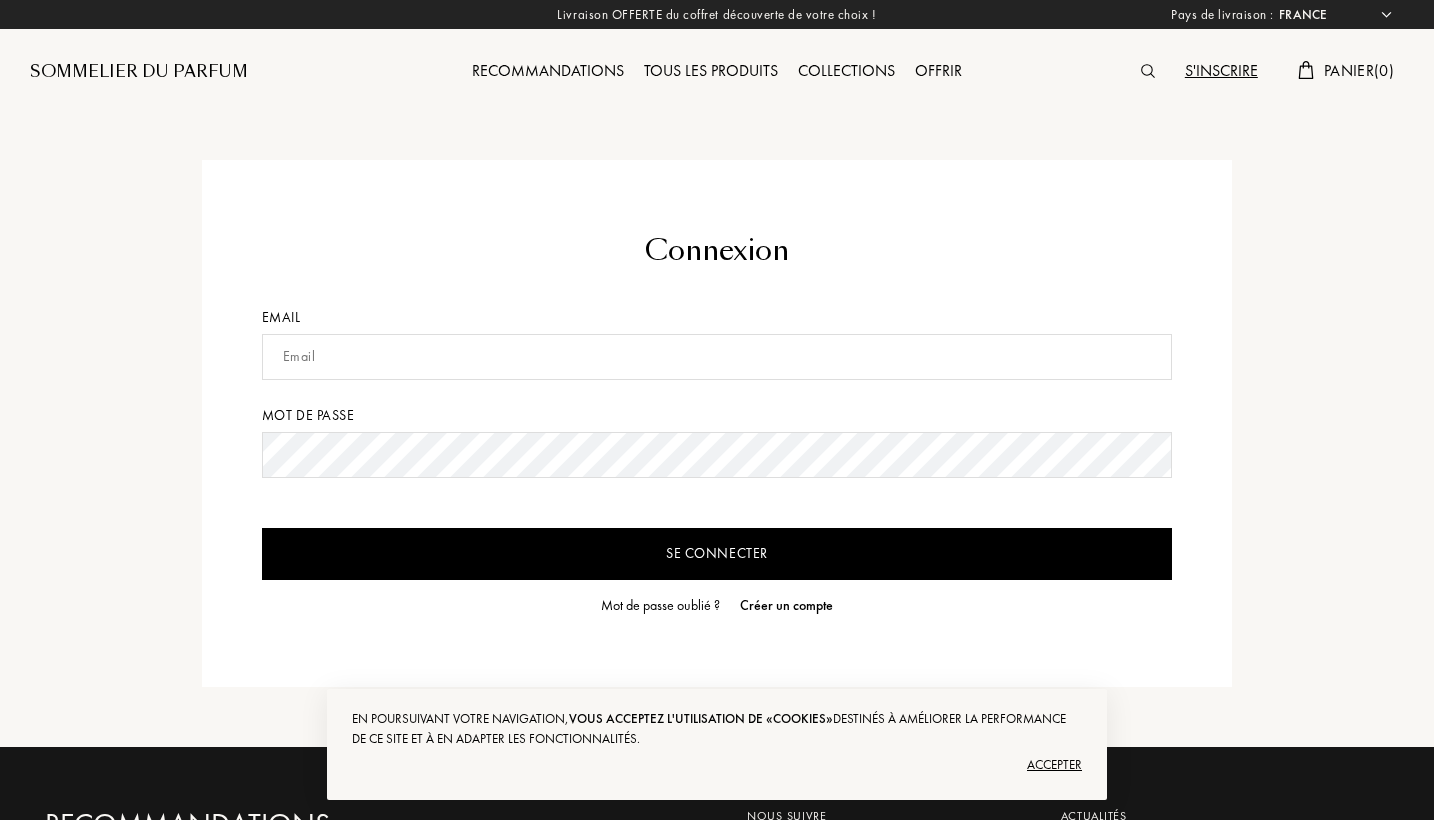 scroll, scrollTop: 0, scrollLeft: 0, axis: both 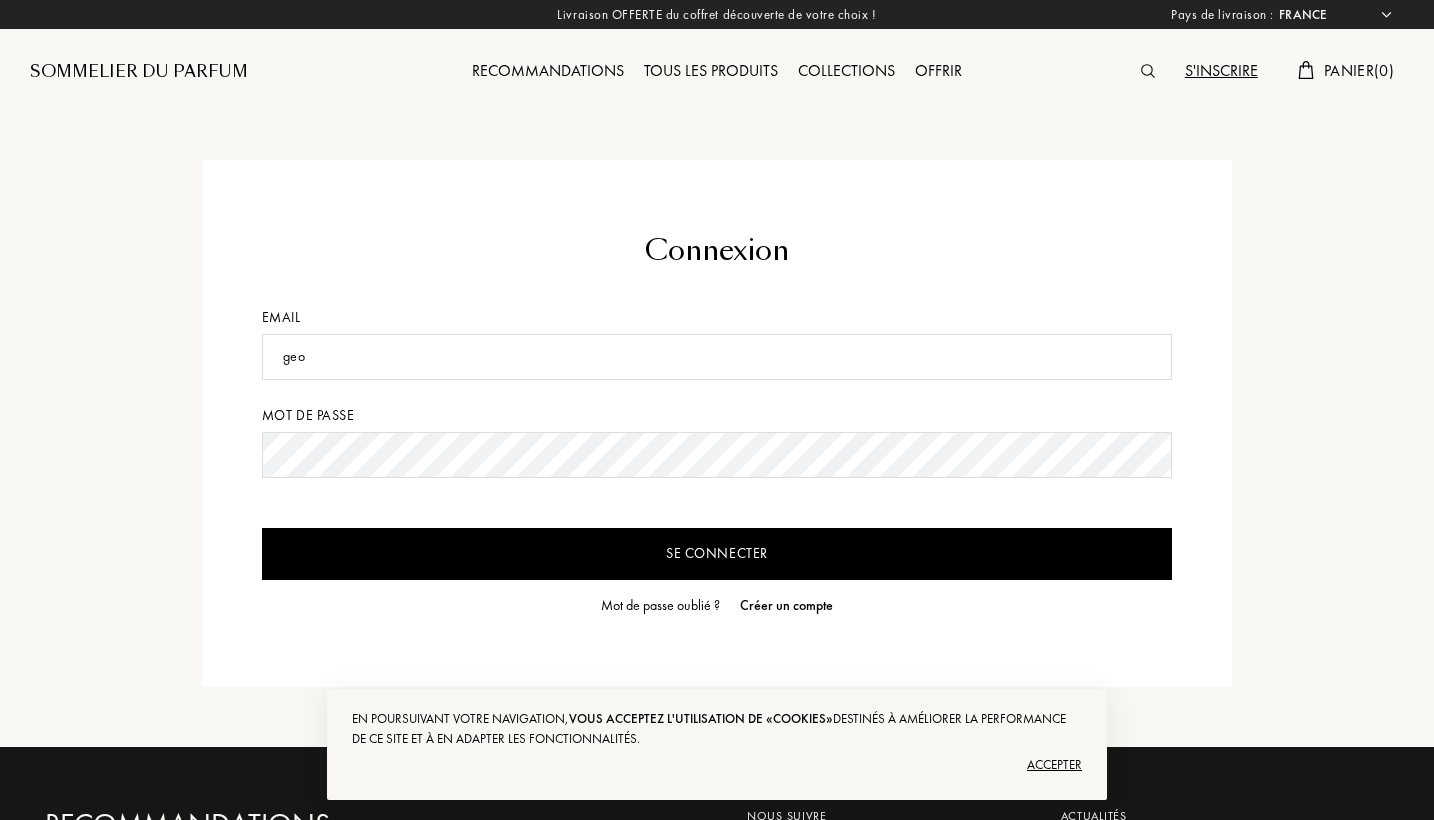 type on "geo" 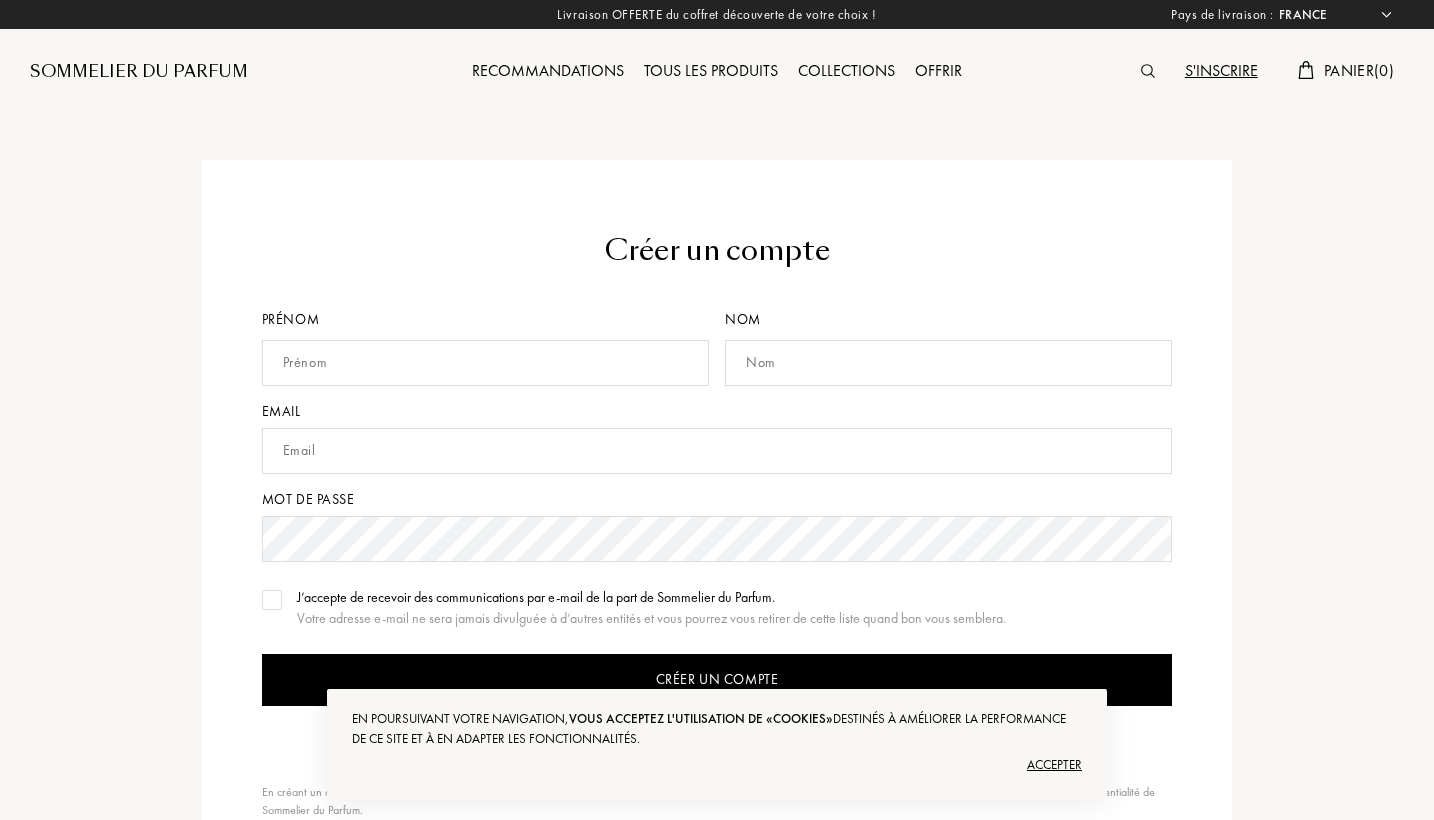 select on "FR" 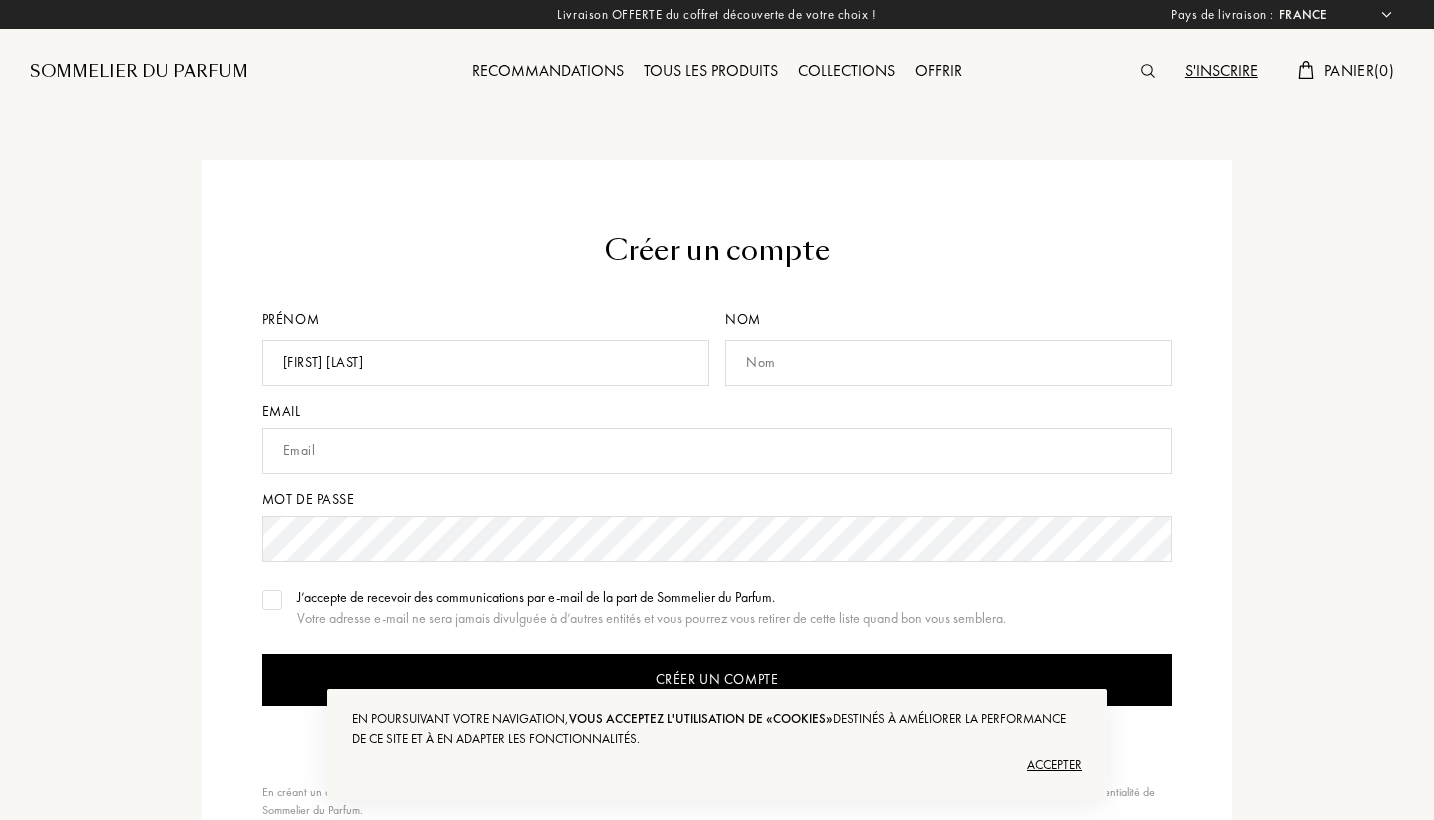 click at bounding box center (948, 363) 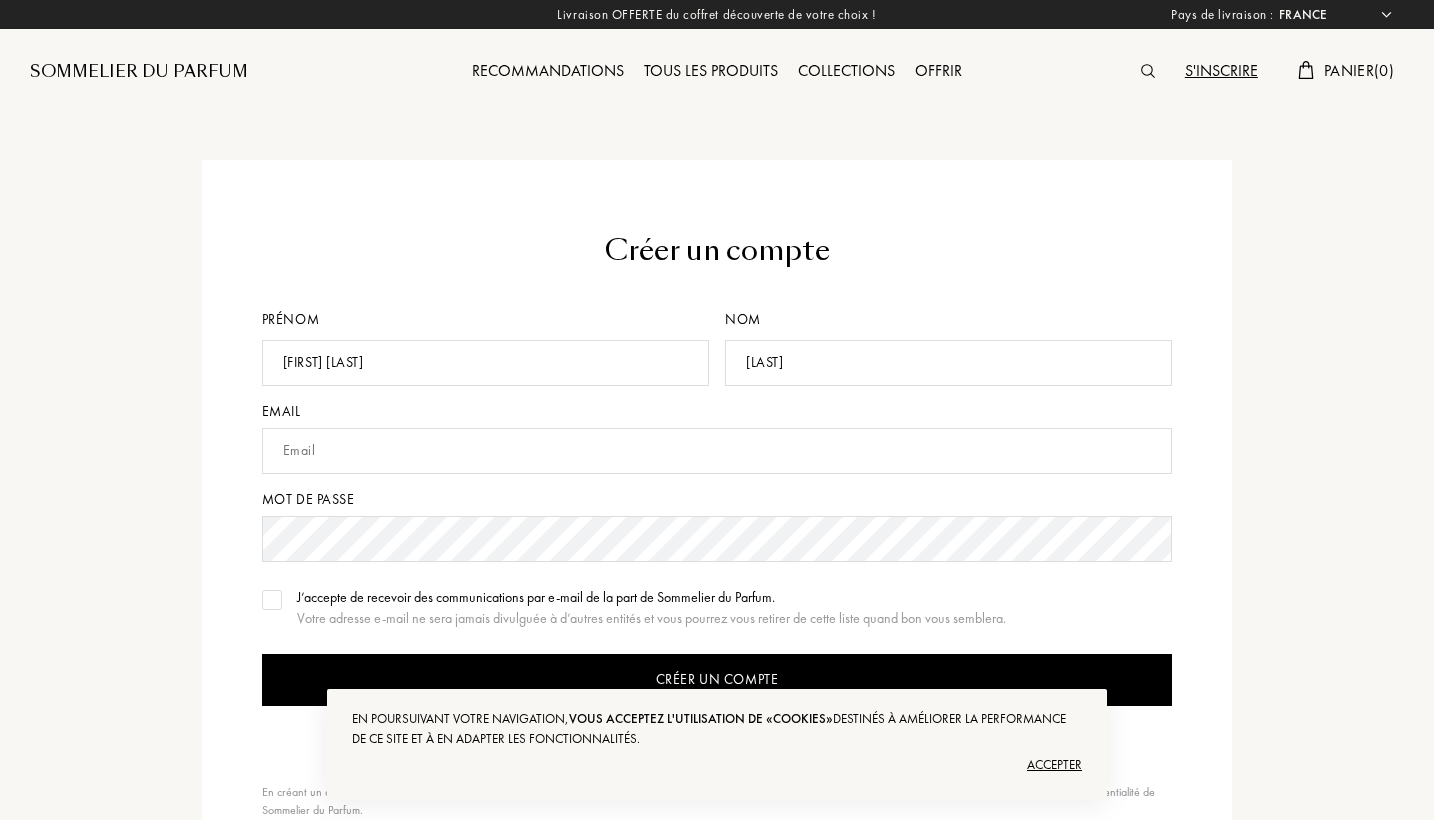 type on "franckgseka@gmail.com" 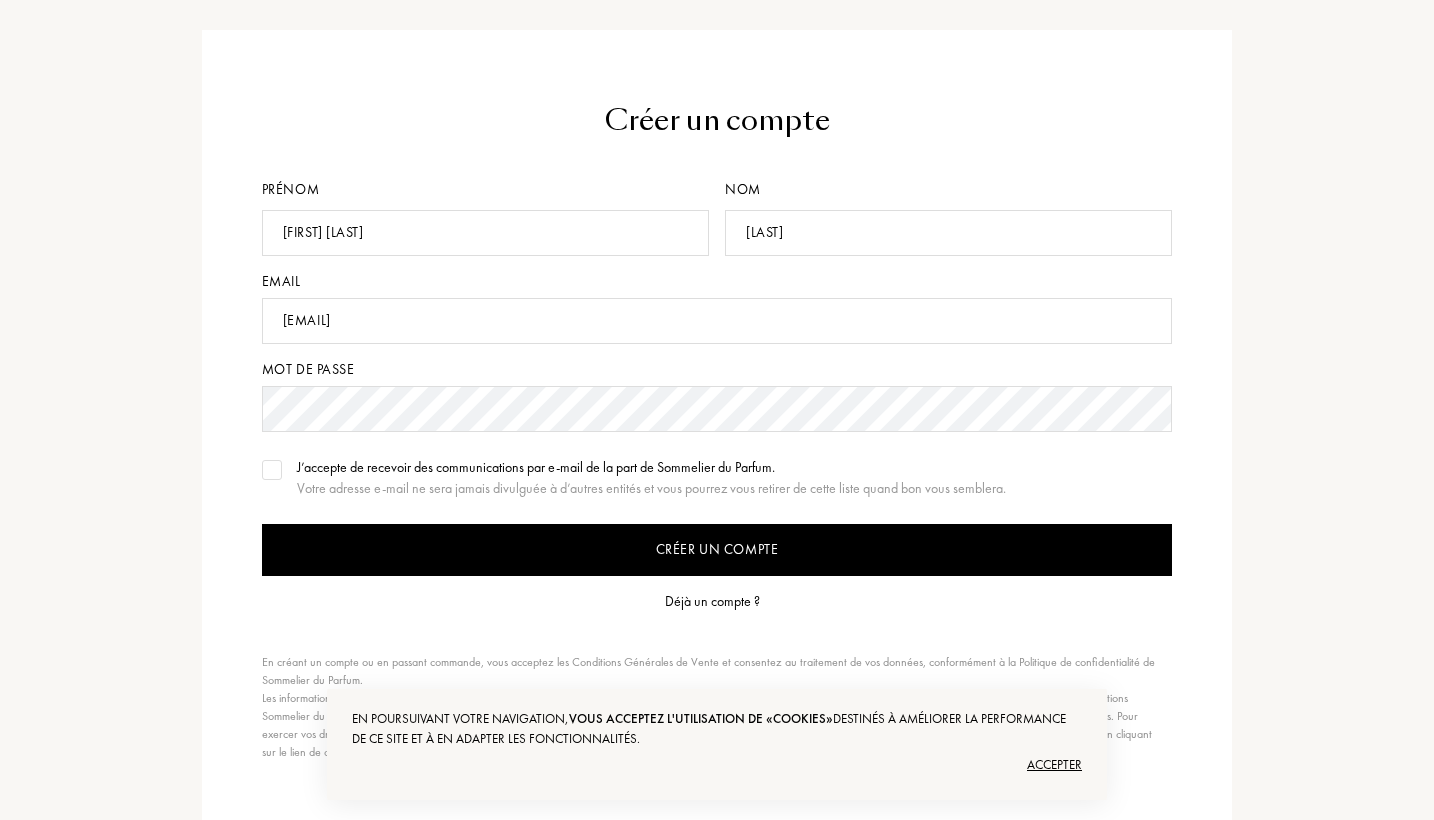 scroll, scrollTop: 137, scrollLeft: 0, axis: vertical 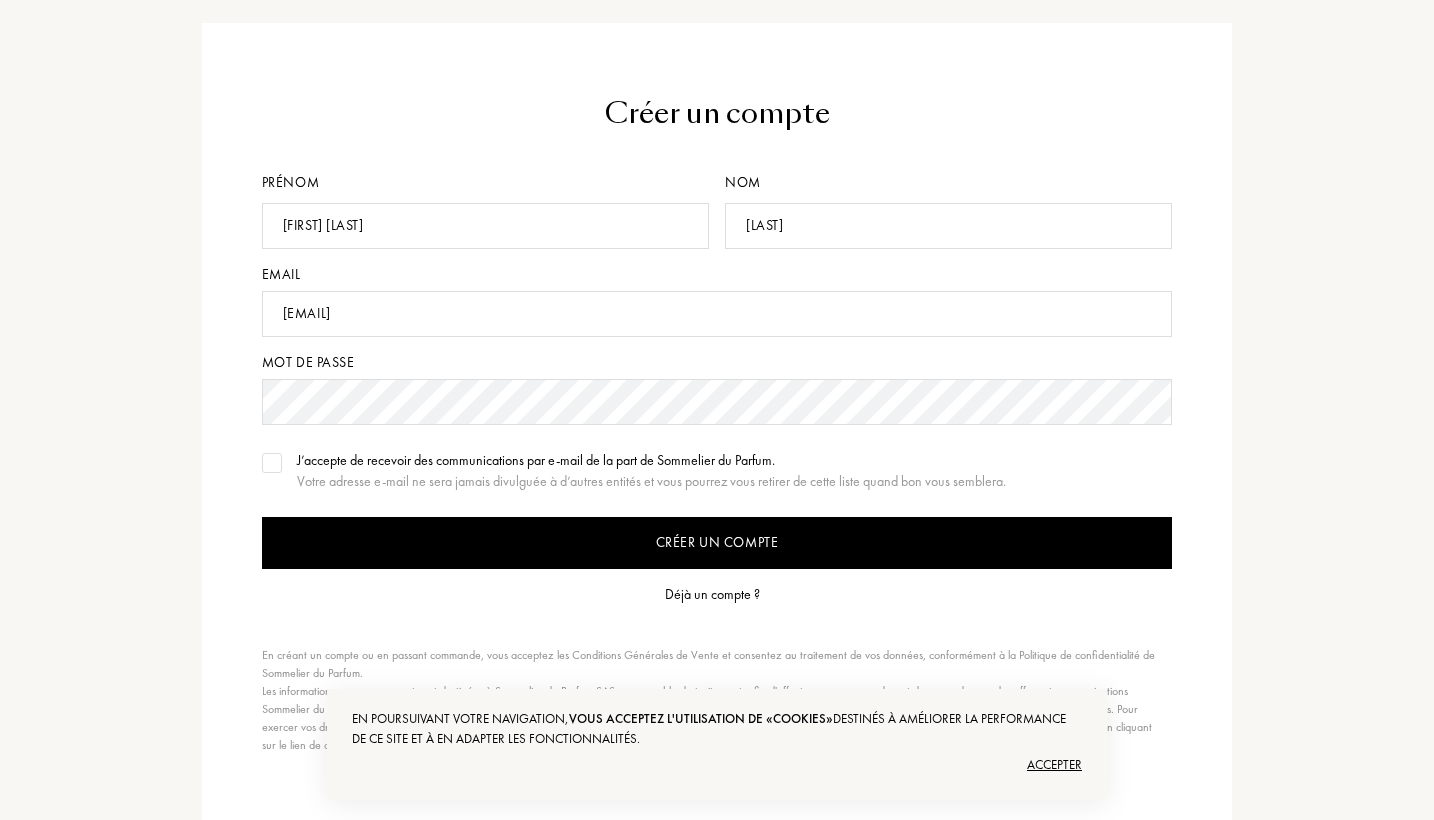 click at bounding box center (272, 463) 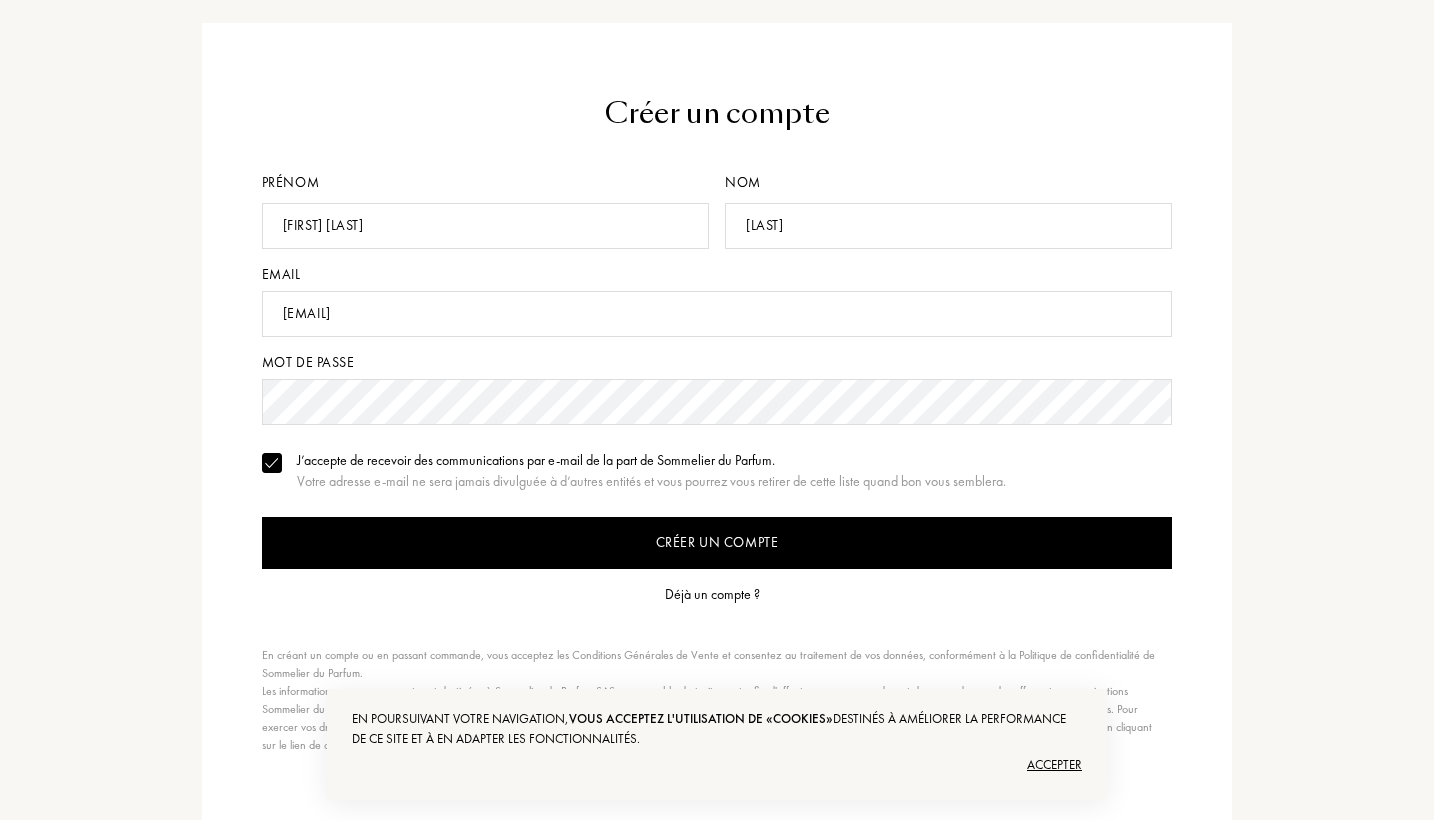 click on "Créer un compte" at bounding box center (717, 543) 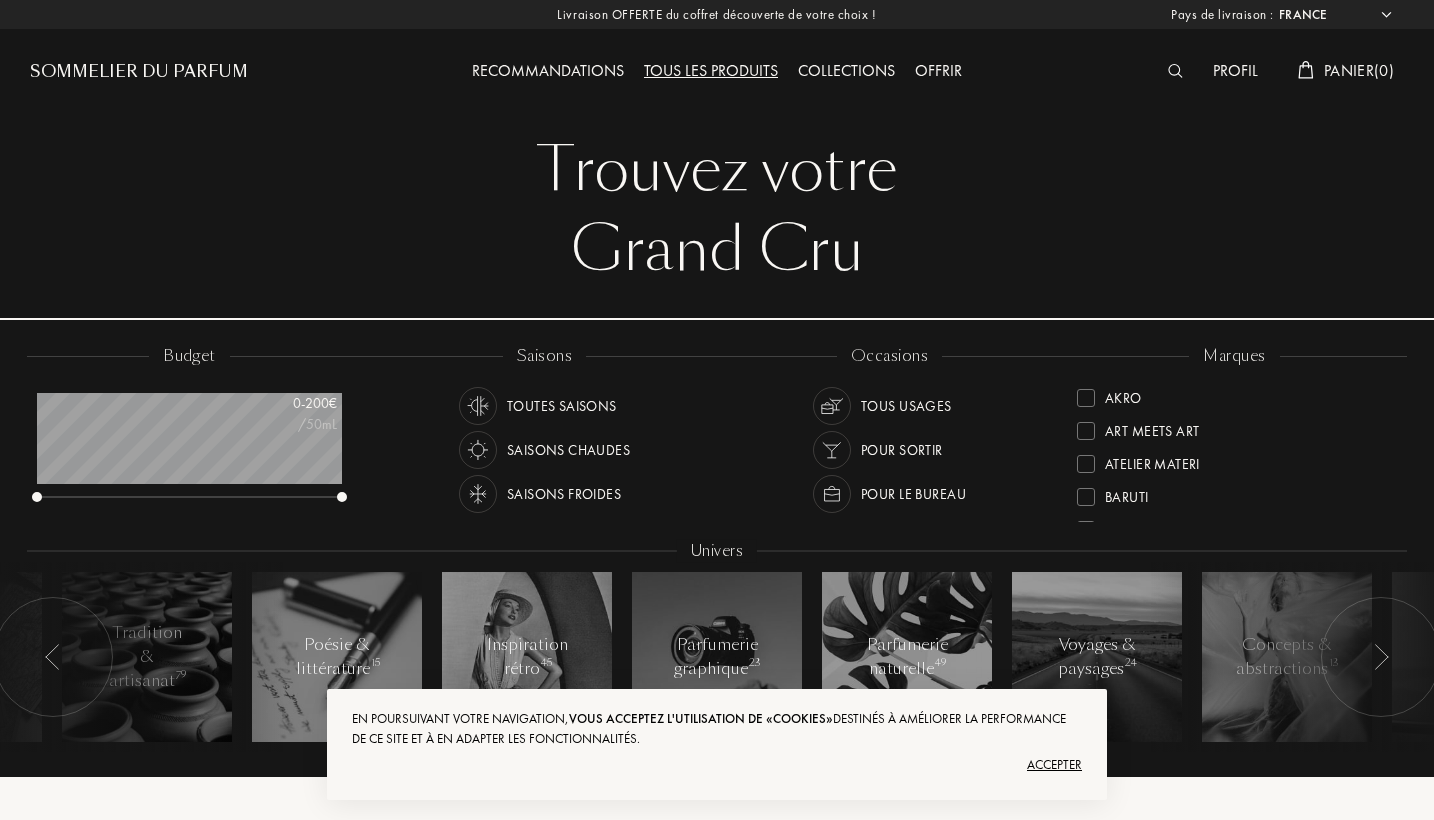 select on "FR" 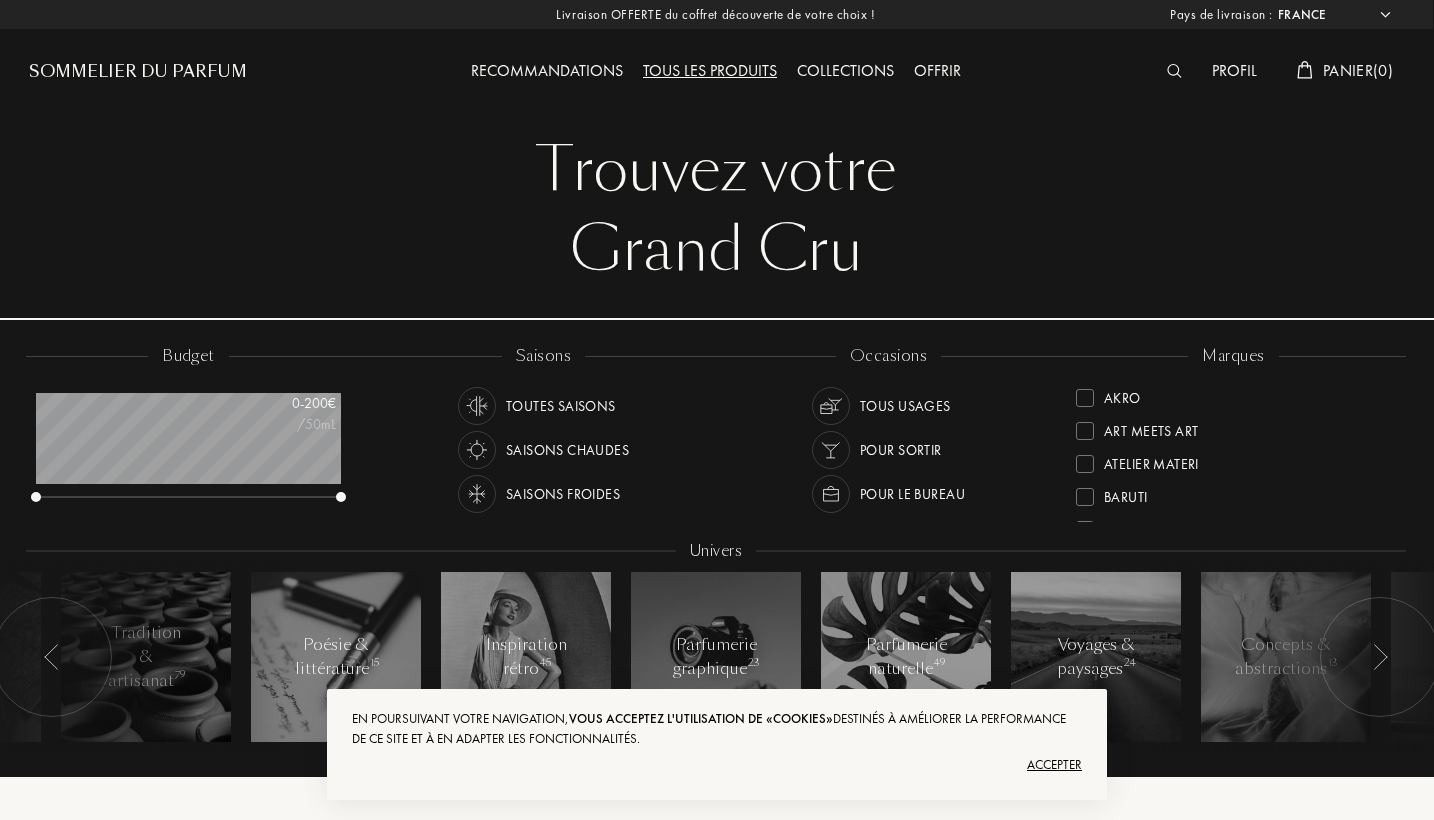 scroll, scrollTop: 0, scrollLeft: 1, axis: horizontal 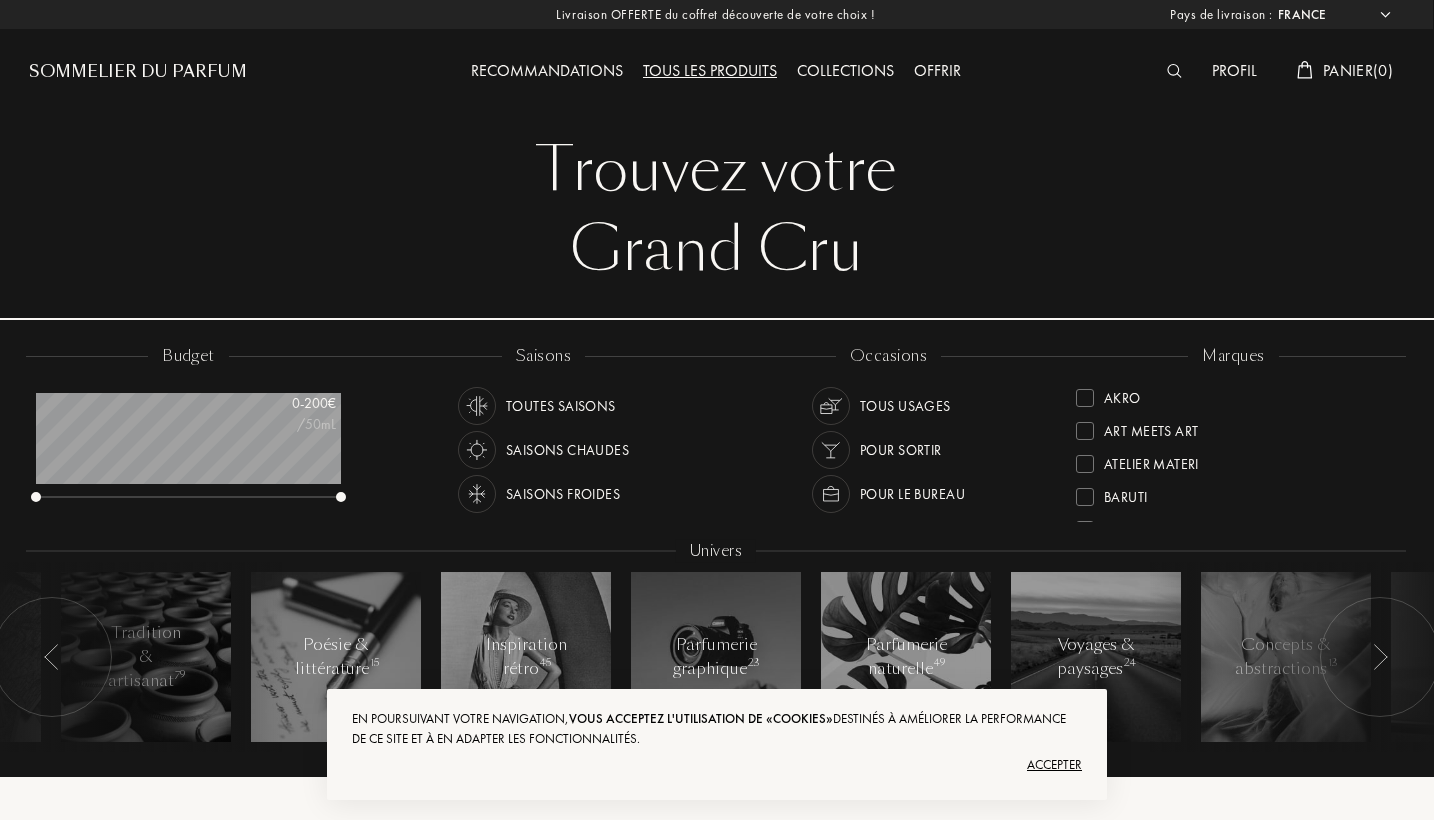 click on "Profil" at bounding box center (1234, 72) 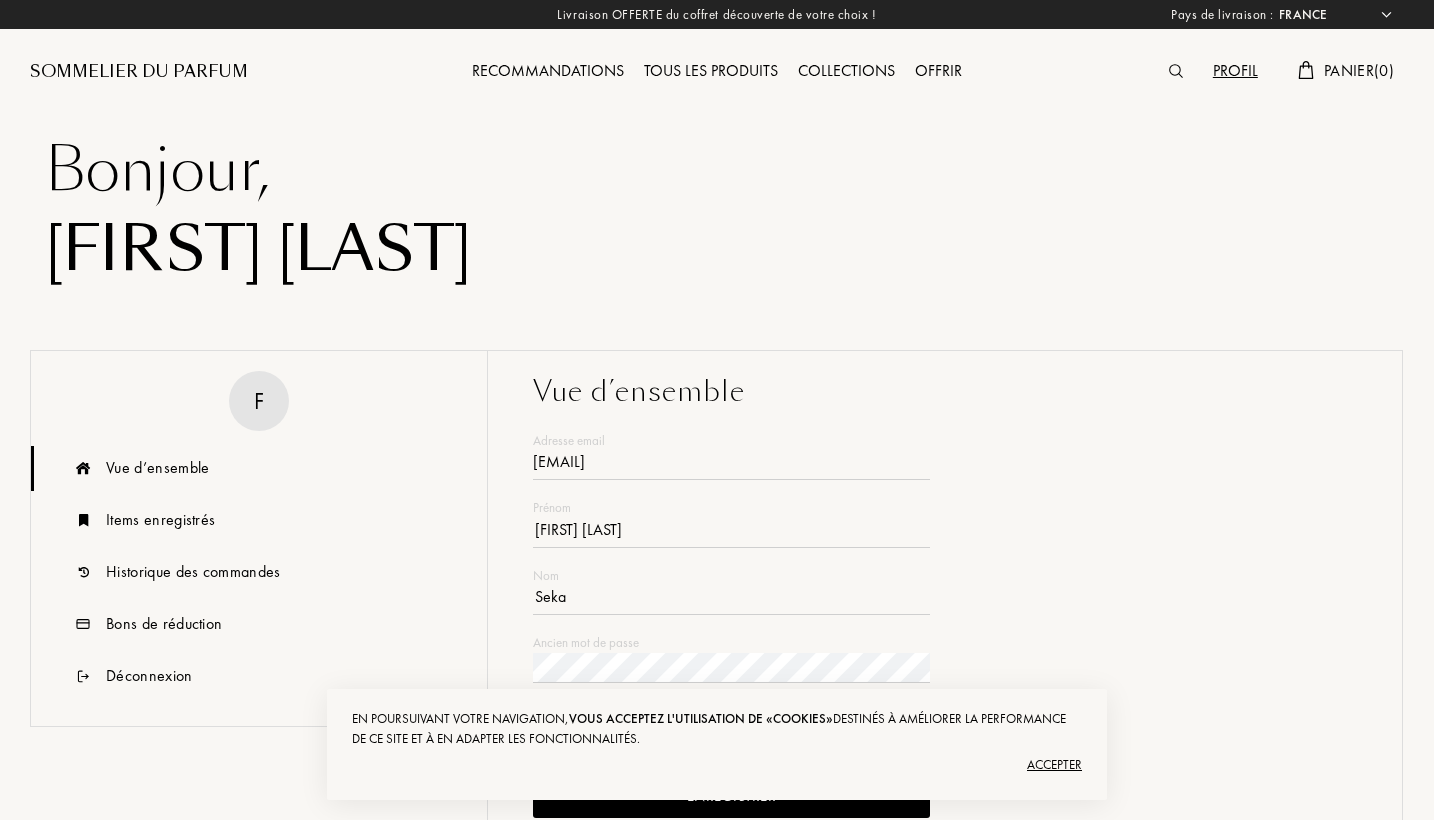 select on "FR" 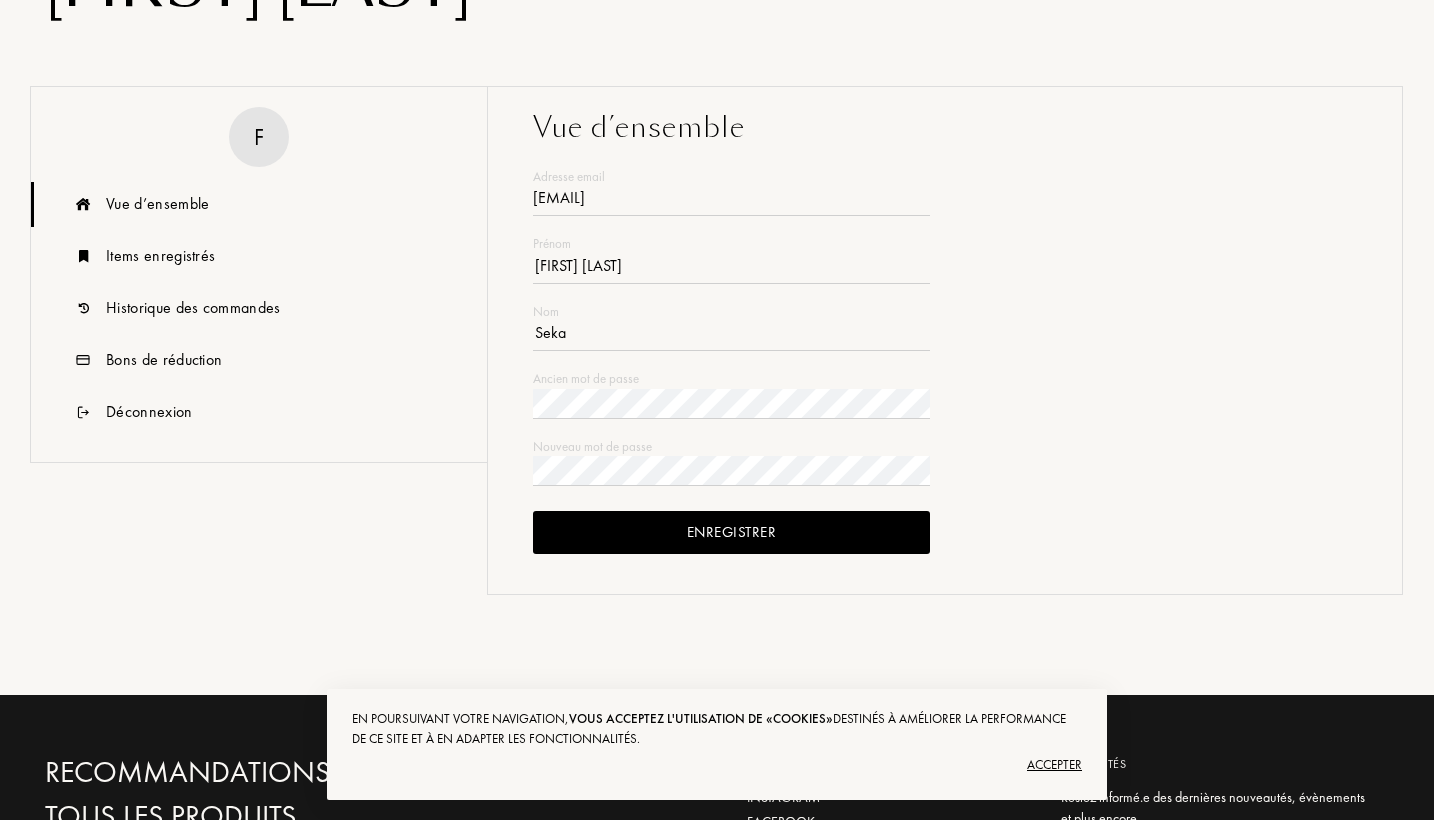 scroll, scrollTop: 267, scrollLeft: 0, axis: vertical 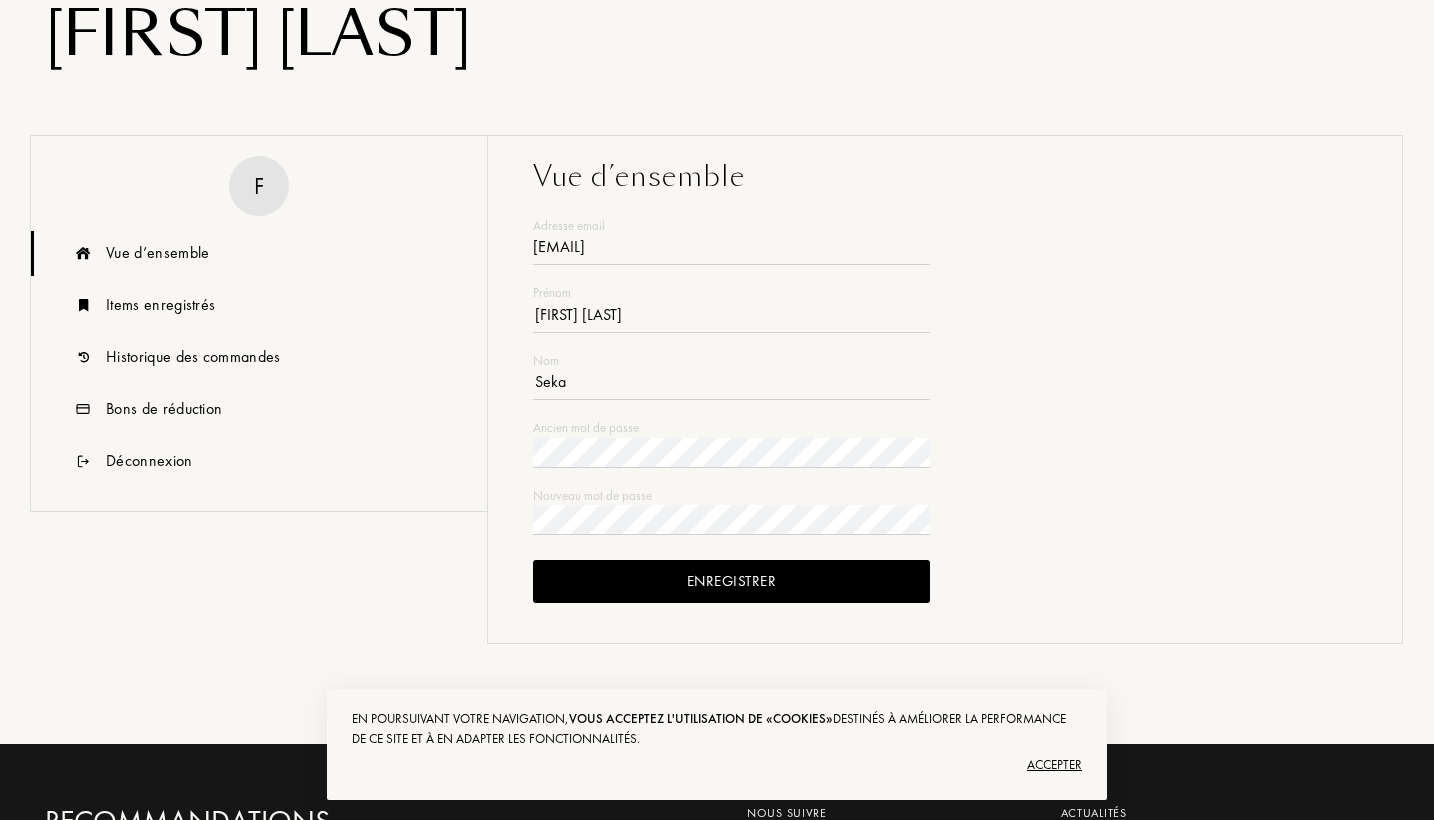 click on "franckgseka@gmail.com" at bounding box center (731, 250) 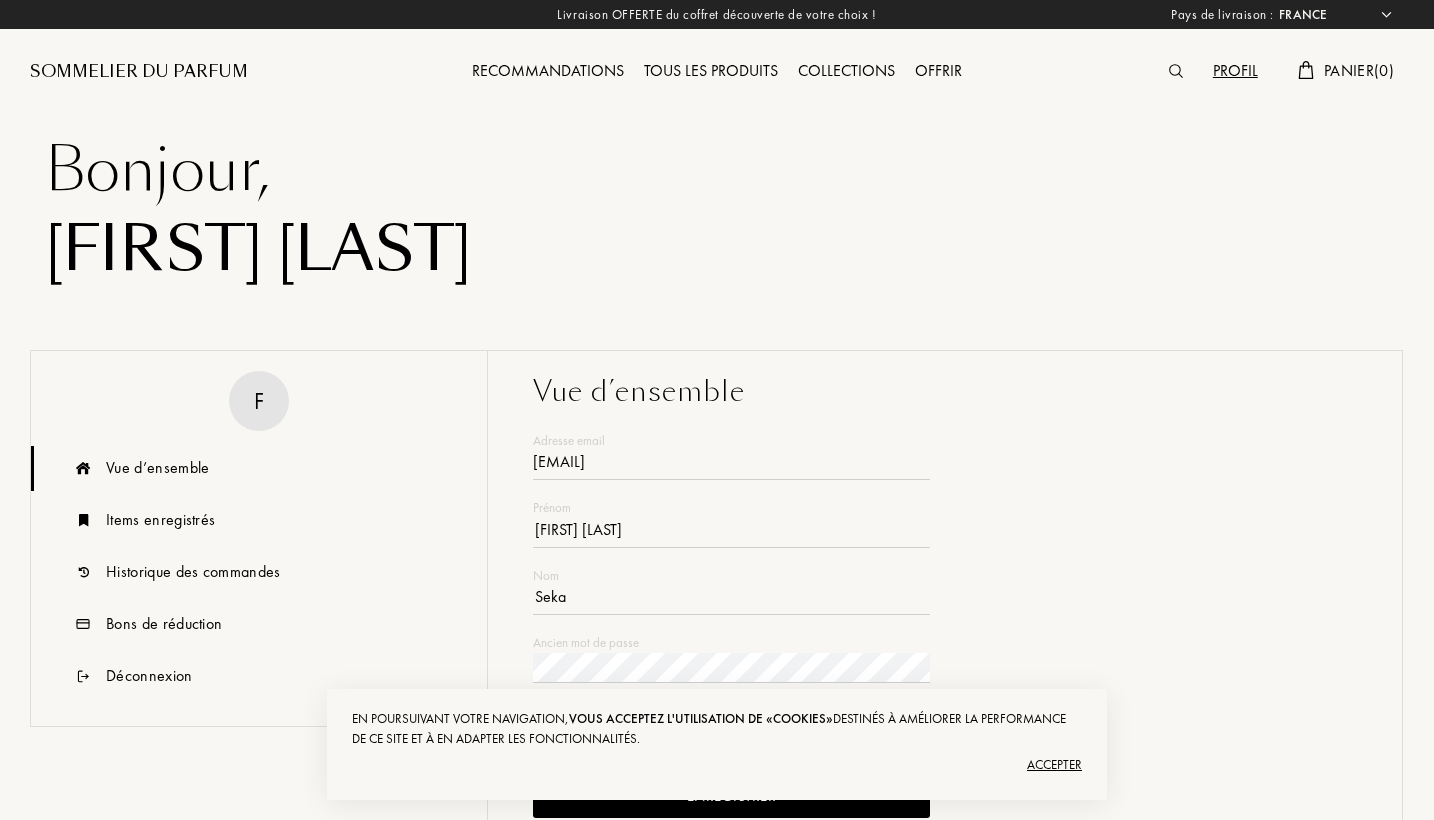 scroll, scrollTop: 0, scrollLeft: 0, axis: both 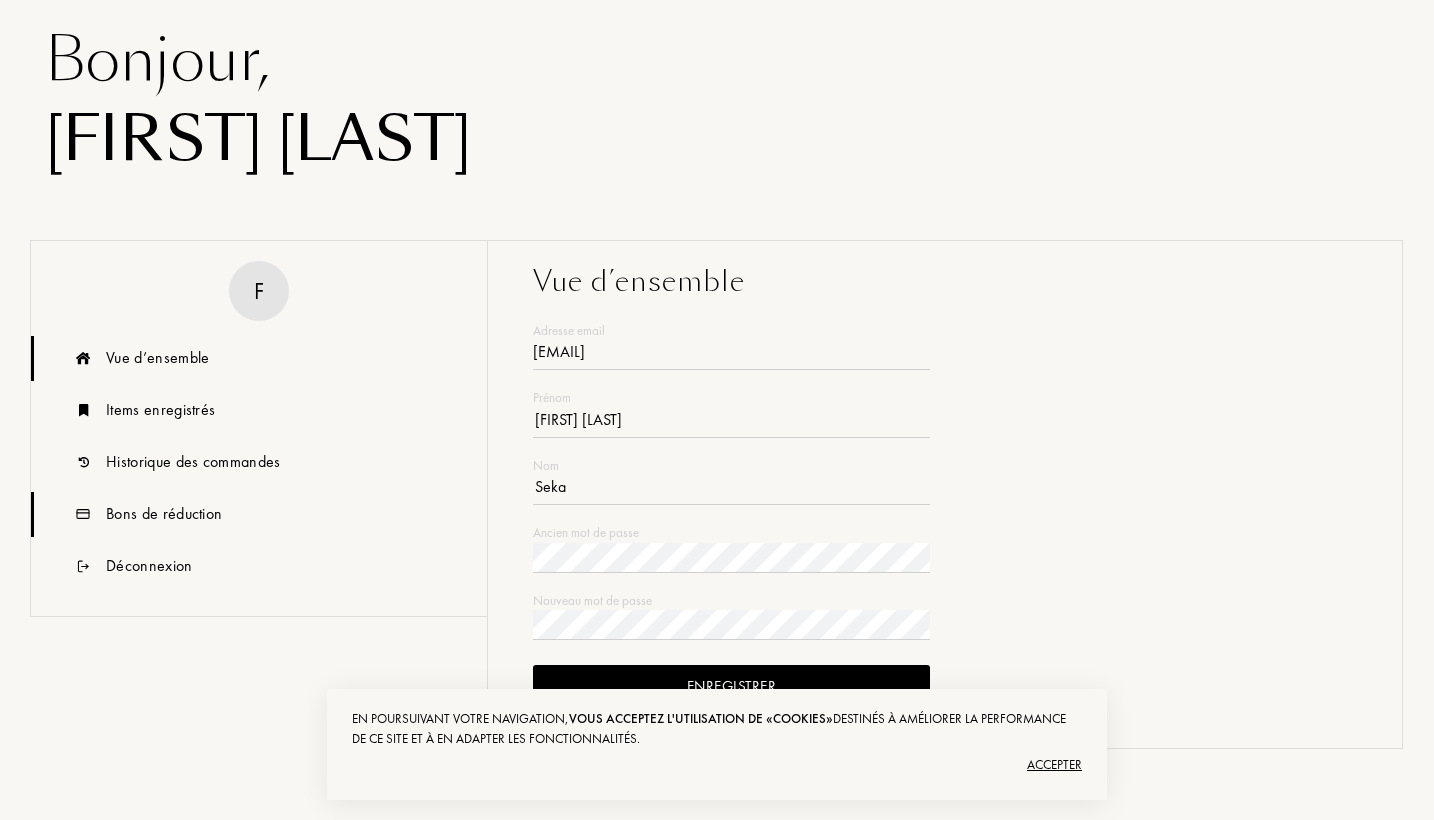click on "Bons de réduction" at bounding box center (164, 514) 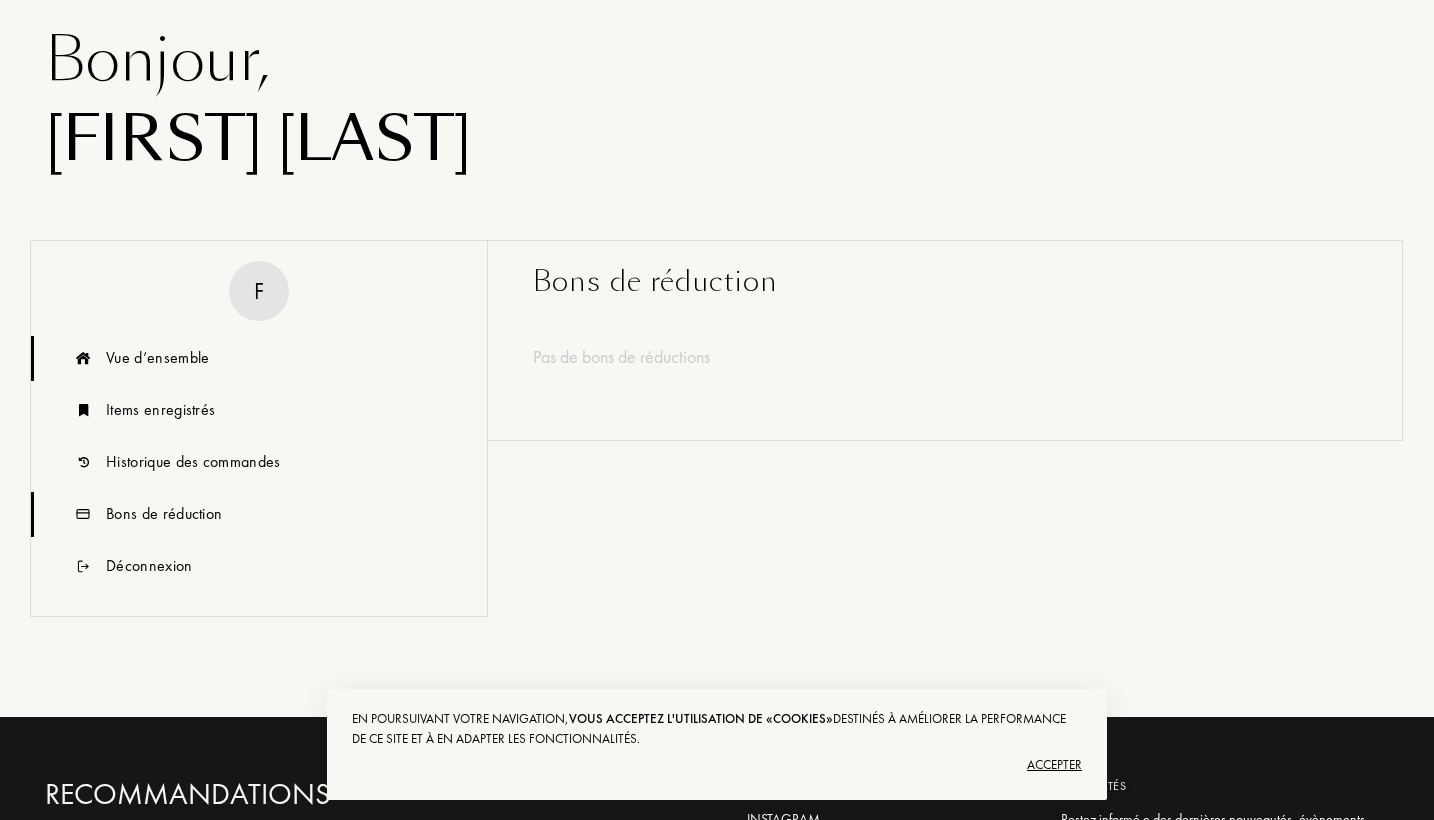 click on "Vue d’ensemble" at bounding box center [157, 358] 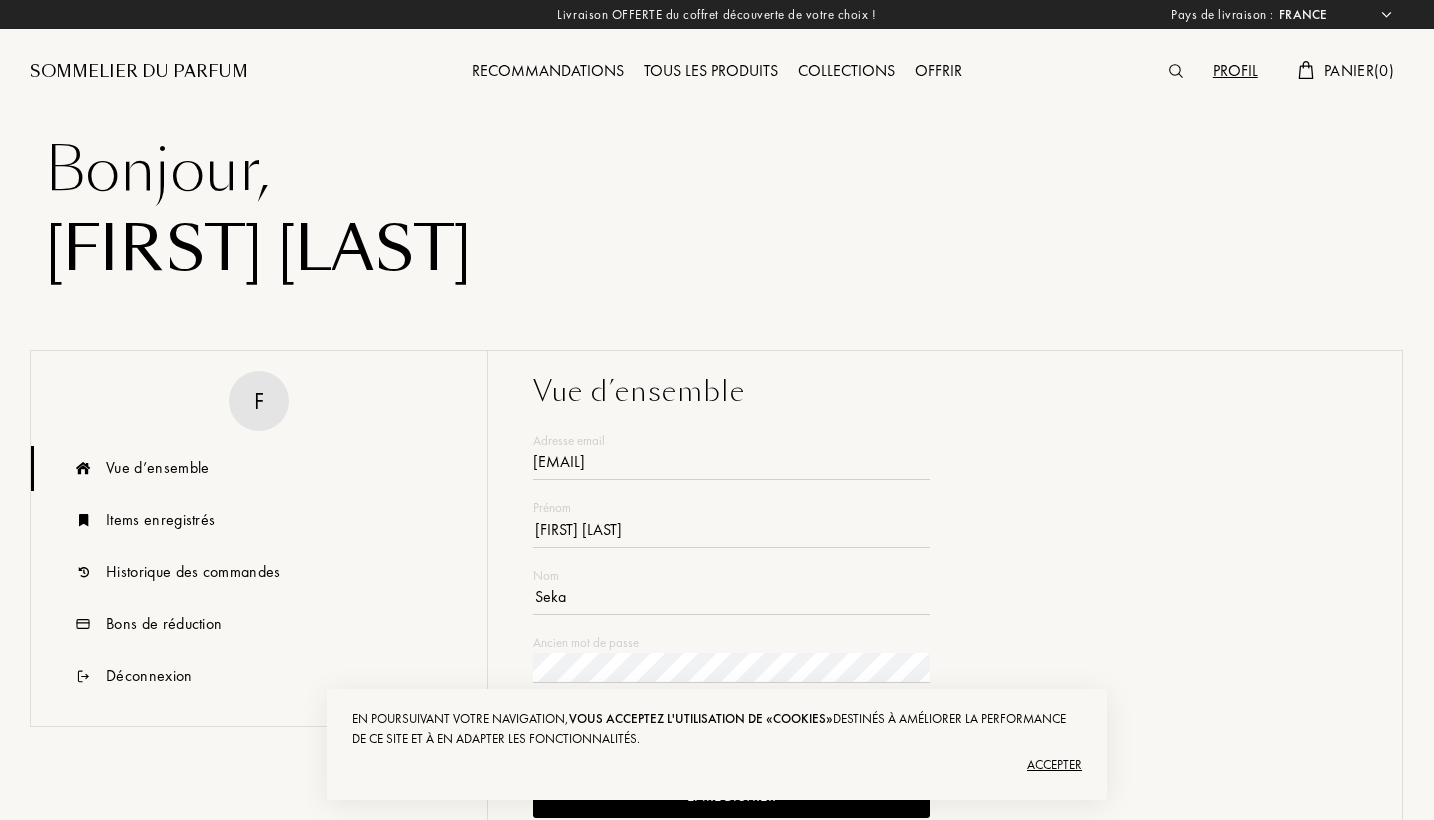 scroll, scrollTop: 0, scrollLeft: 0, axis: both 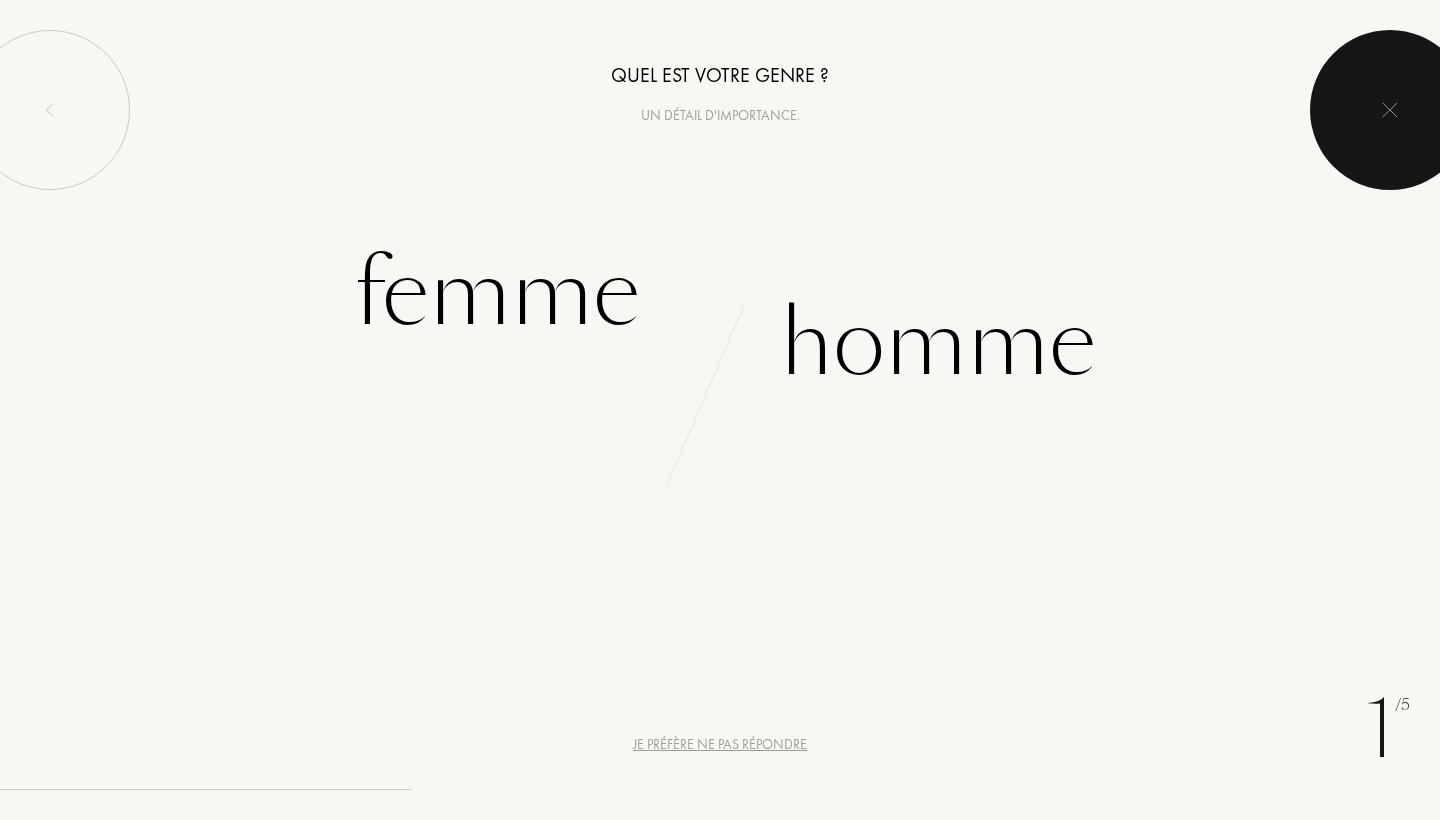 click at bounding box center (1390, 110) 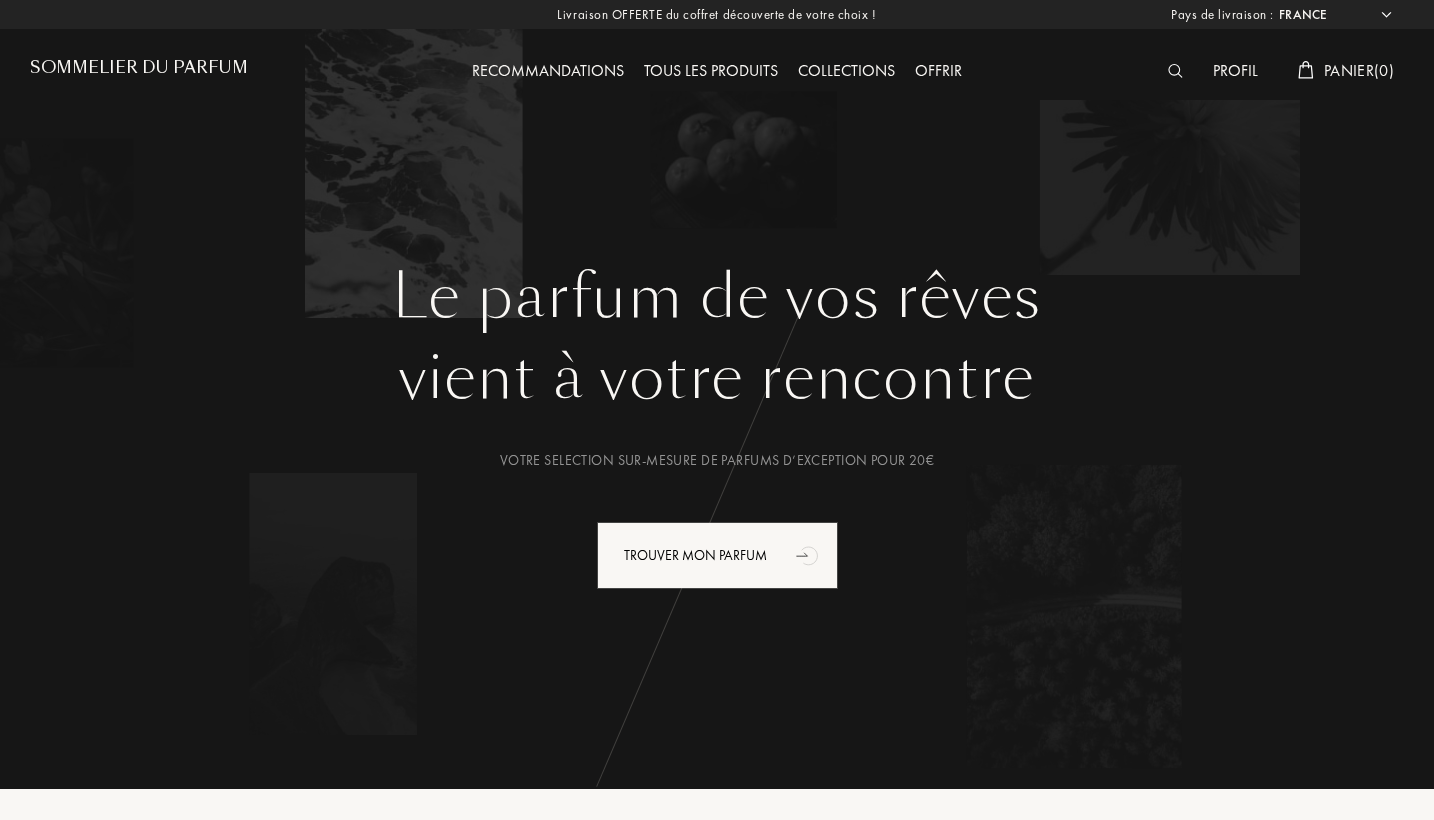 select on "FR" 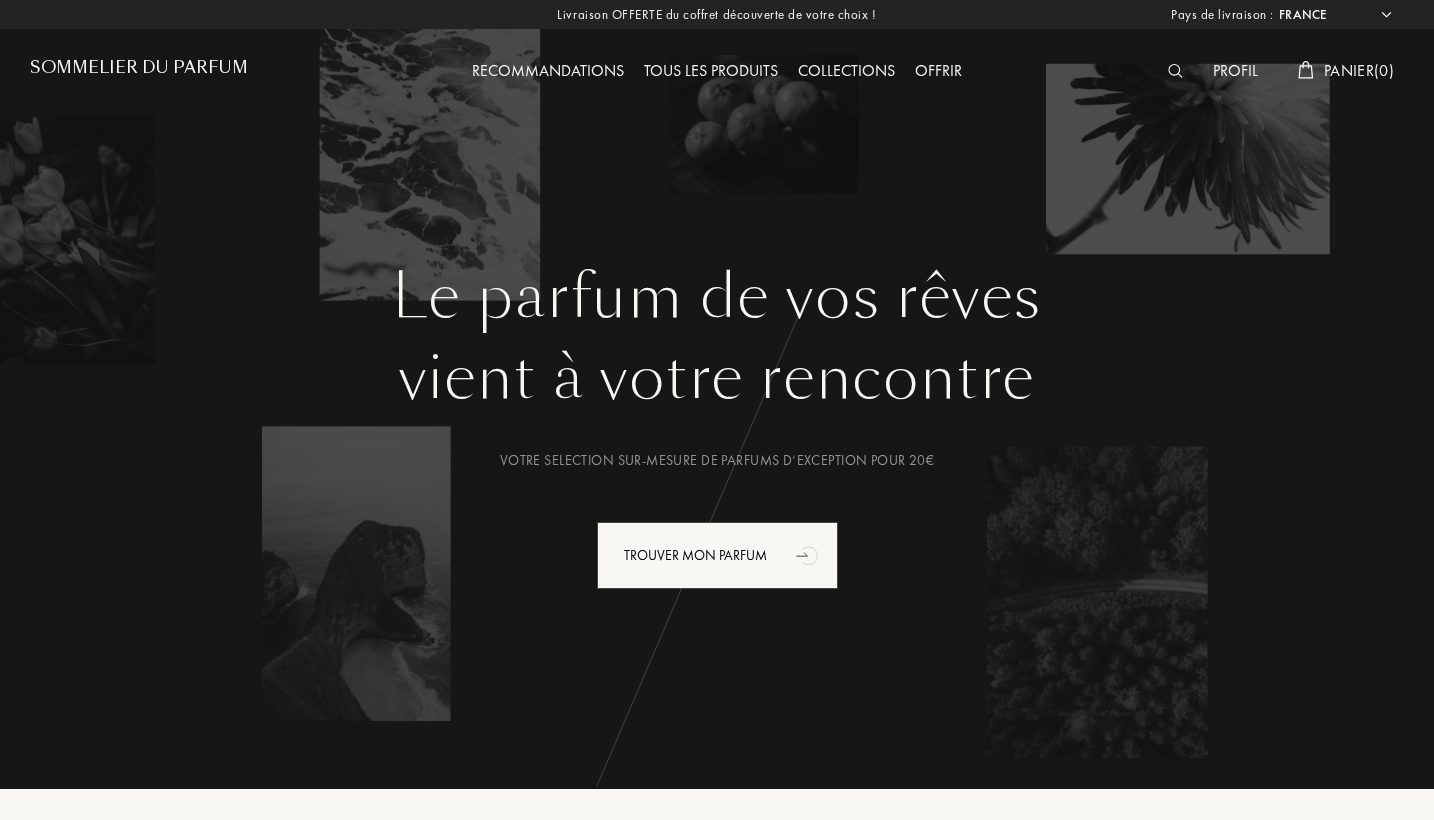 click on "Profil" at bounding box center (1235, 72) 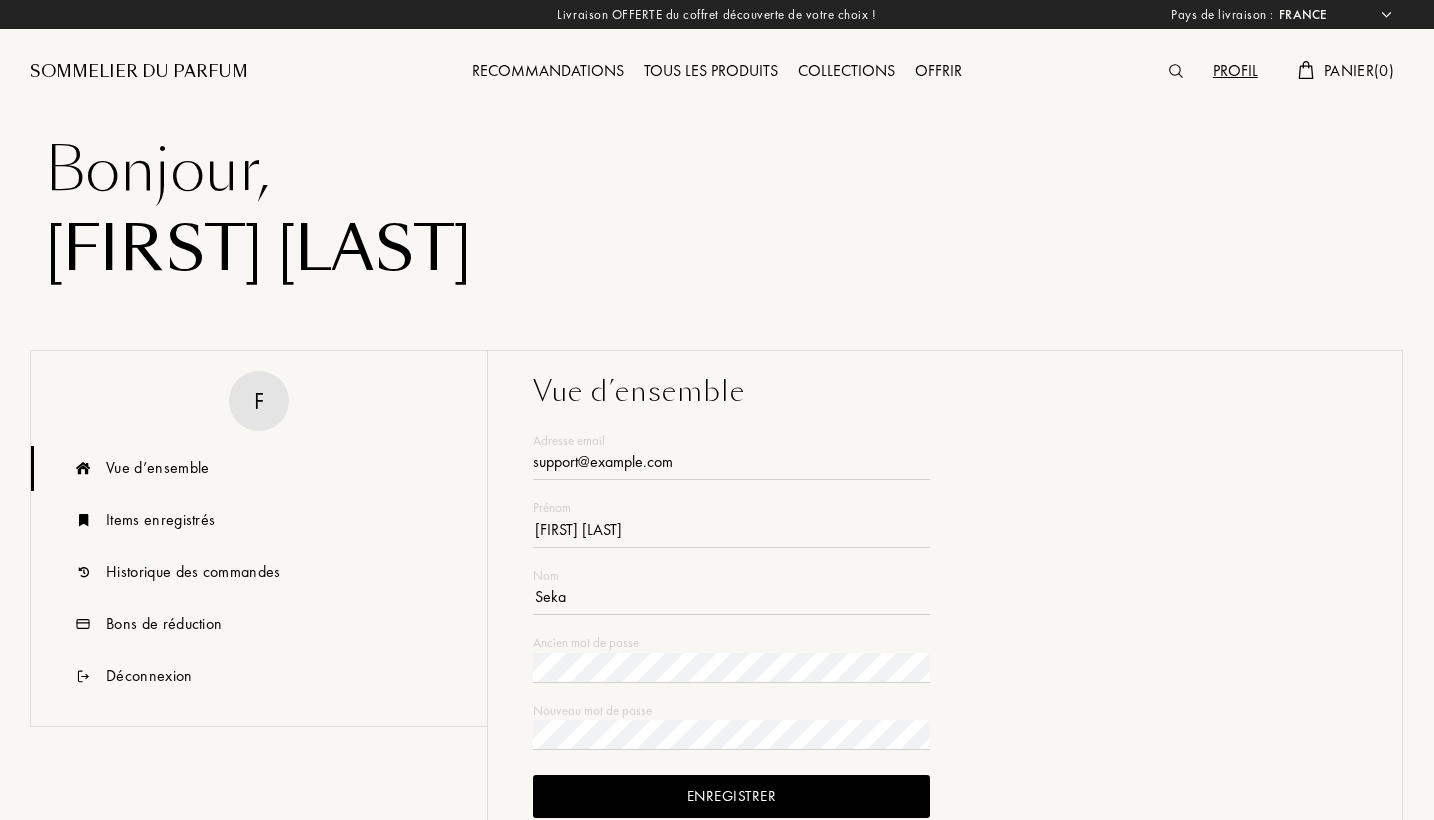 select on "FR" 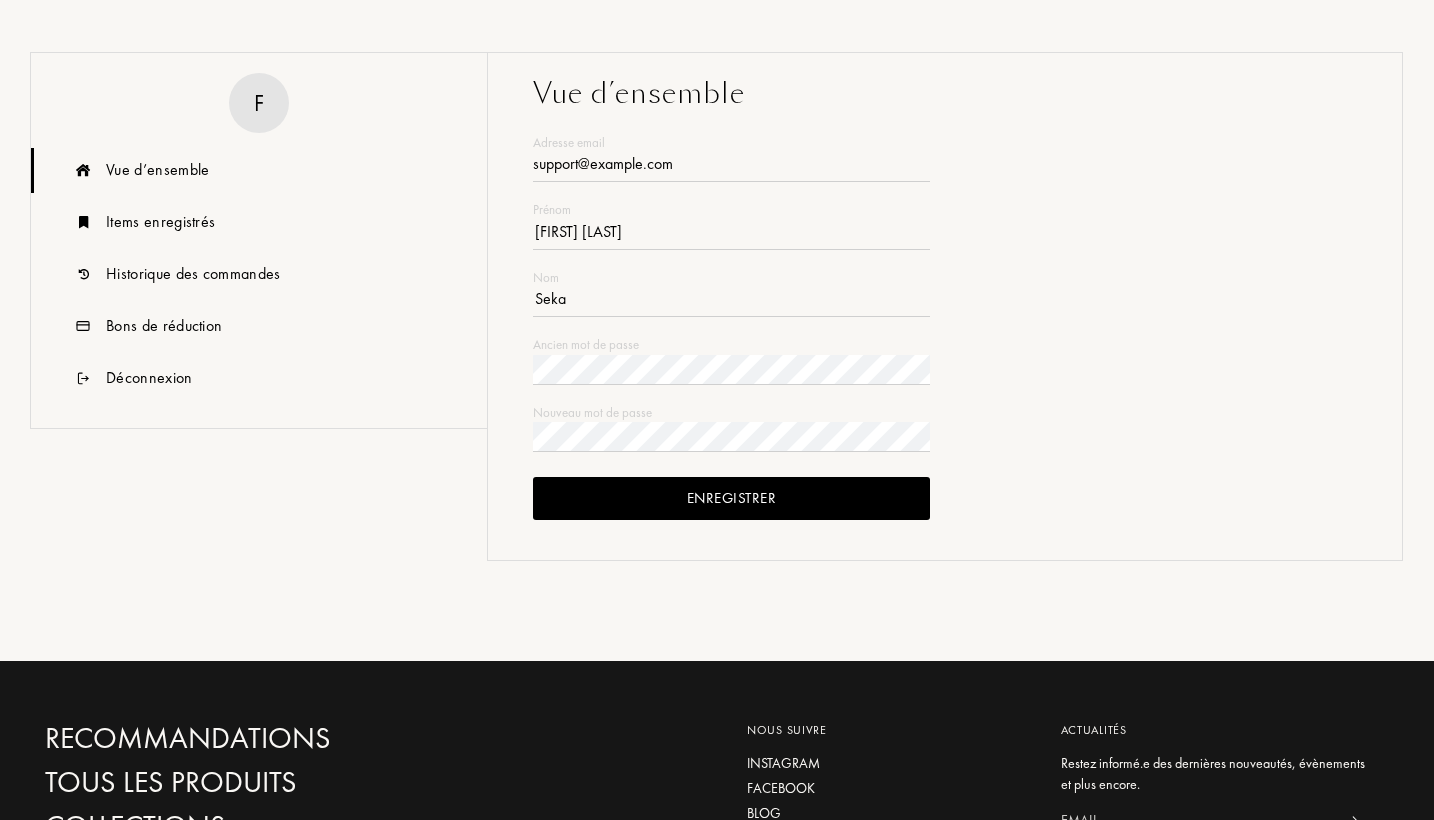 scroll, scrollTop: 305, scrollLeft: 0, axis: vertical 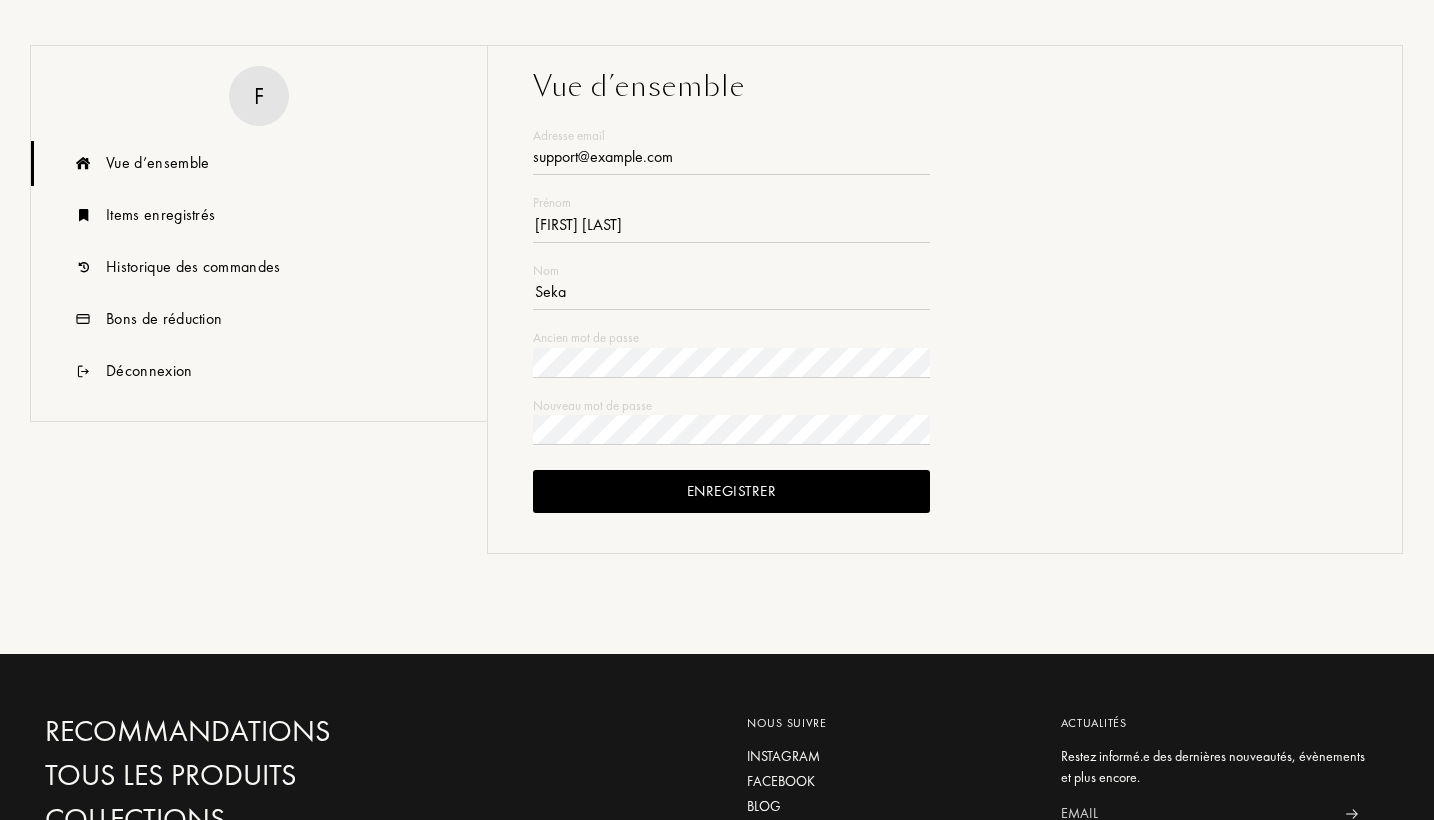 click on "franckgseka@gmail.com" at bounding box center [731, 160] 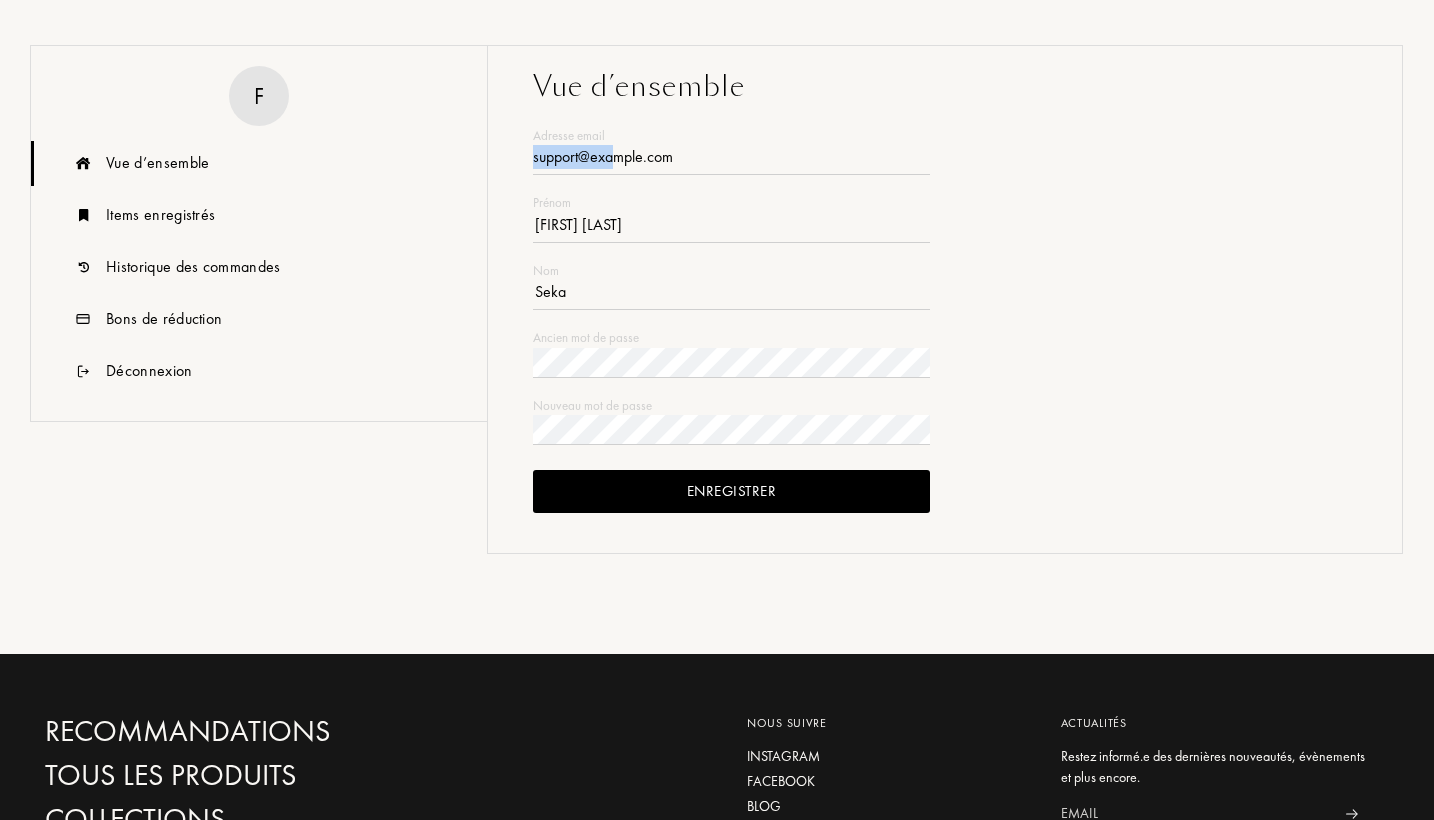 click on "franckgseka@gmail.com" at bounding box center (731, 160) 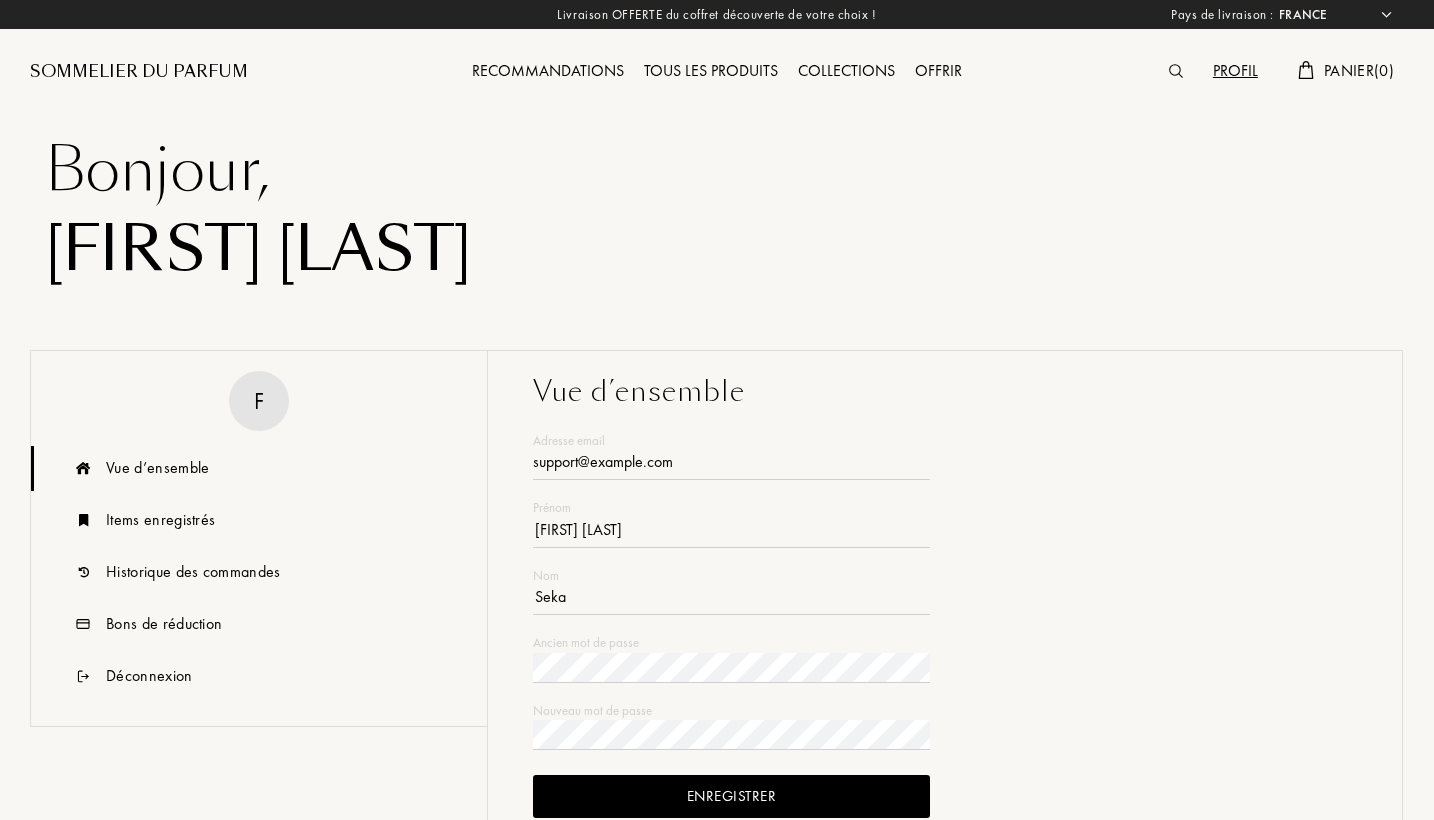 scroll, scrollTop: 0, scrollLeft: 0, axis: both 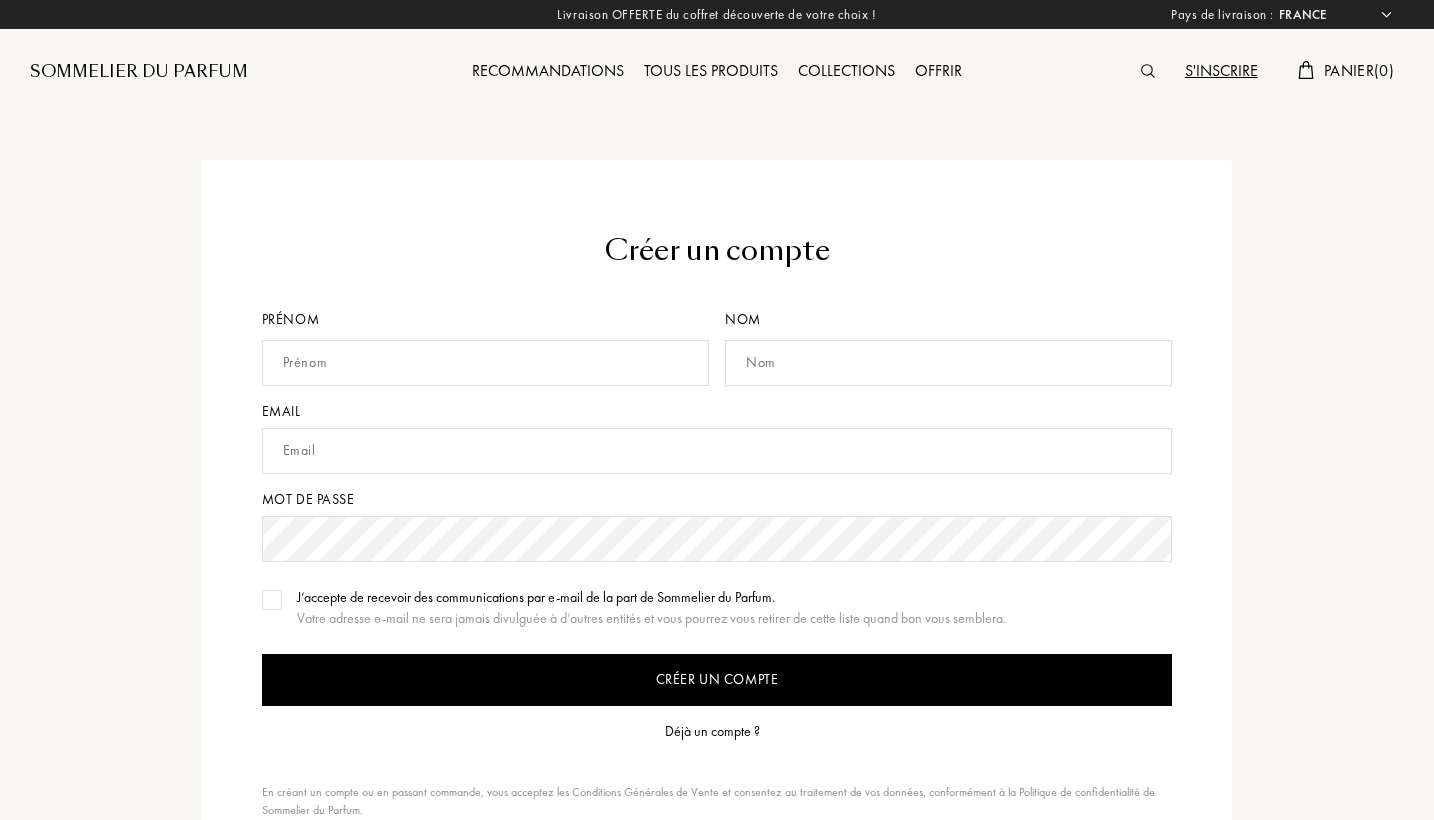 select on "FR" 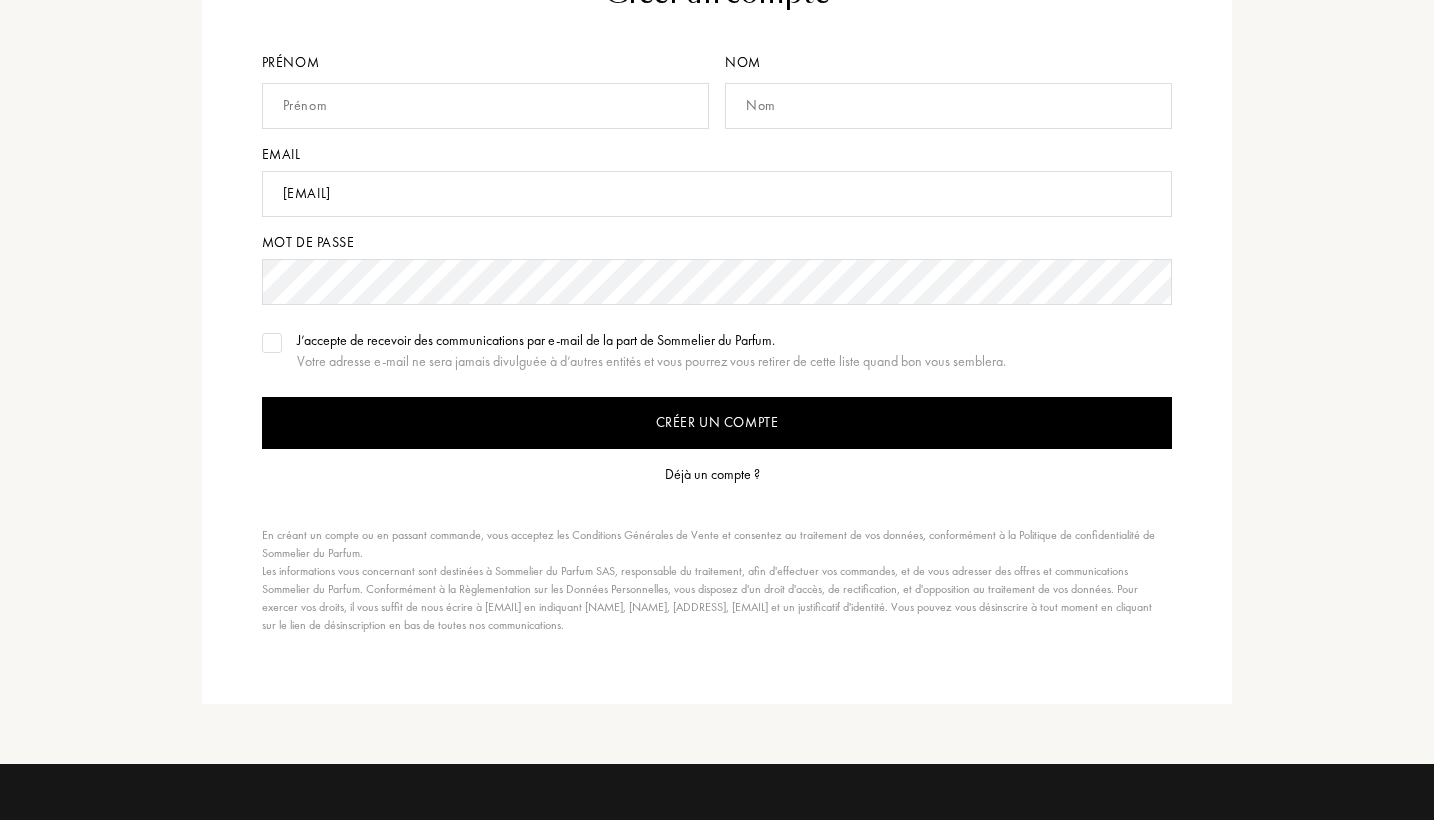 scroll, scrollTop: 272, scrollLeft: 0, axis: vertical 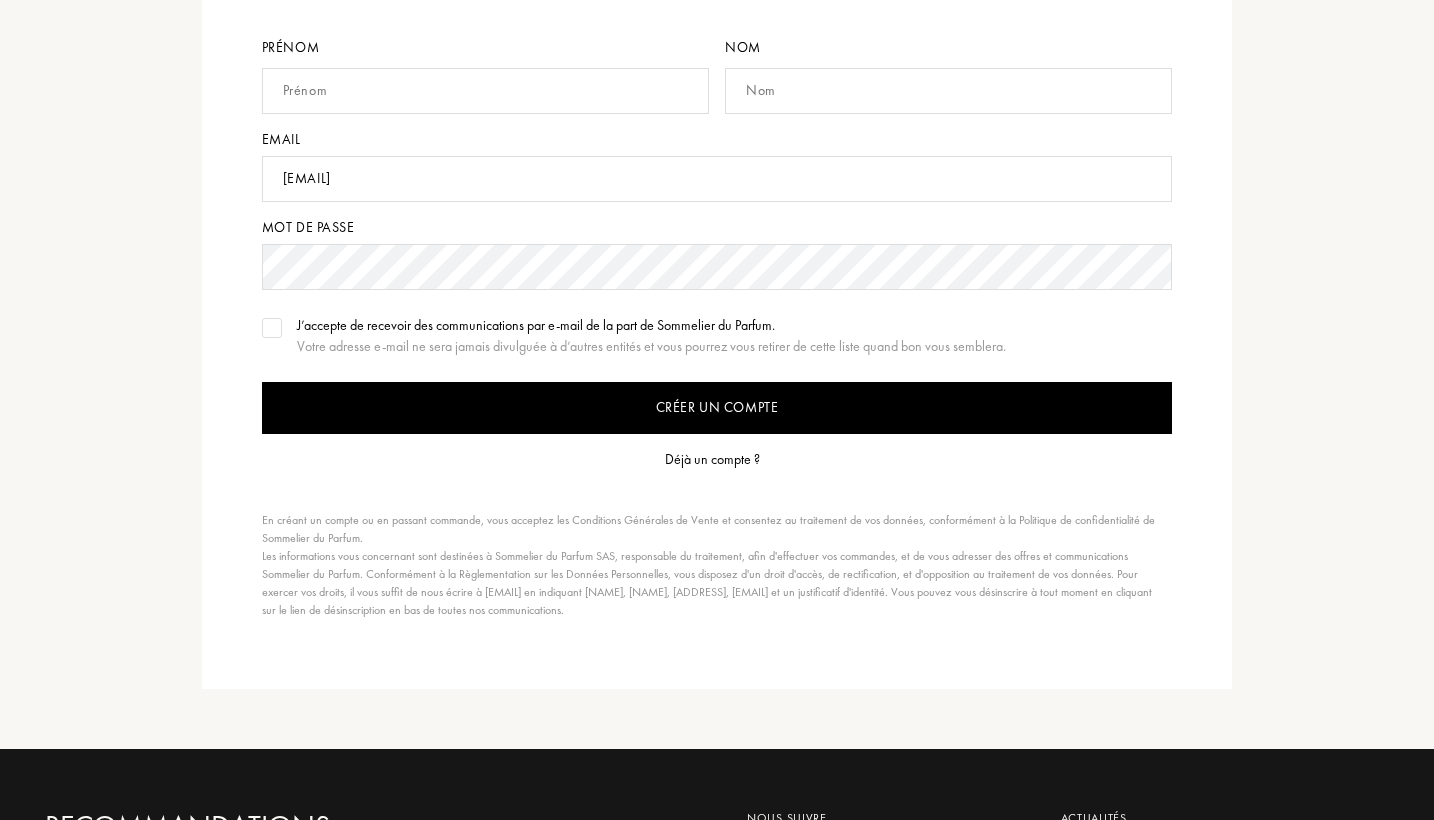 click on "Déjà un compte ?" at bounding box center (712, 459) 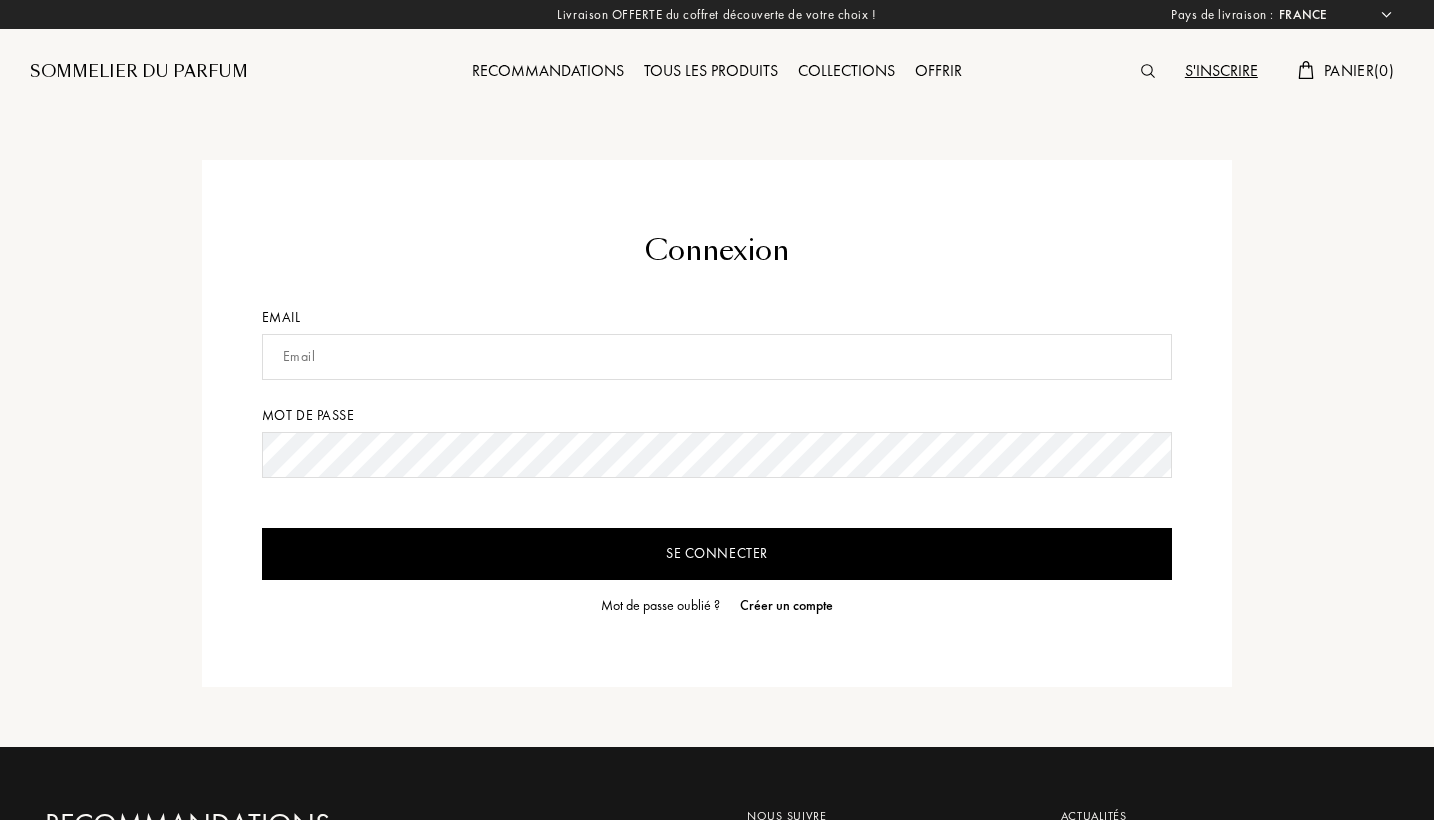 select on "FR" 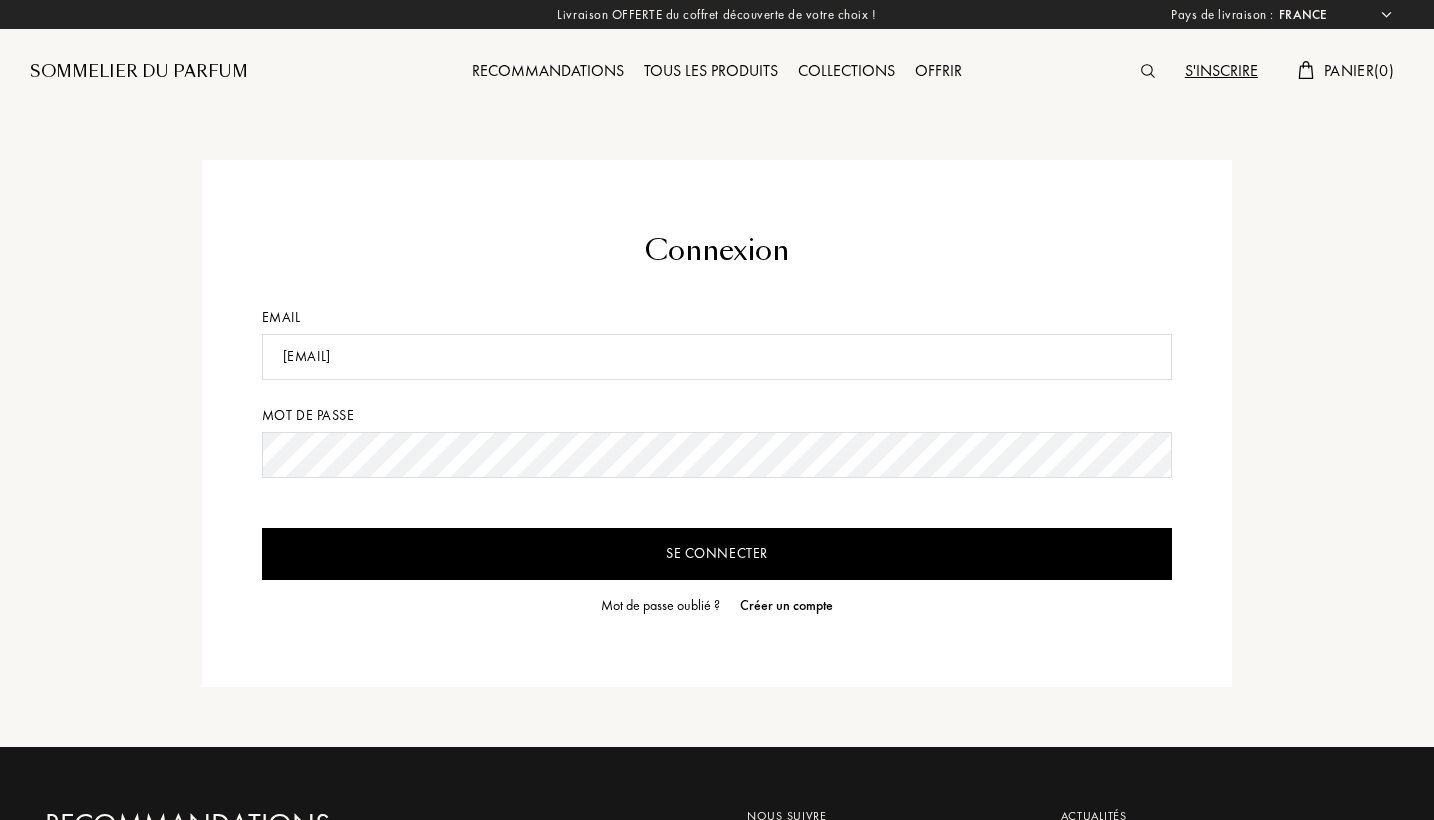 click on "Se connecter" at bounding box center [717, 554] 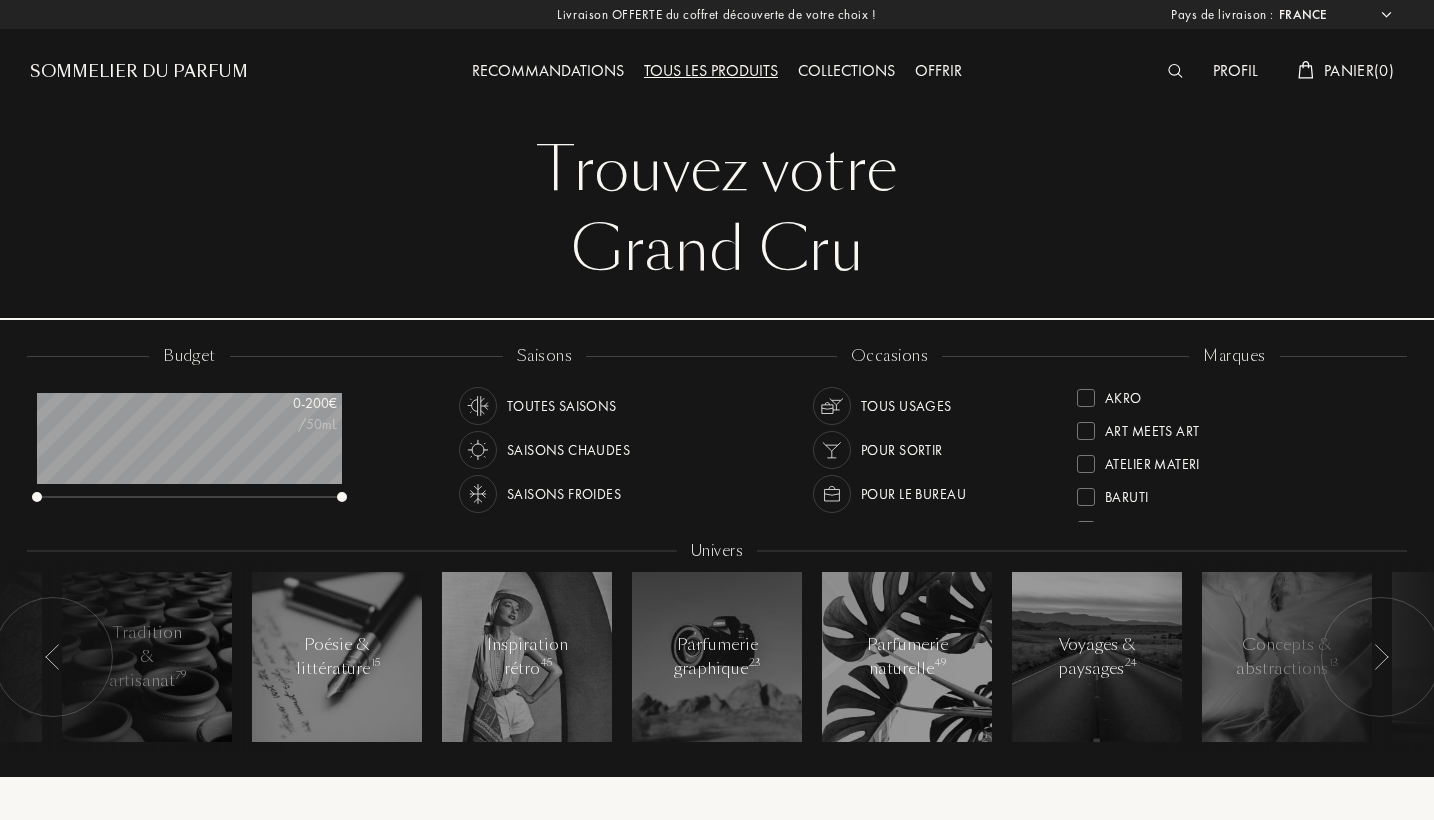 select on "FR" 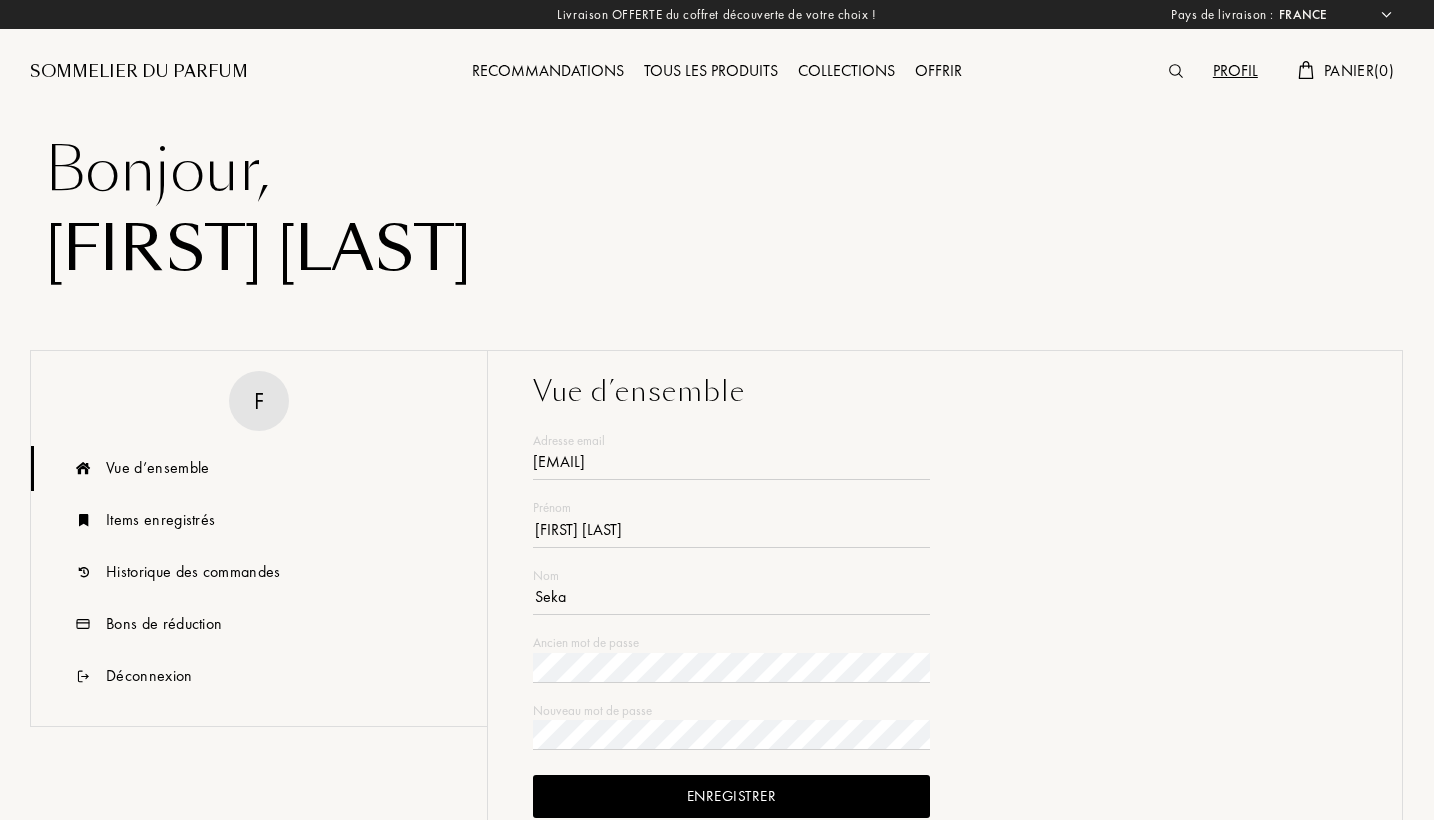 select on "FR" 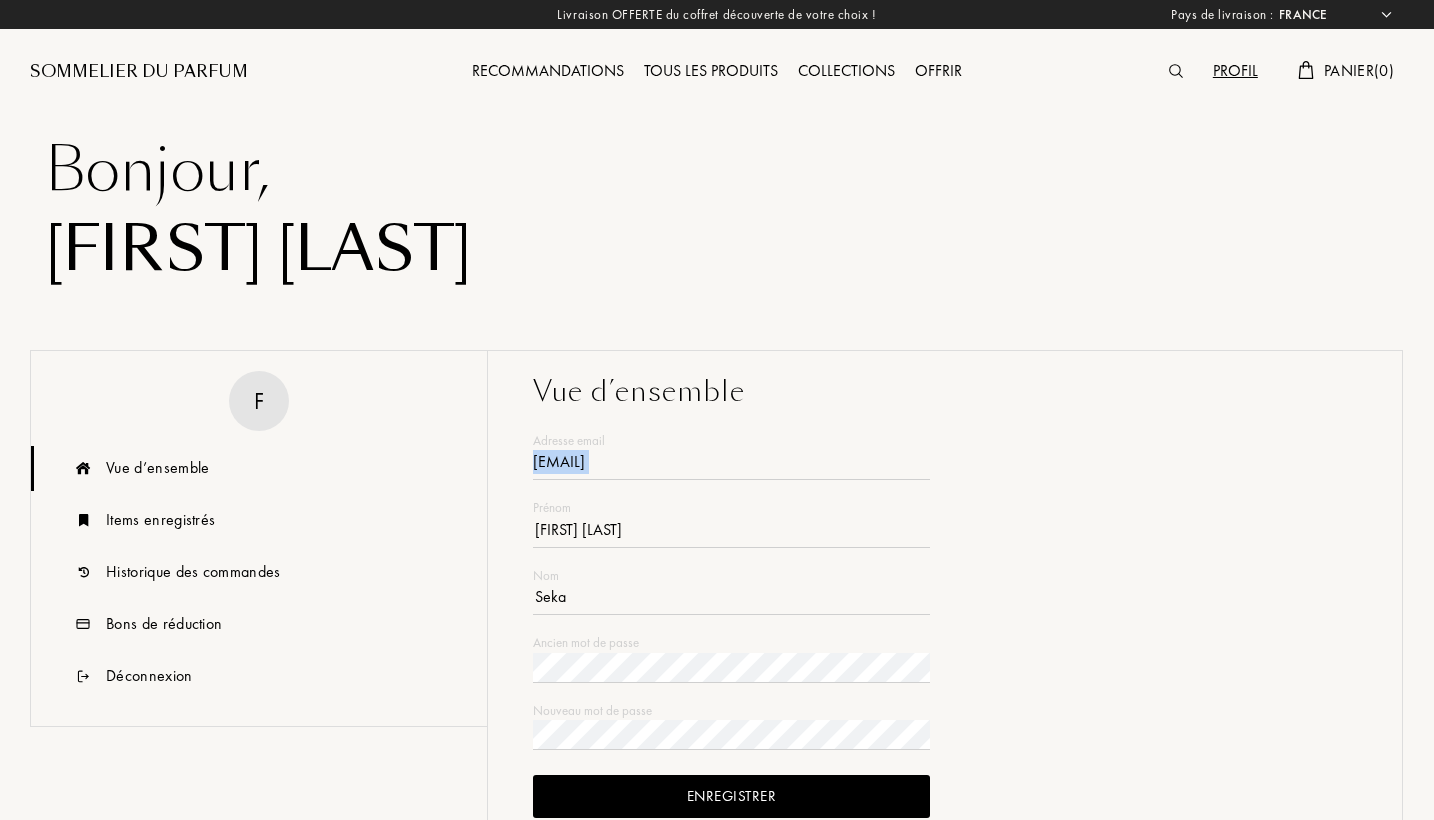 click on "[EMAIL]" at bounding box center (731, 465) 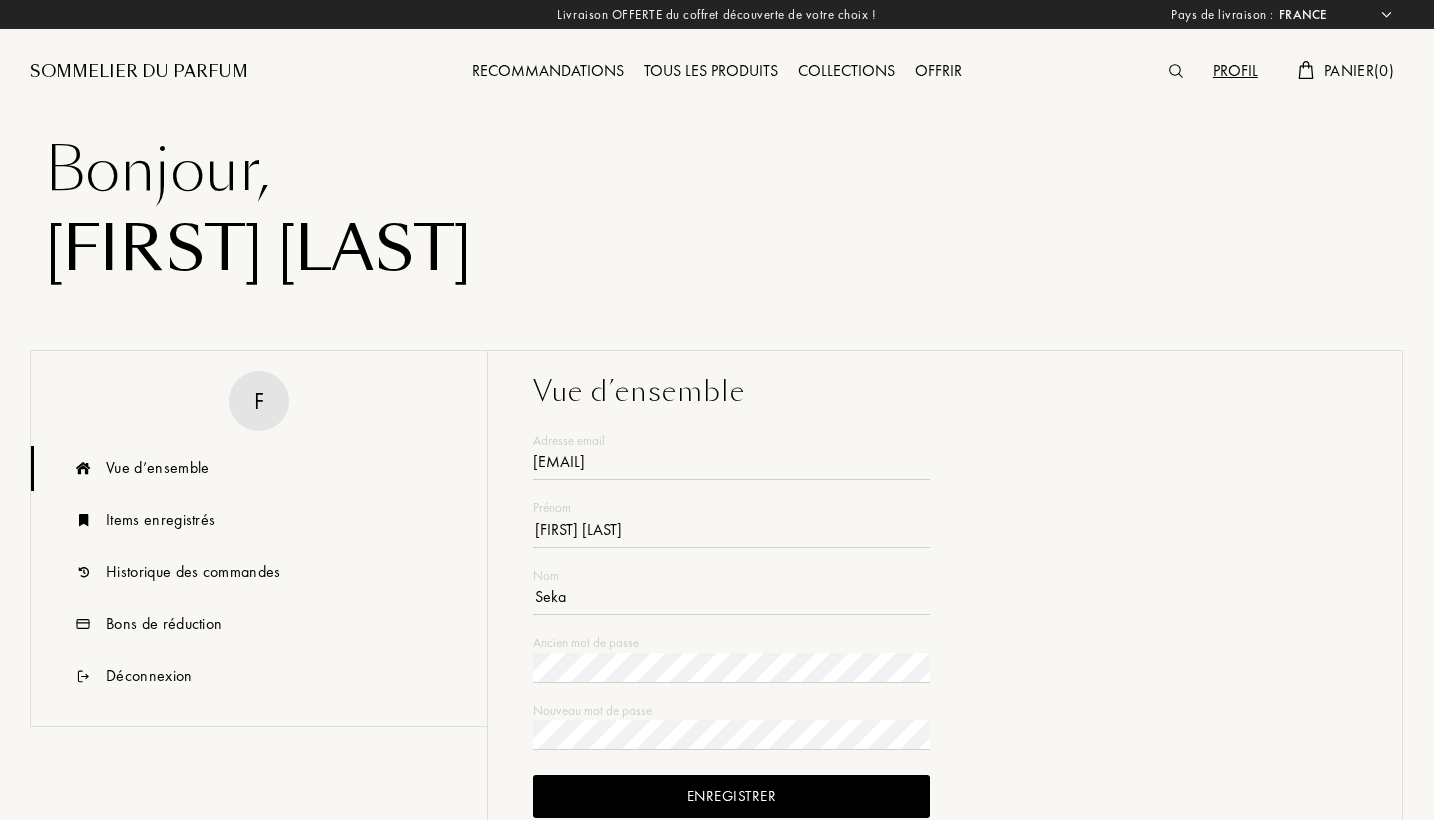 drag, startPoint x: 700, startPoint y: 461, endPoint x: 531, endPoint y: 456, distance: 169.07394 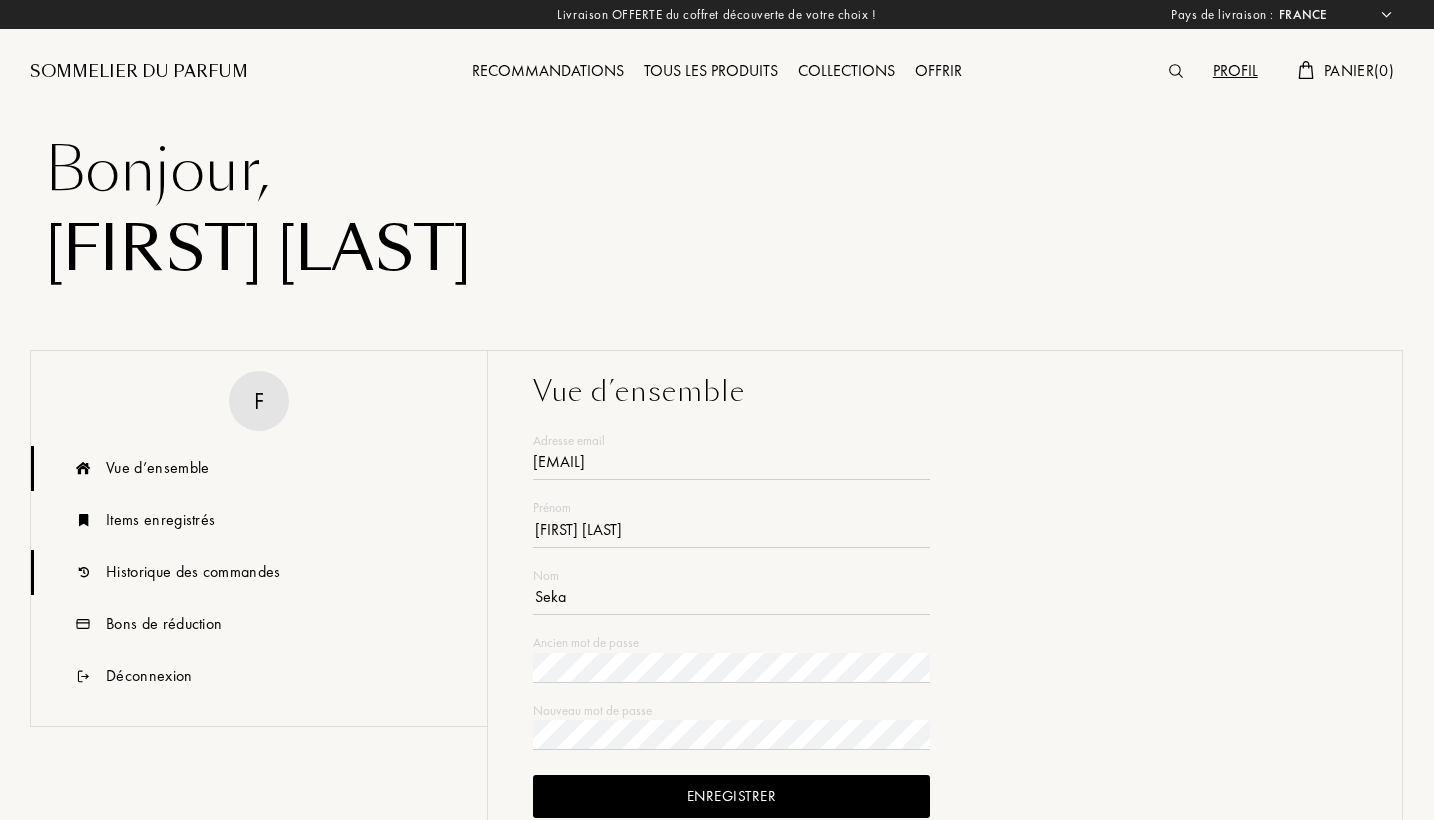 scroll, scrollTop: 0, scrollLeft: 0, axis: both 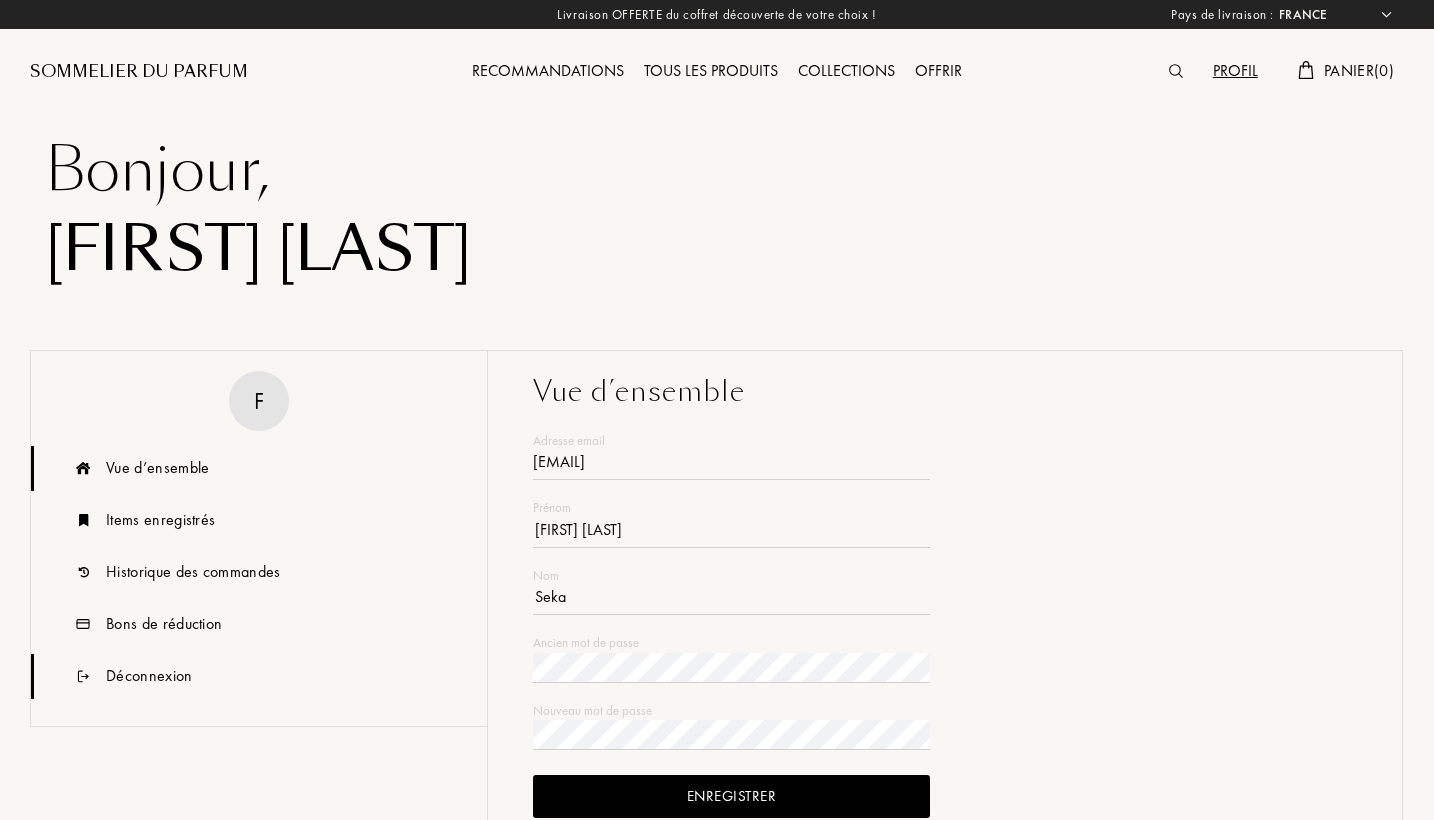 click on "Déconnexion" at bounding box center (149, 676) 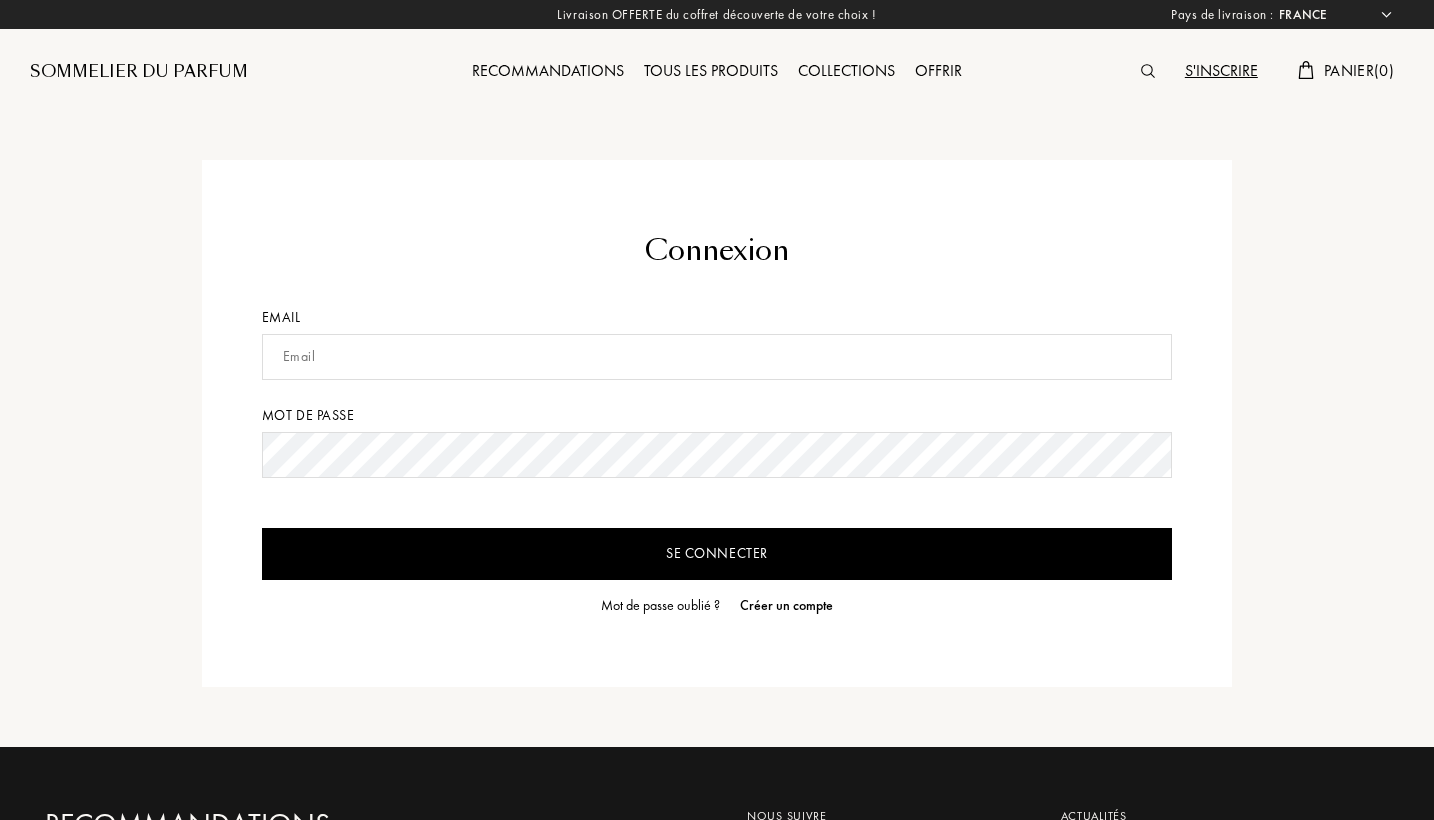 select on "FR" 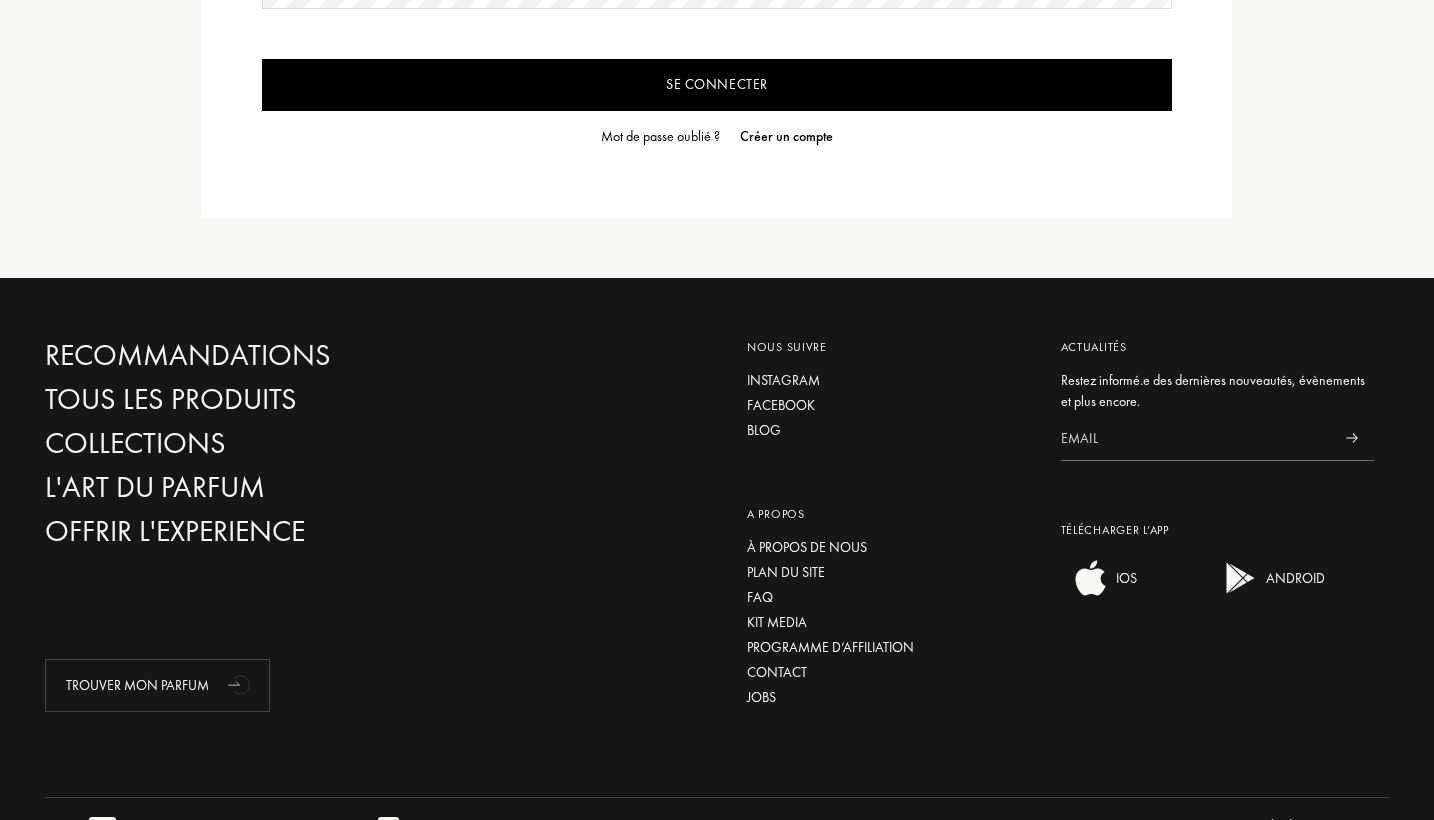 scroll, scrollTop: 472, scrollLeft: 0, axis: vertical 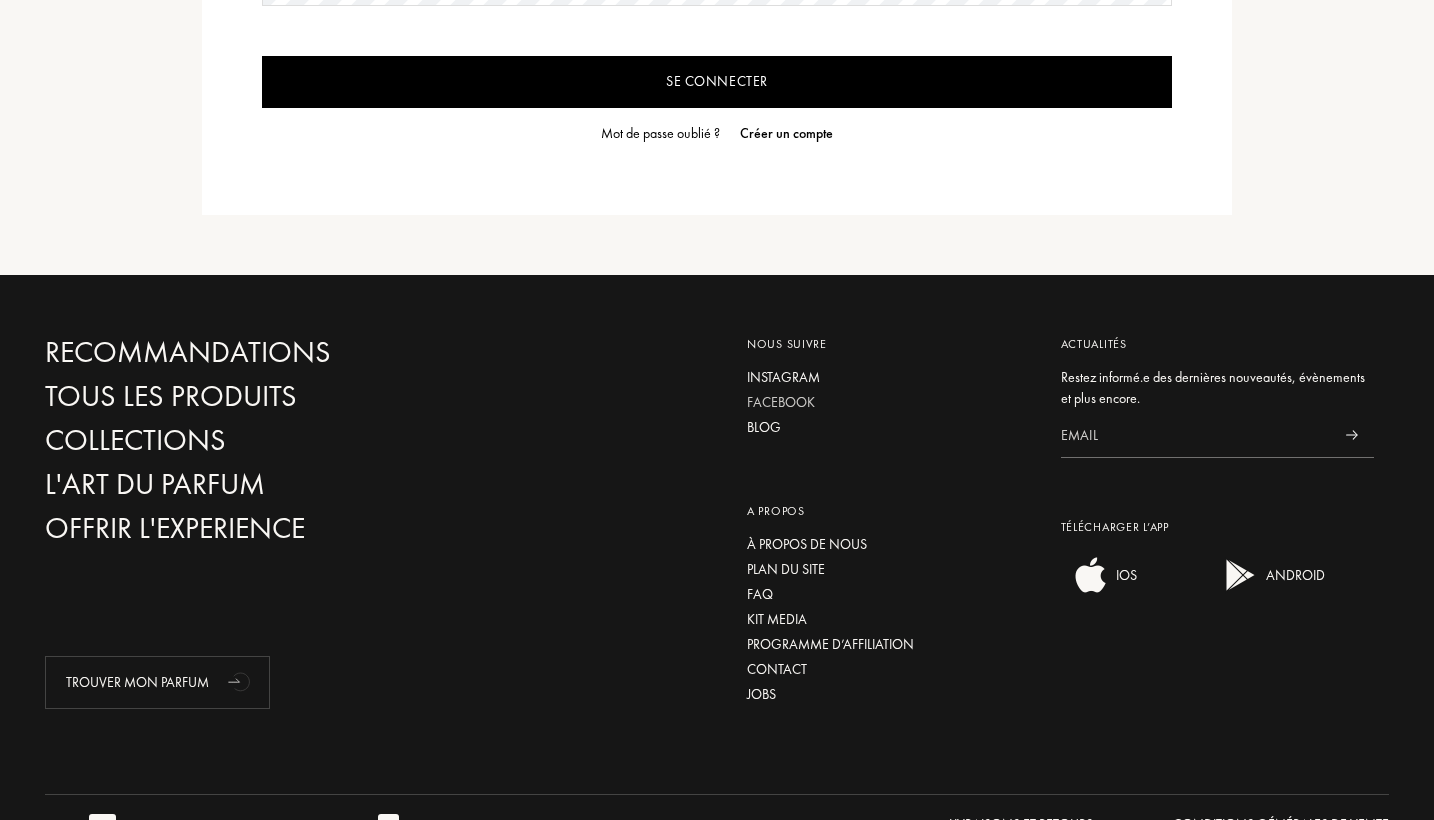 click on "Facebook" at bounding box center (889, 402) 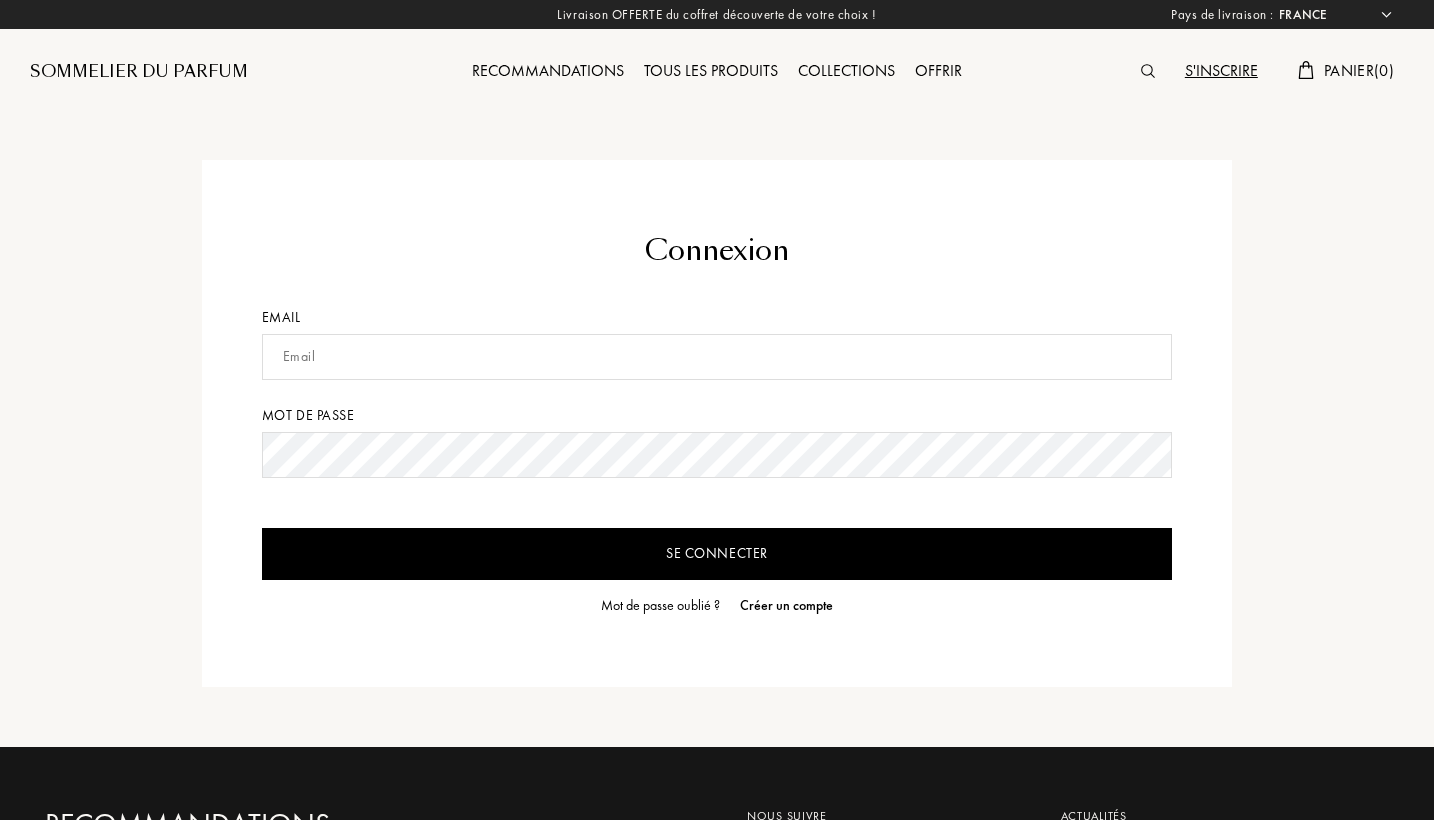 scroll, scrollTop: 0, scrollLeft: 0, axis: both 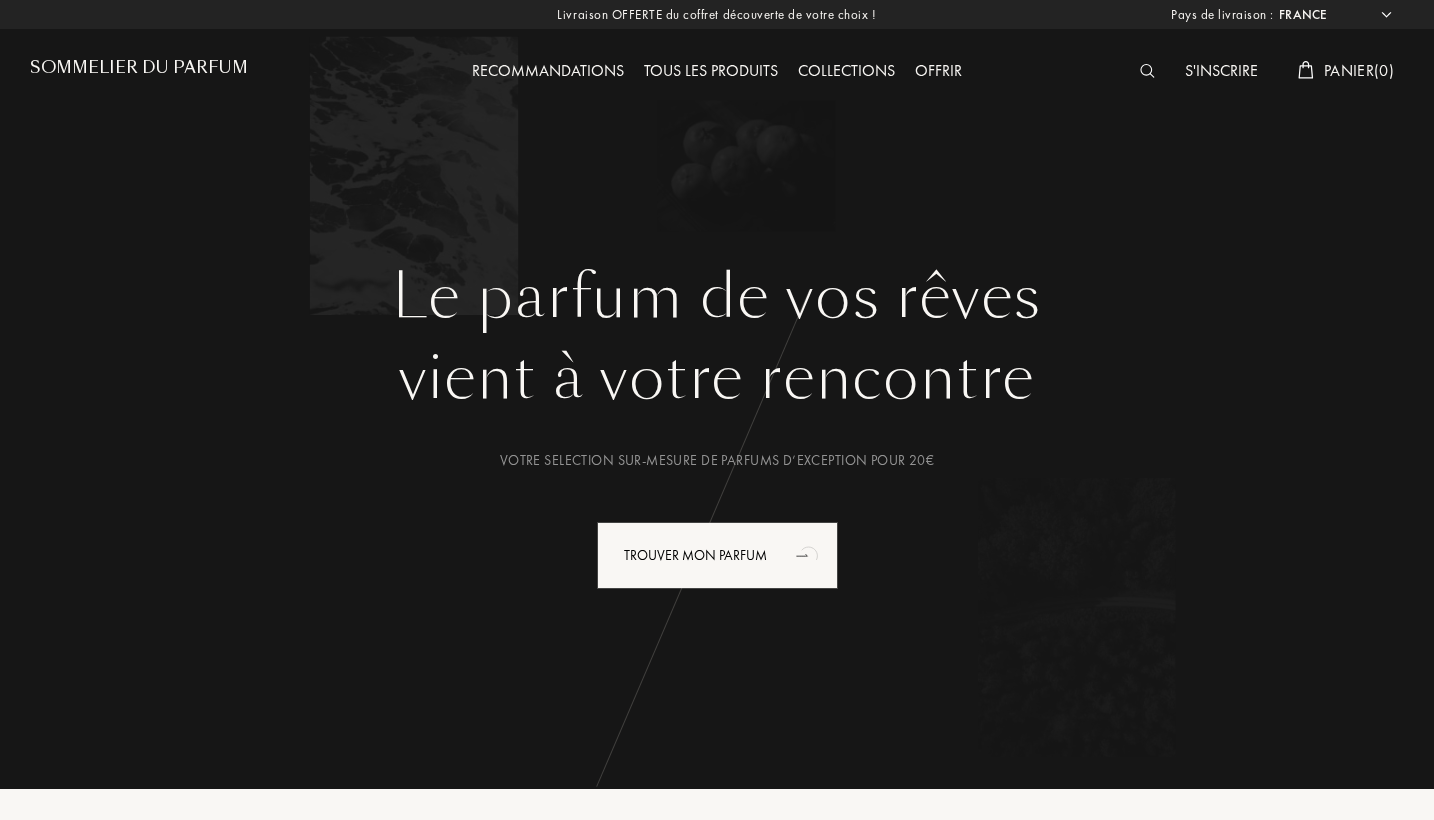 select on "FR" 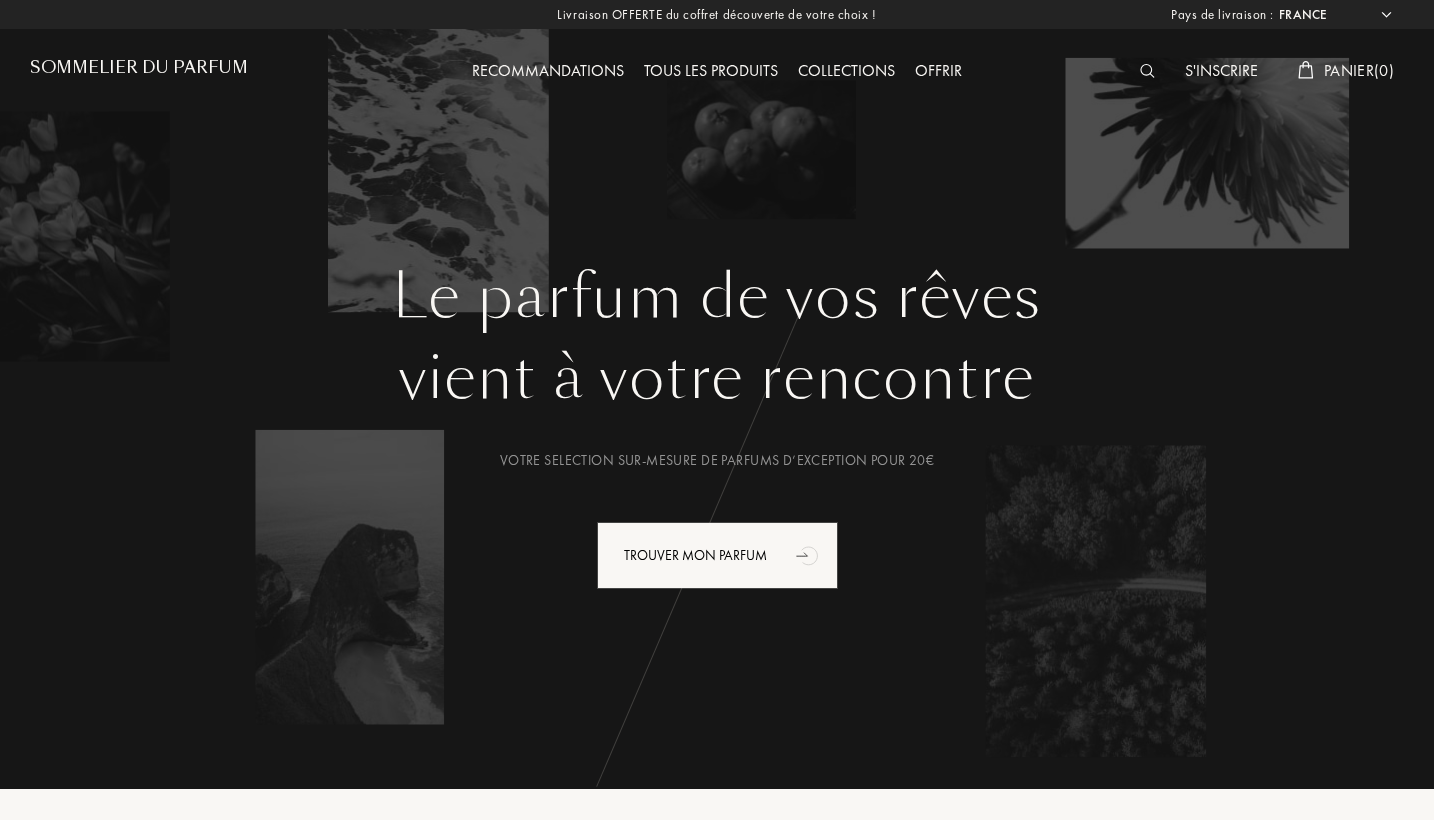 click on "S'inscrire" at bounding box center [1221, 72] 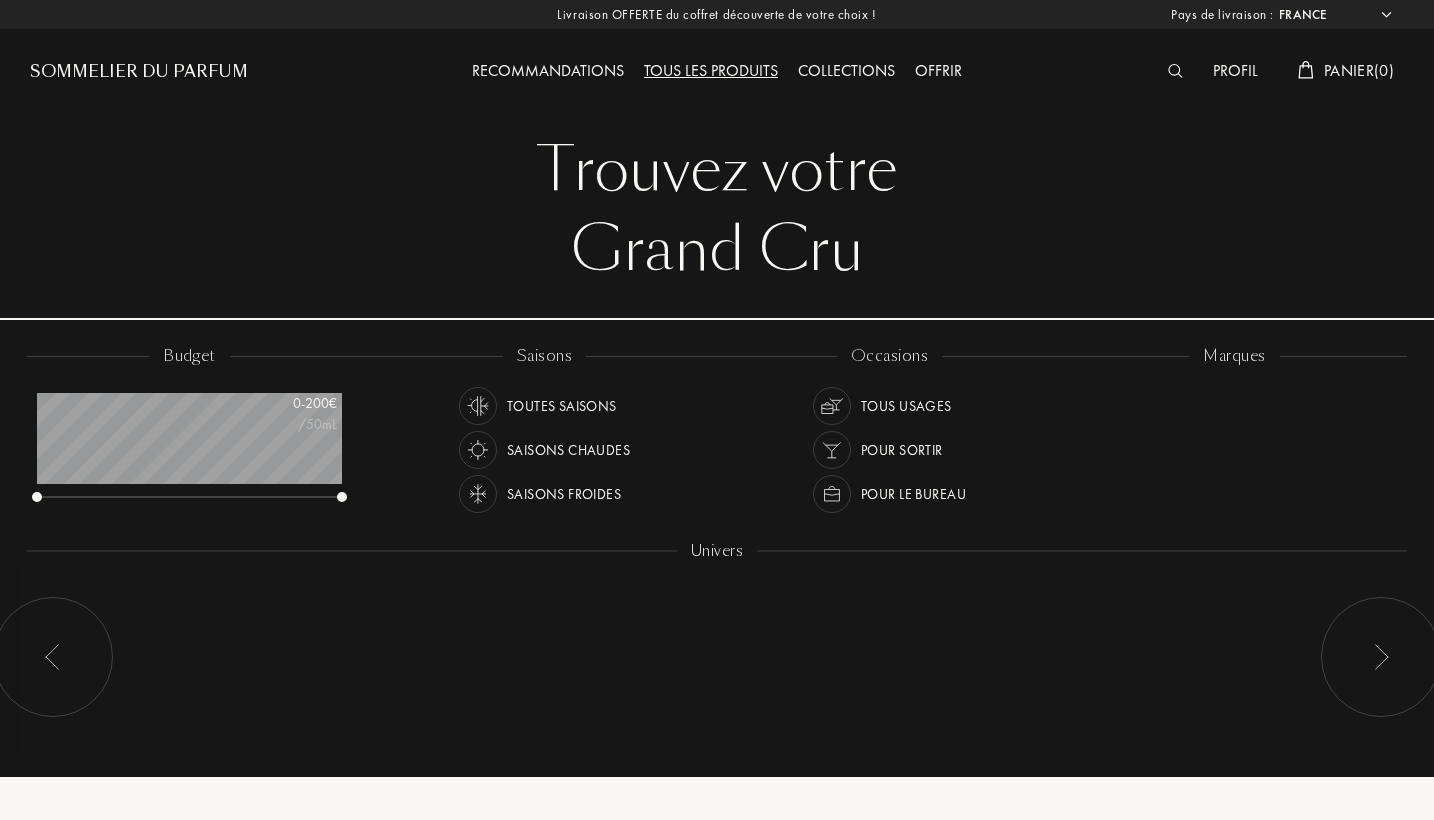 select on "FR" 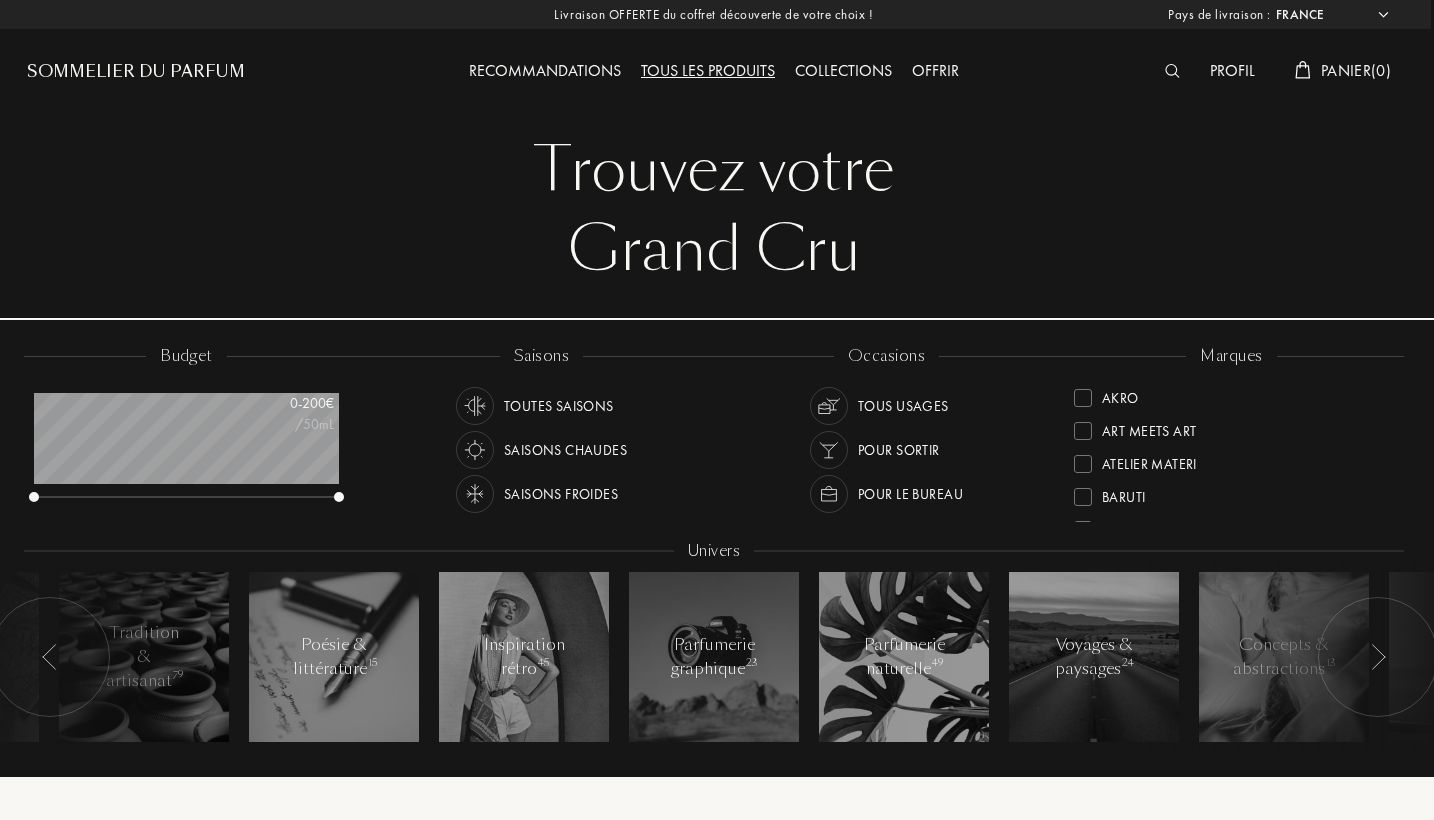 scroll, scrollTop: 0, scrollLeft: 3, axis: horizontal 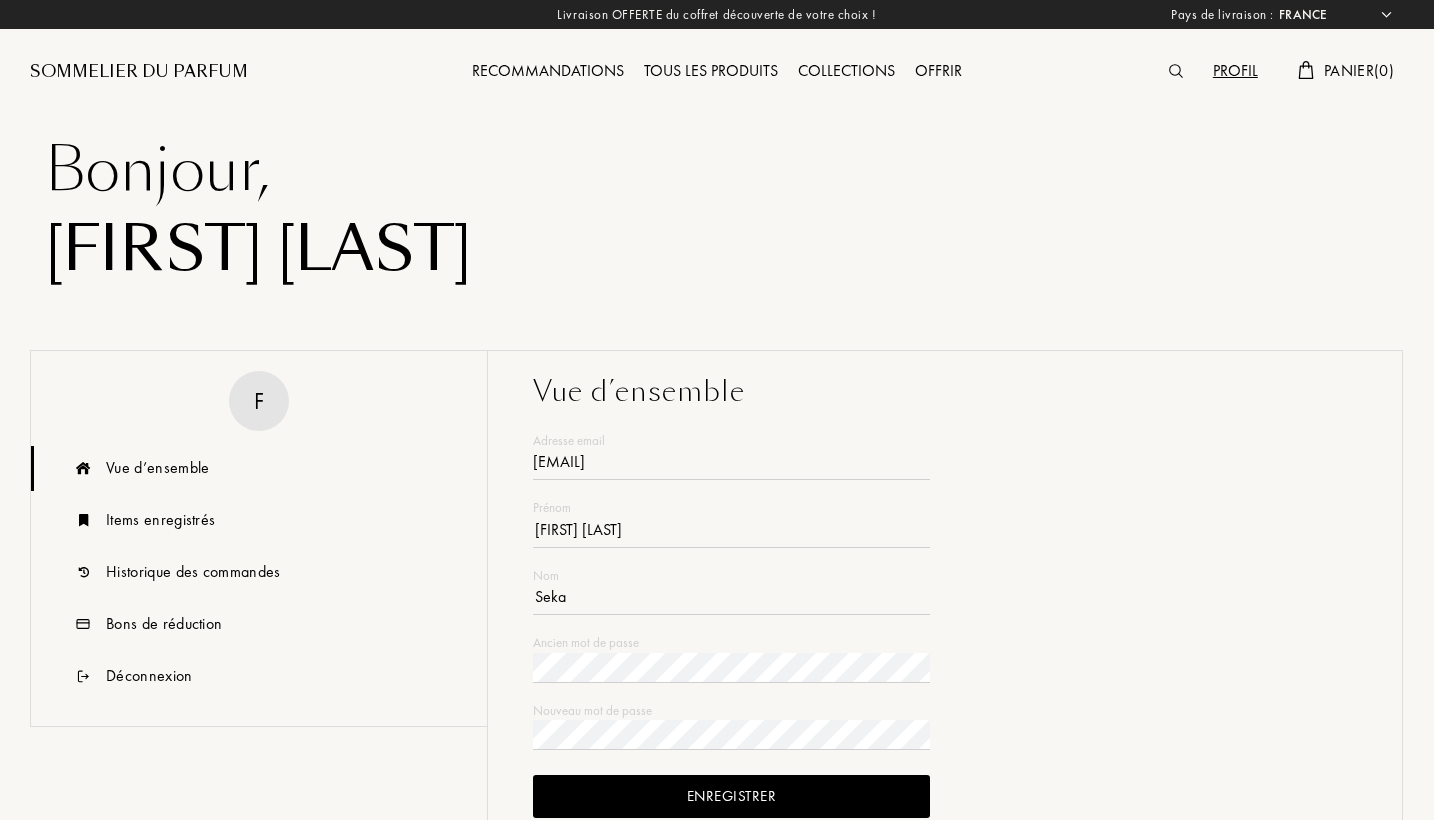 select on "FR" 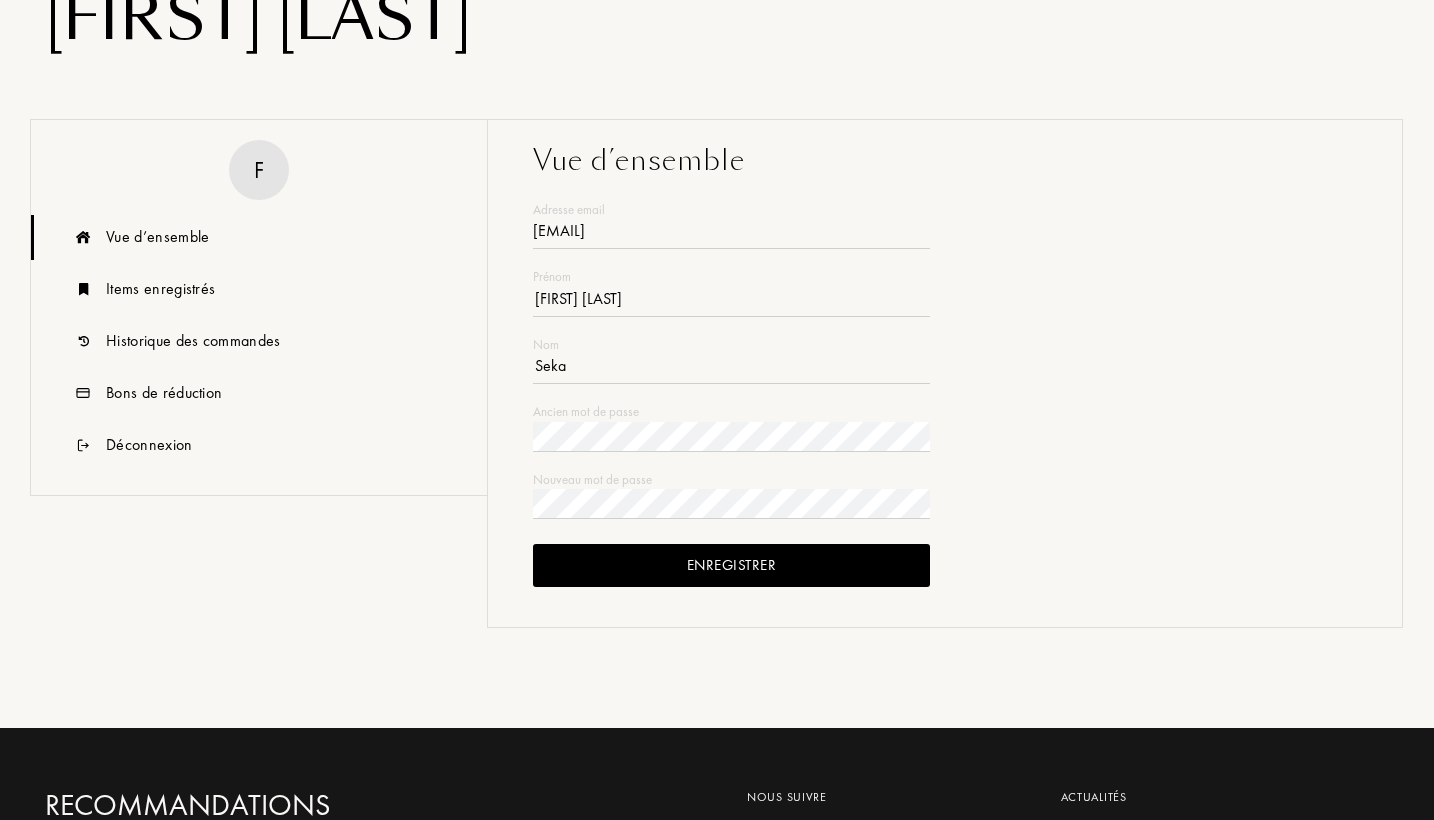 scroll, scrollTop: 6, scrollLeft: 0, axis: vertical 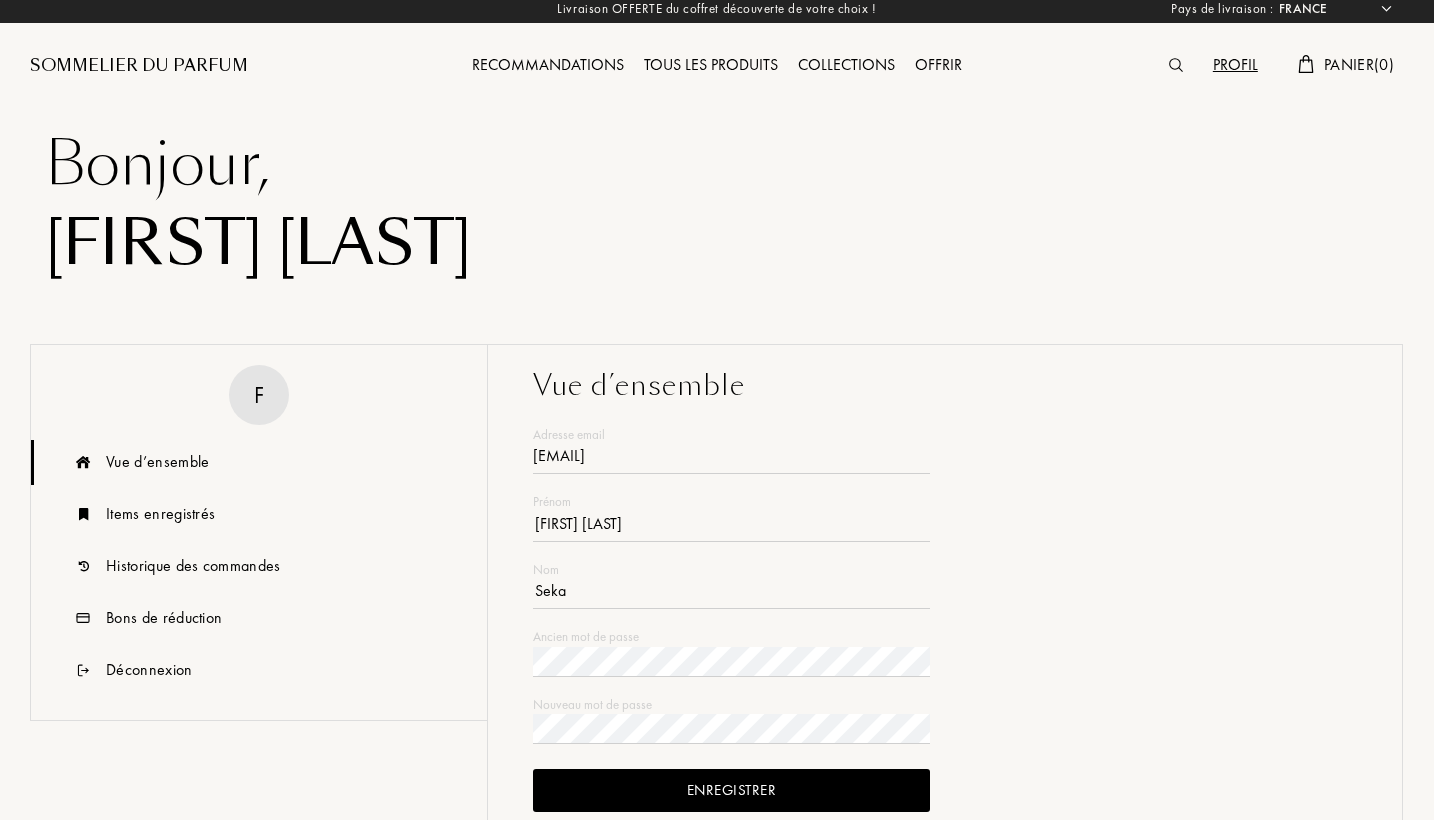 click on "Collections" at bounding box center (846, 66) 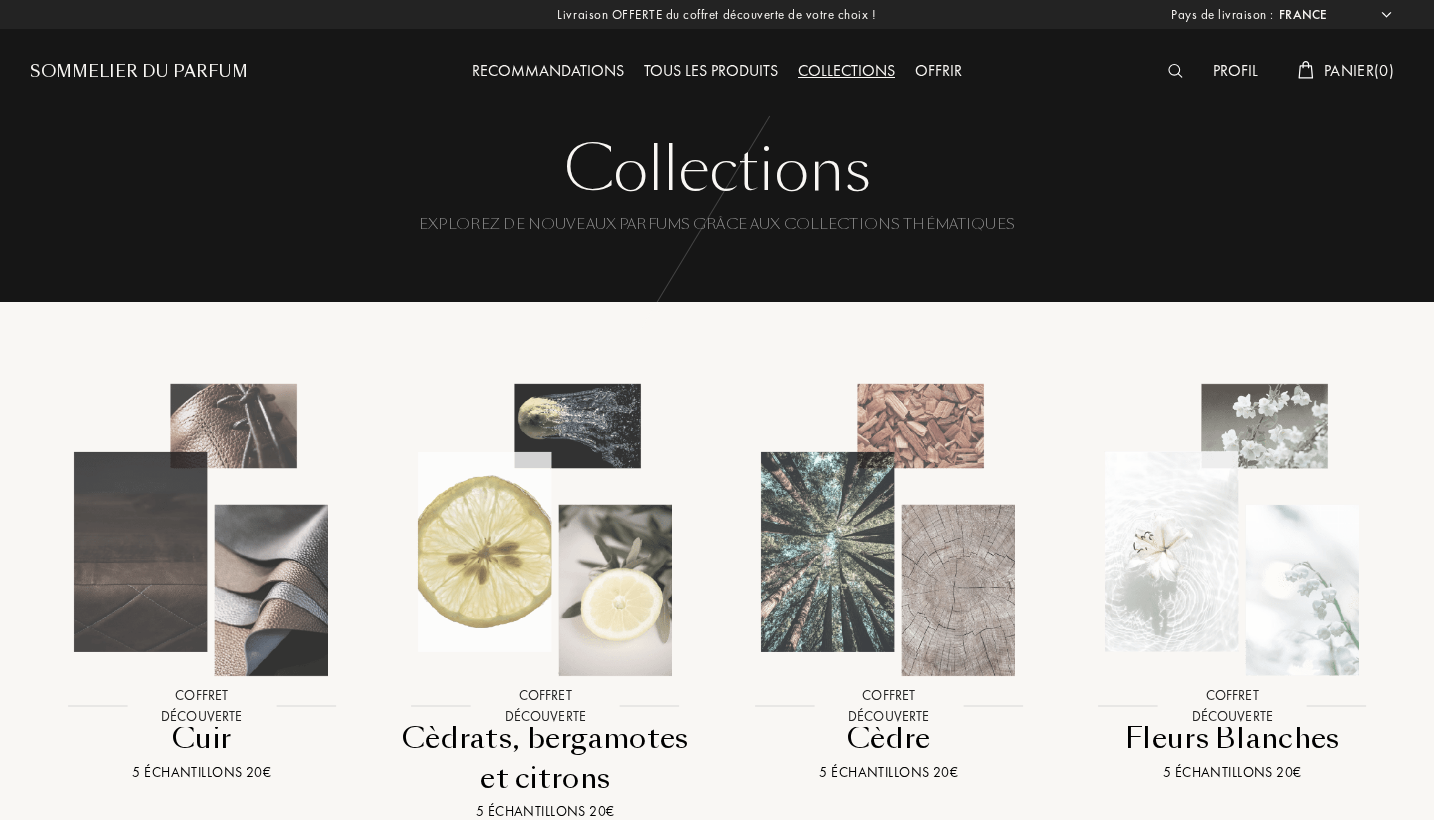 select on "FR" 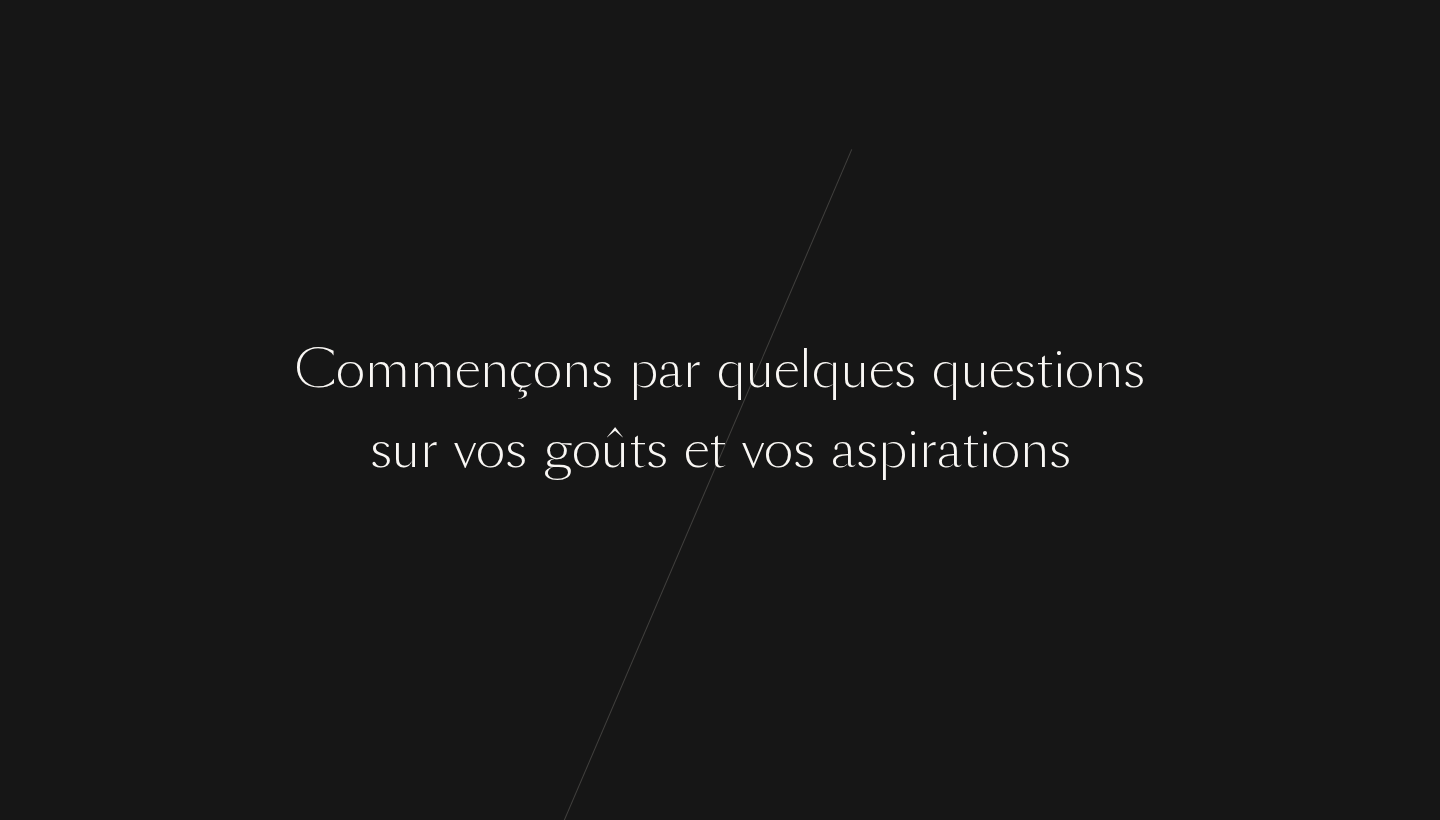 scroll, scrollTop: 0, scrollLeft: 0, axis: both 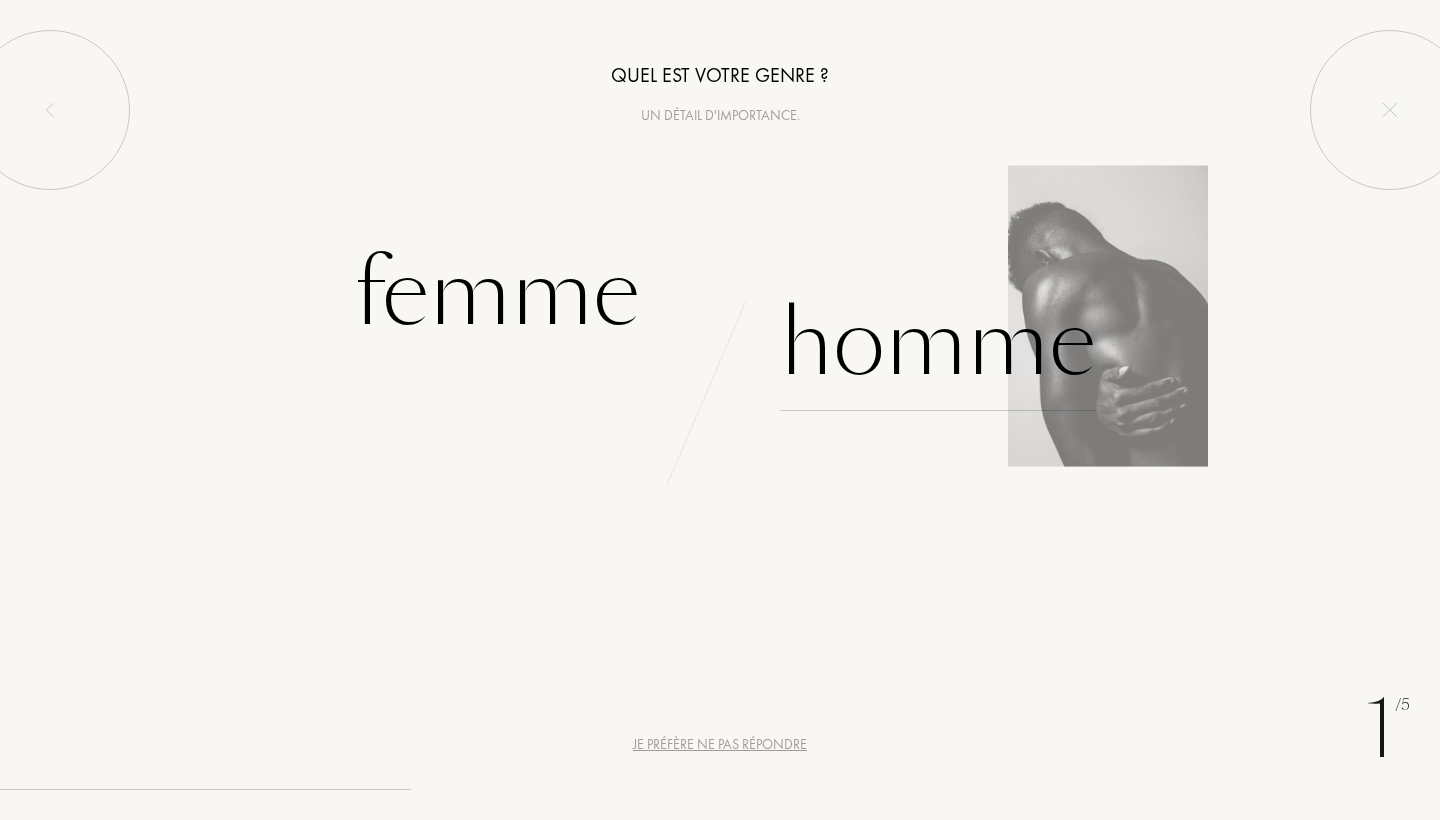 click on "Homme" at bounding box center (938, 343) 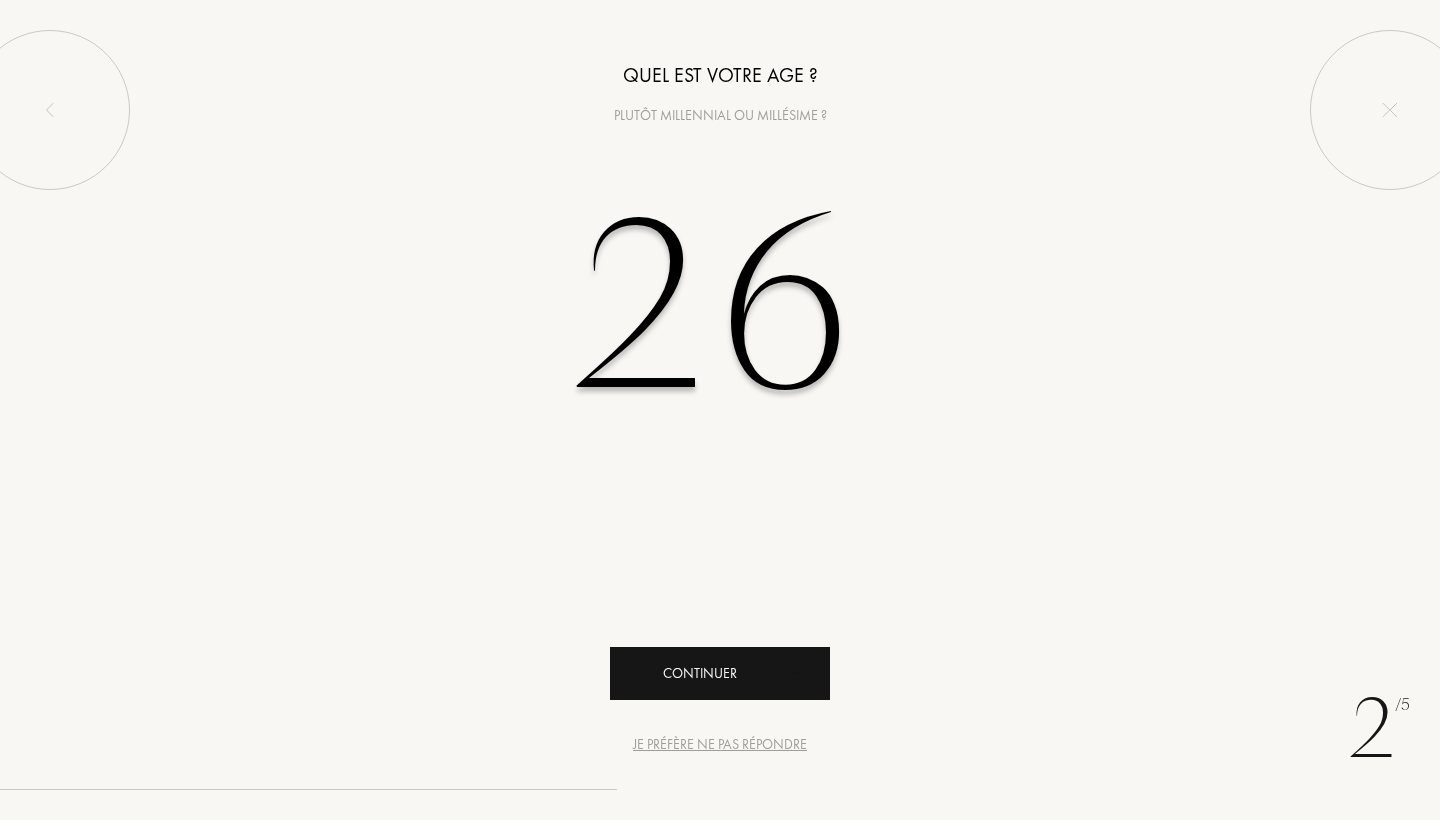 type on "26" 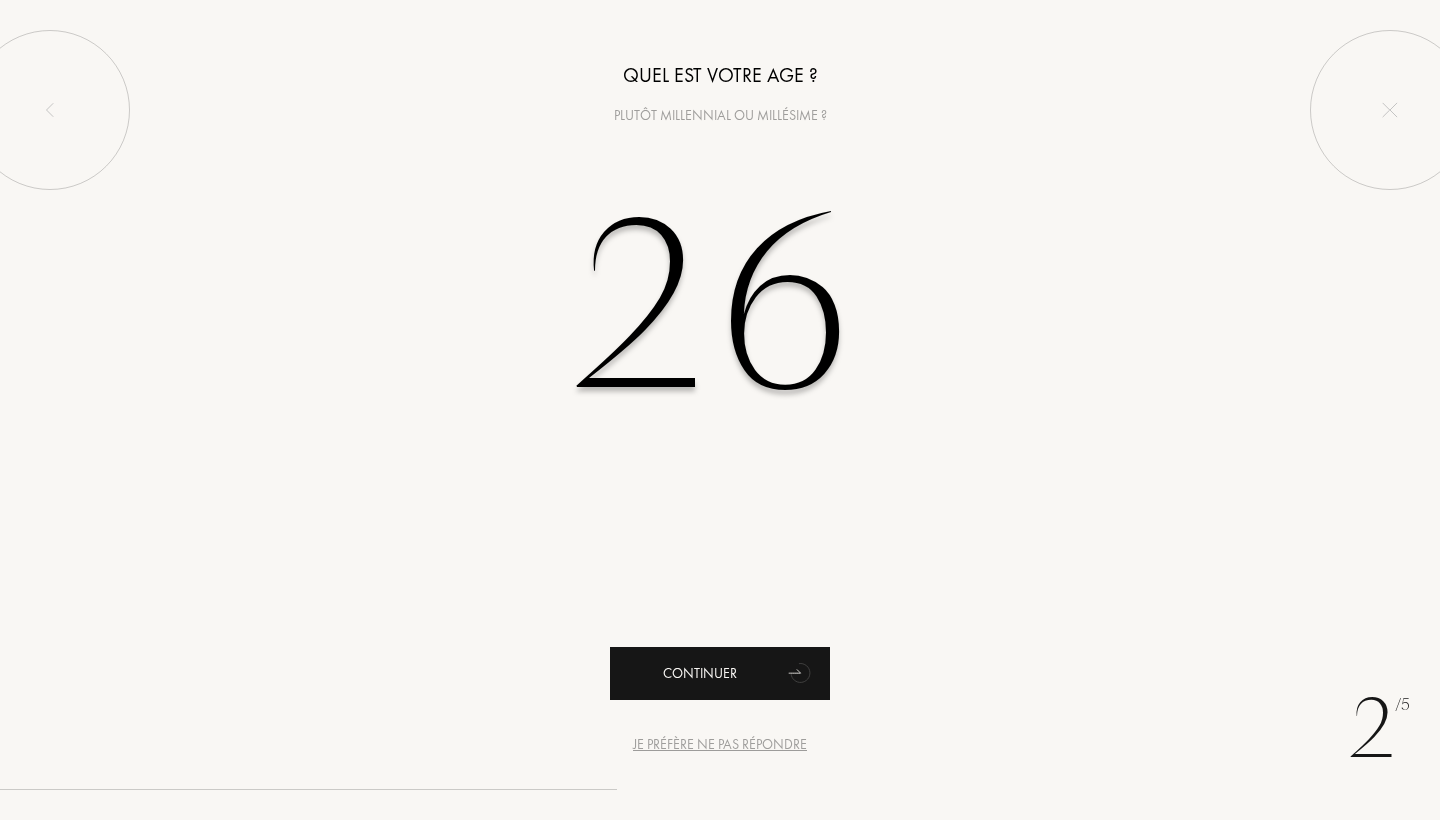 click on "Continuer" at bounding box center (720, 673) 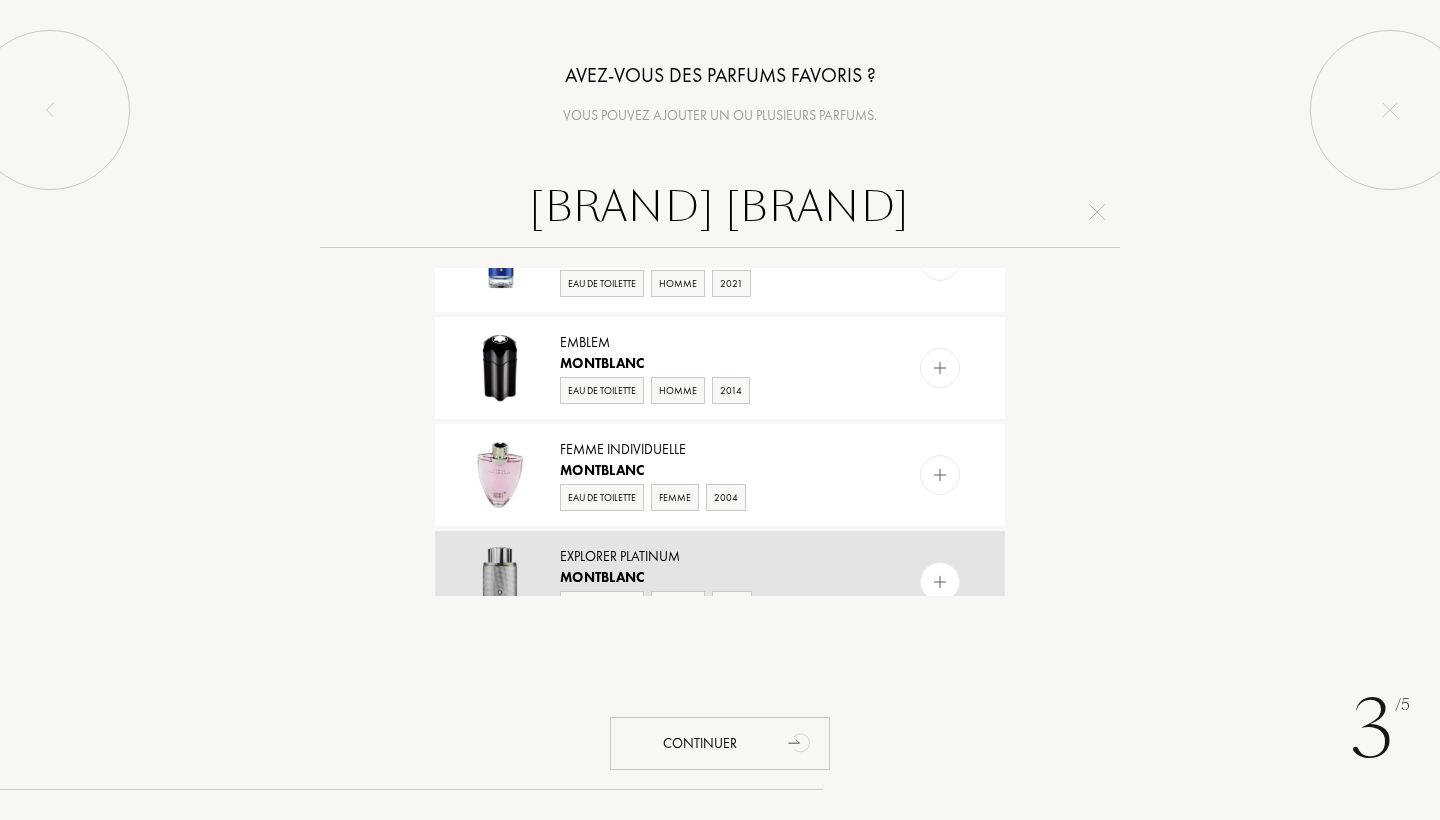 scroll, scrollTop: 1237, scrollLeft: 0, axis: vertical 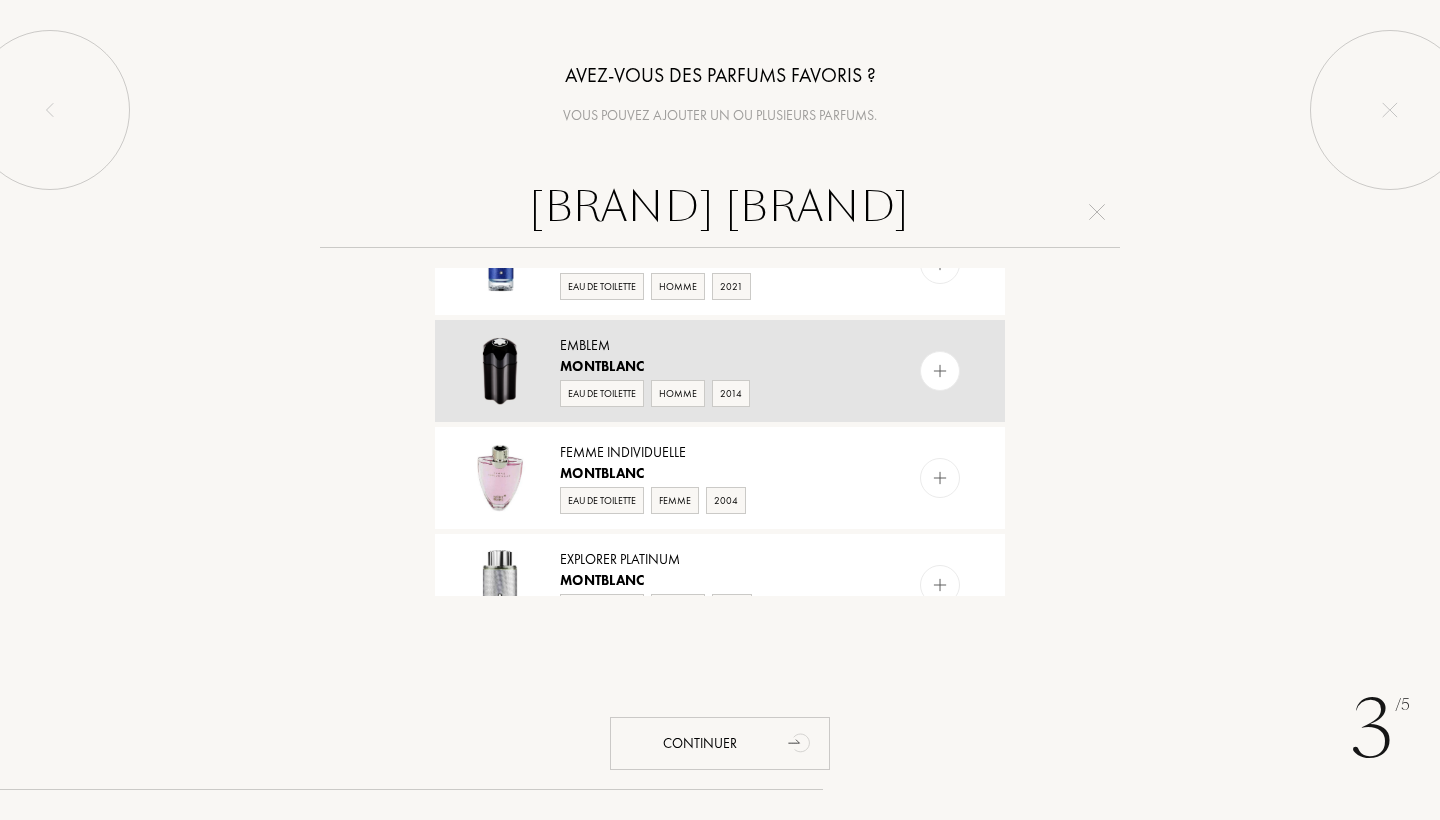 type on "mont blanc" 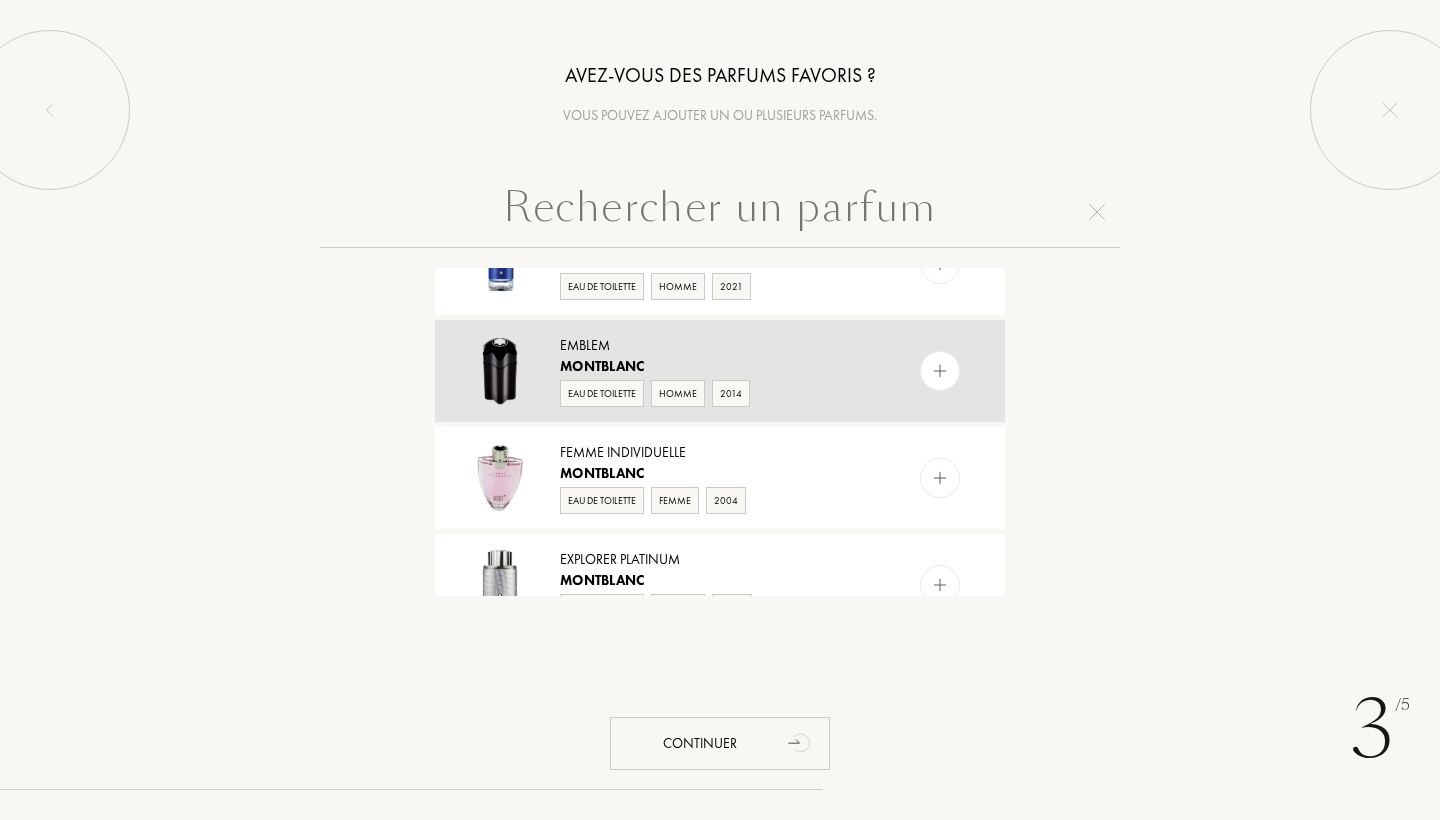 scroll, scrollTop: 0, scrollLeft: 0, axis: both 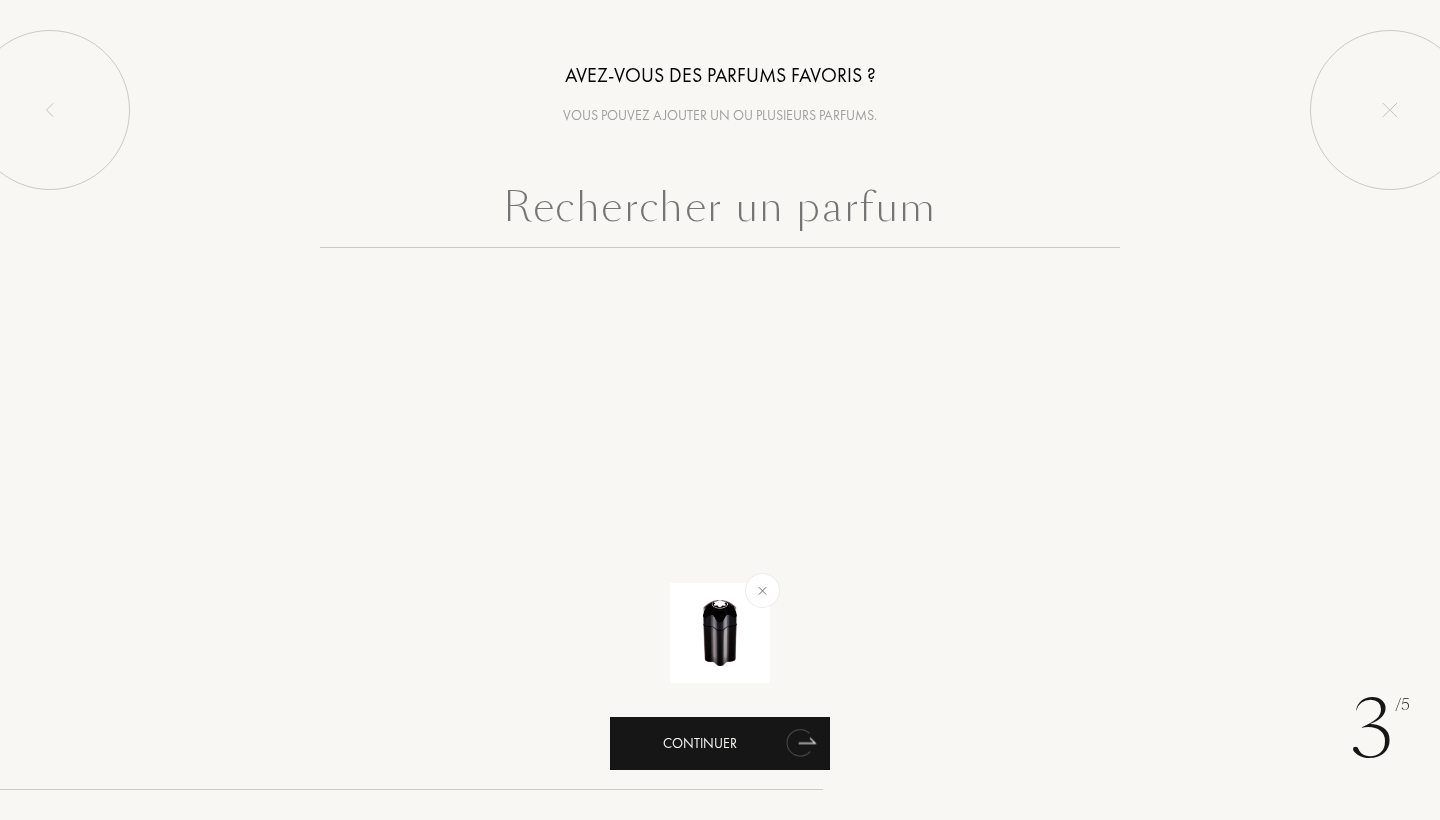 click 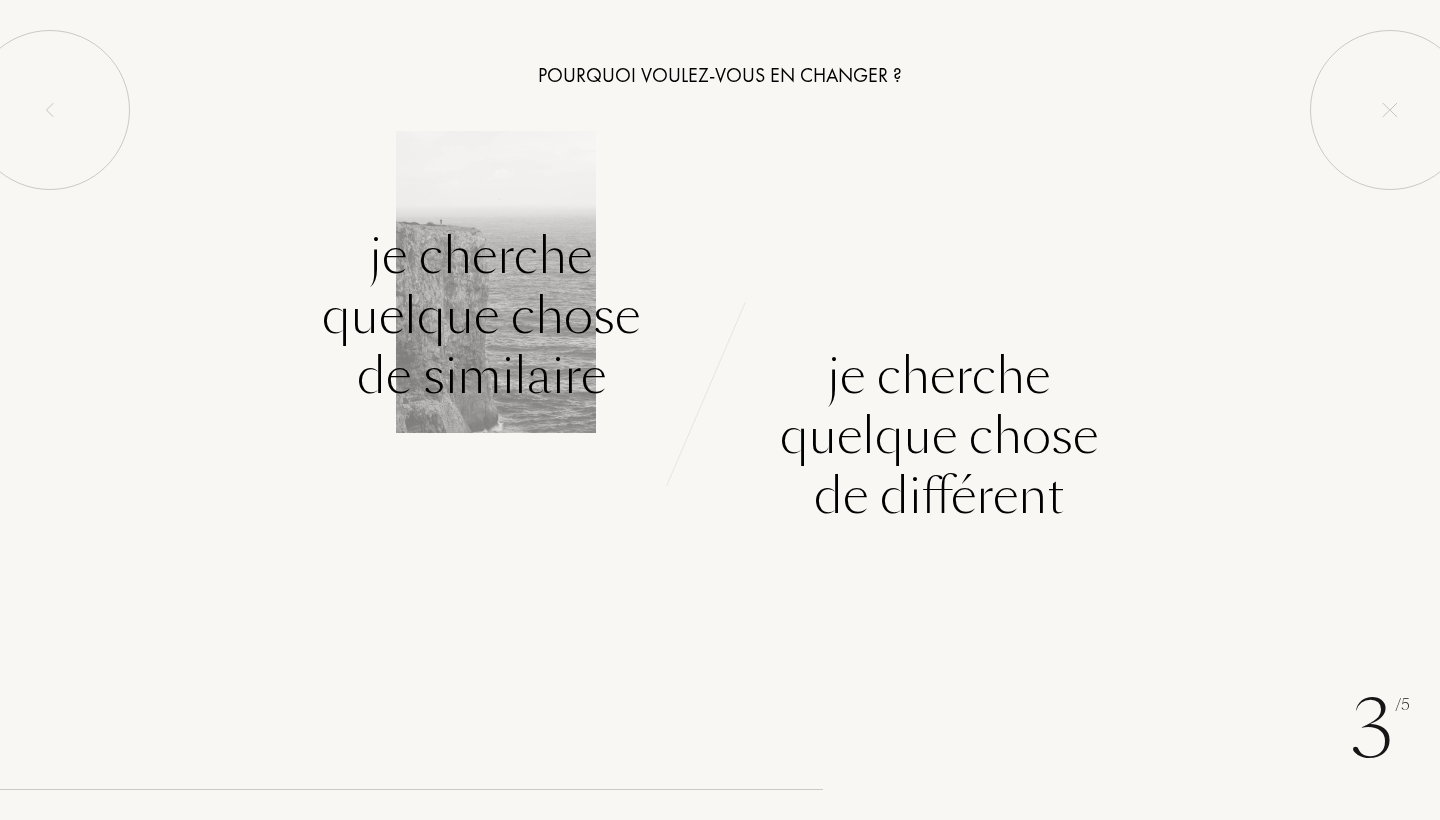 click on "Je cherche
quelque chose
de similaire" at bounding box center [481, 316] 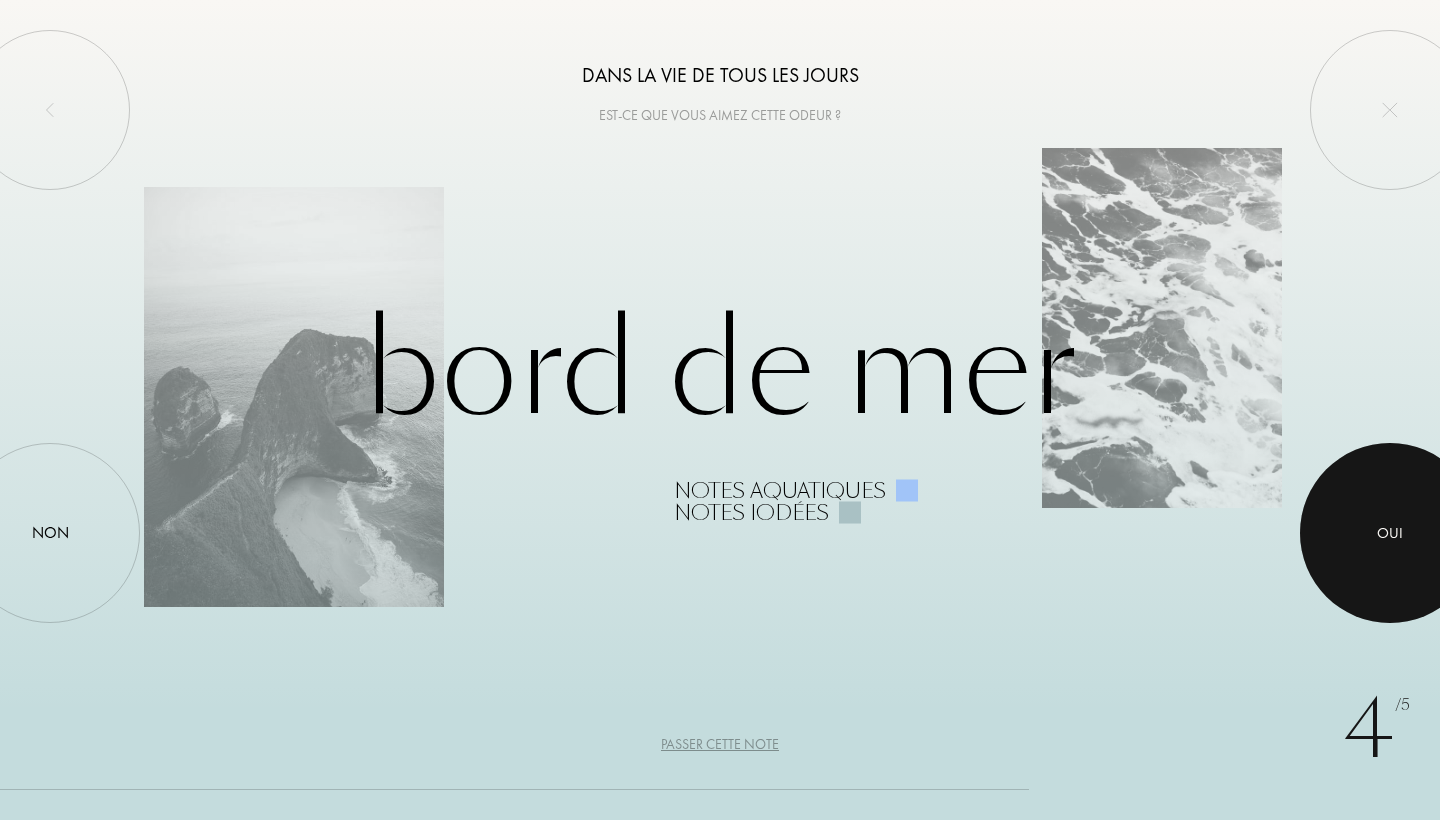 click at bounding box center [1390, 533] 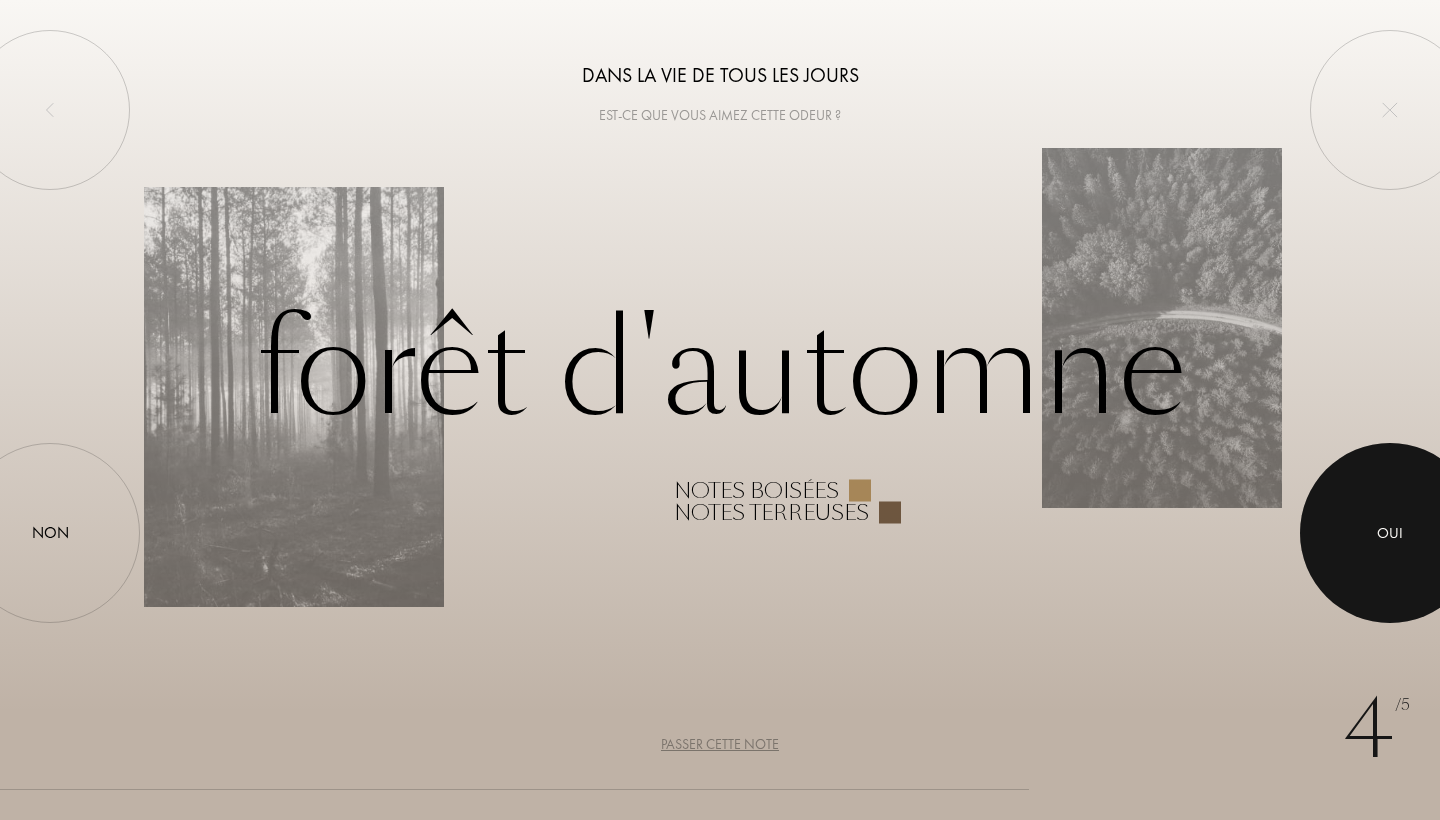 click at bounding box center [1390, 533] 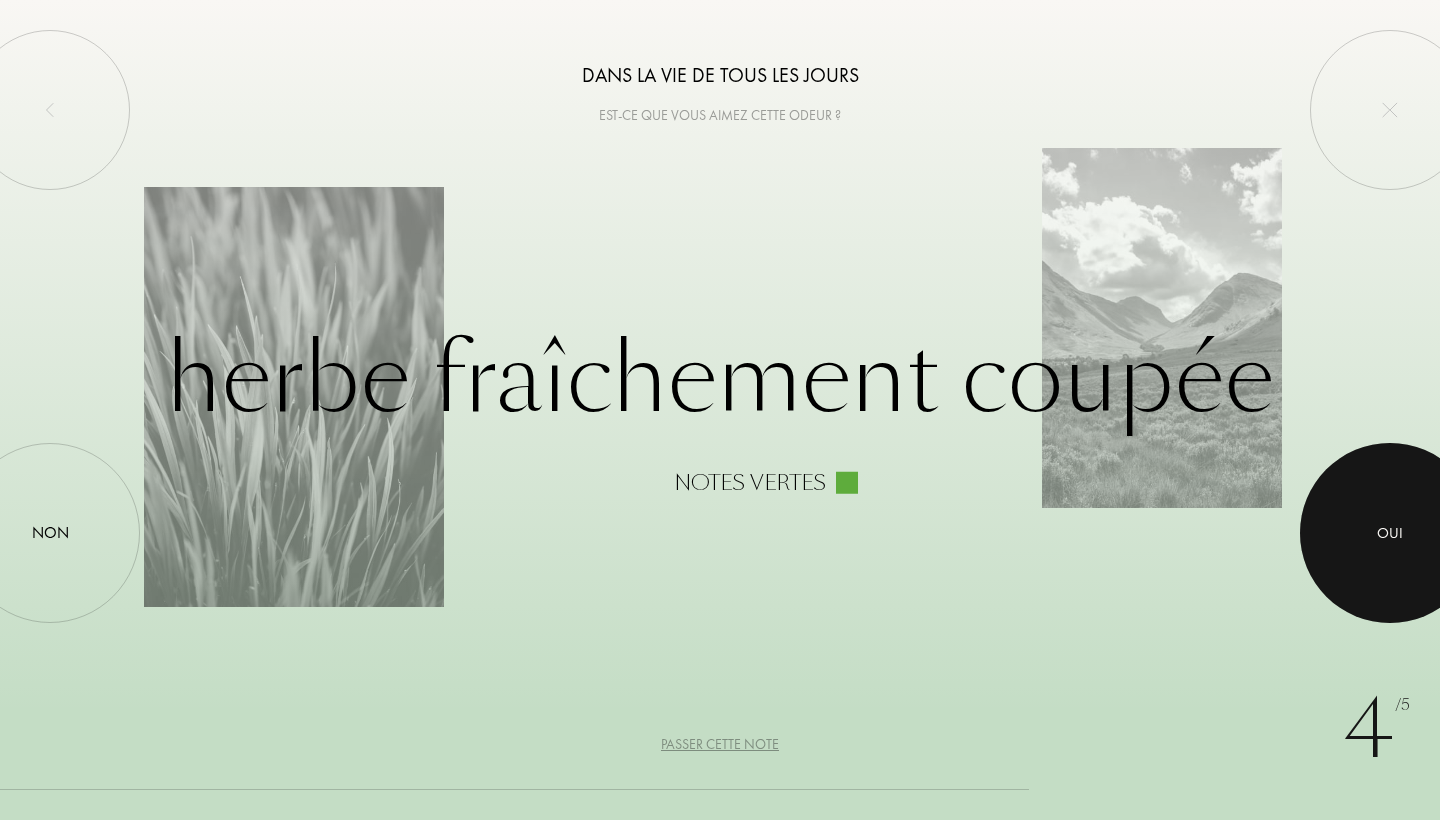 click at bounding box center [1390, 533] 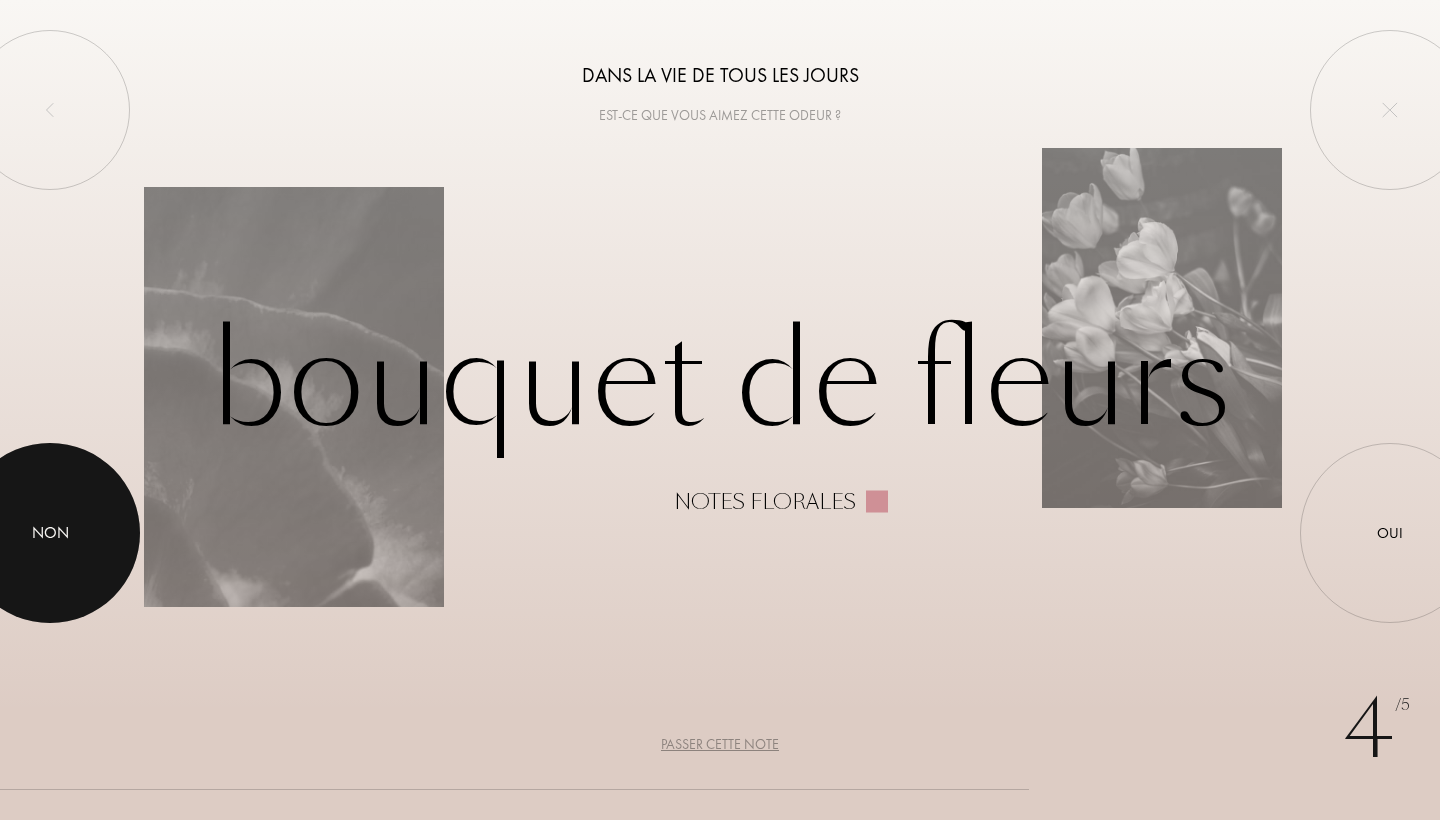 click at bounding box center (50, 533) 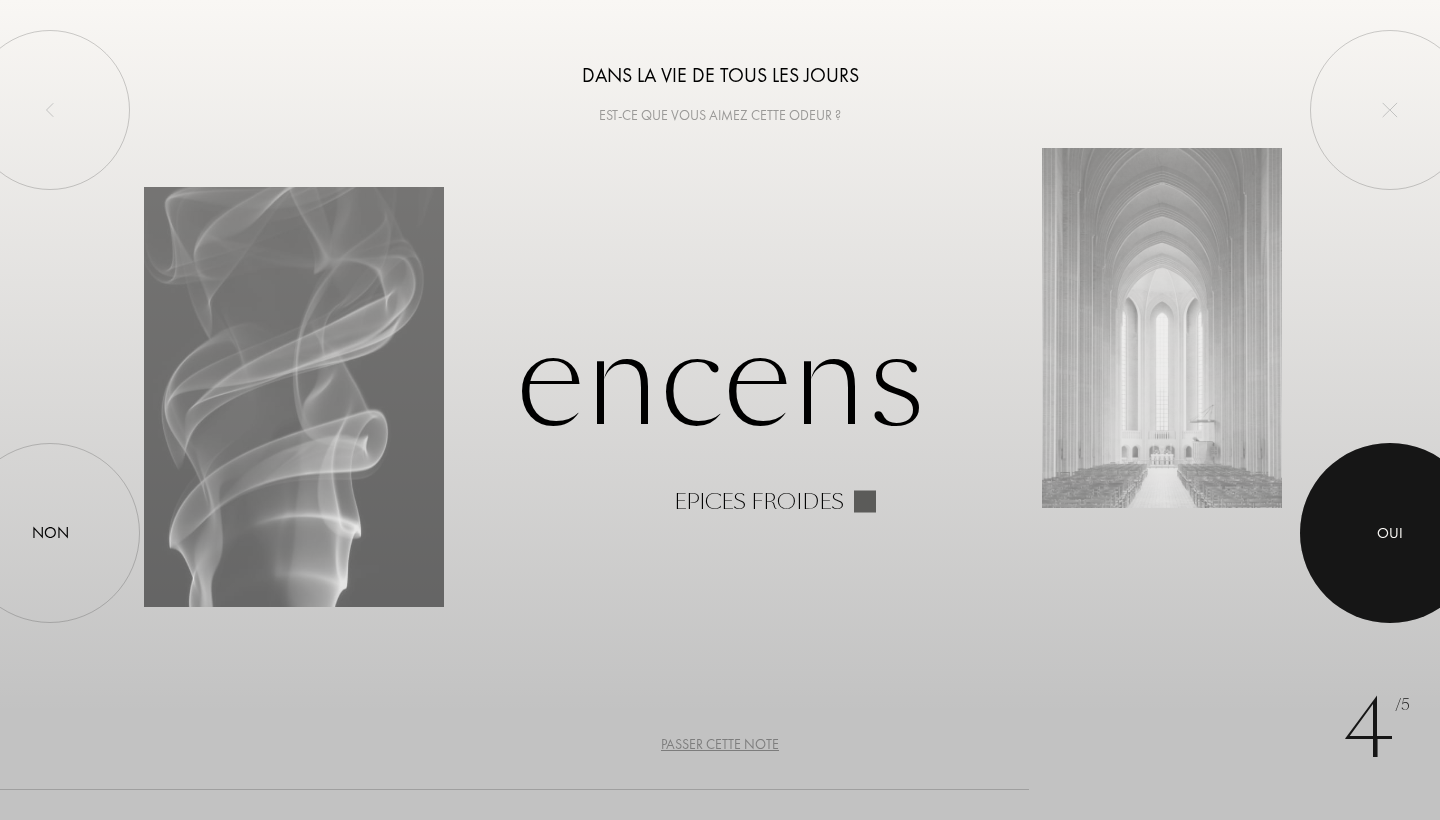 click at bounding box center (1390, 533) 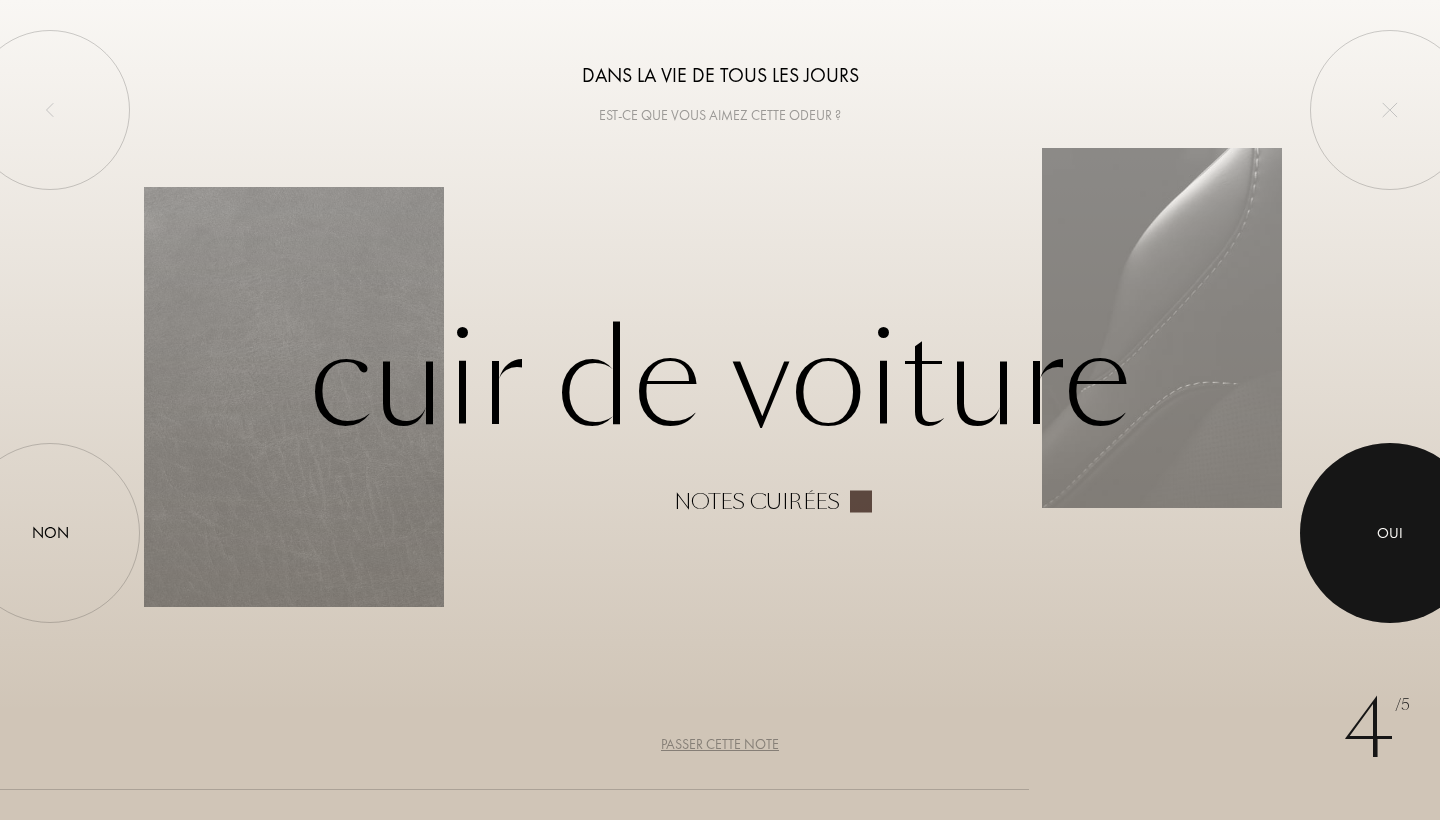 click at bounding box center (1390, 533) 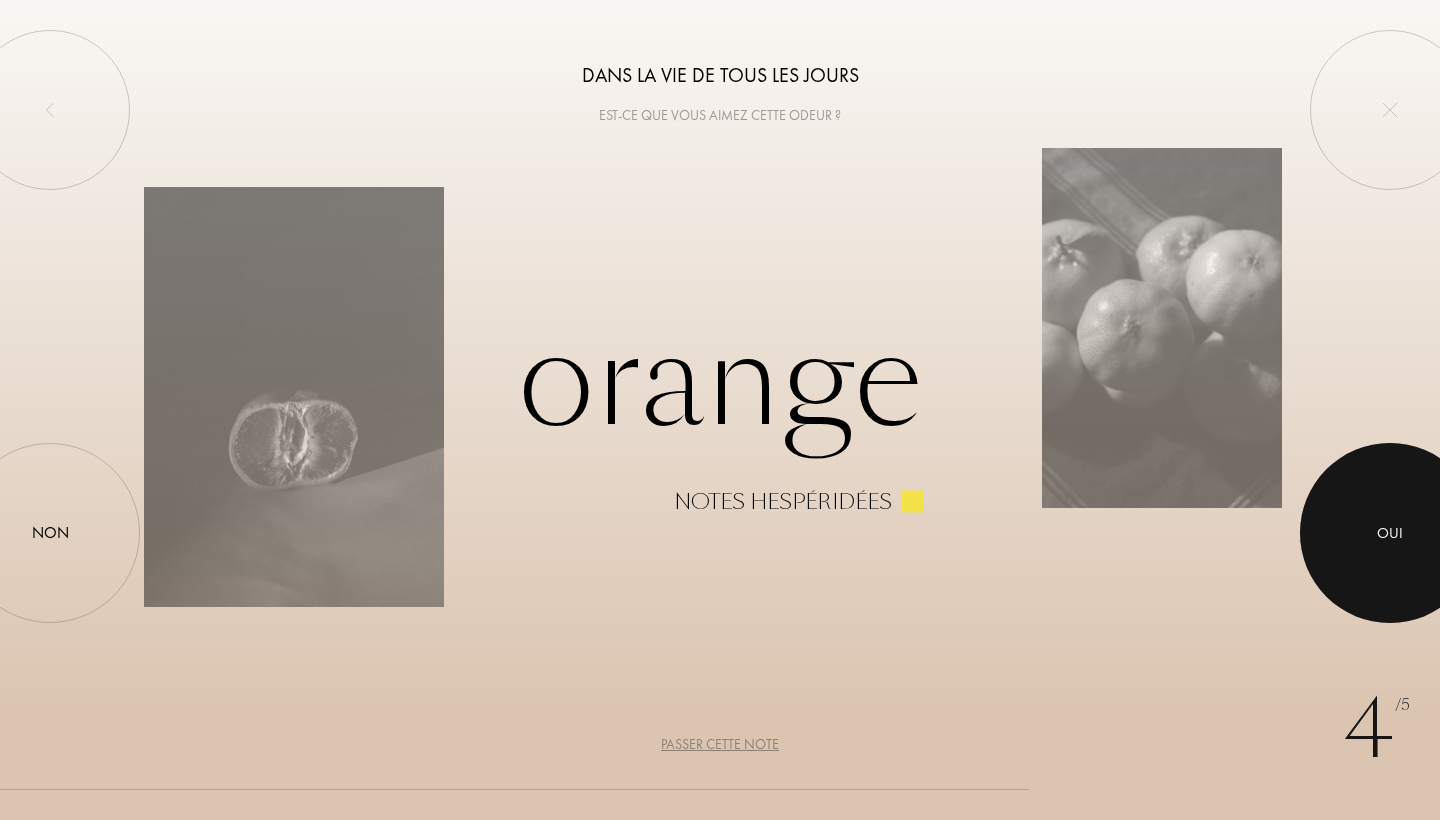 click at bounding box center (1390, 533) 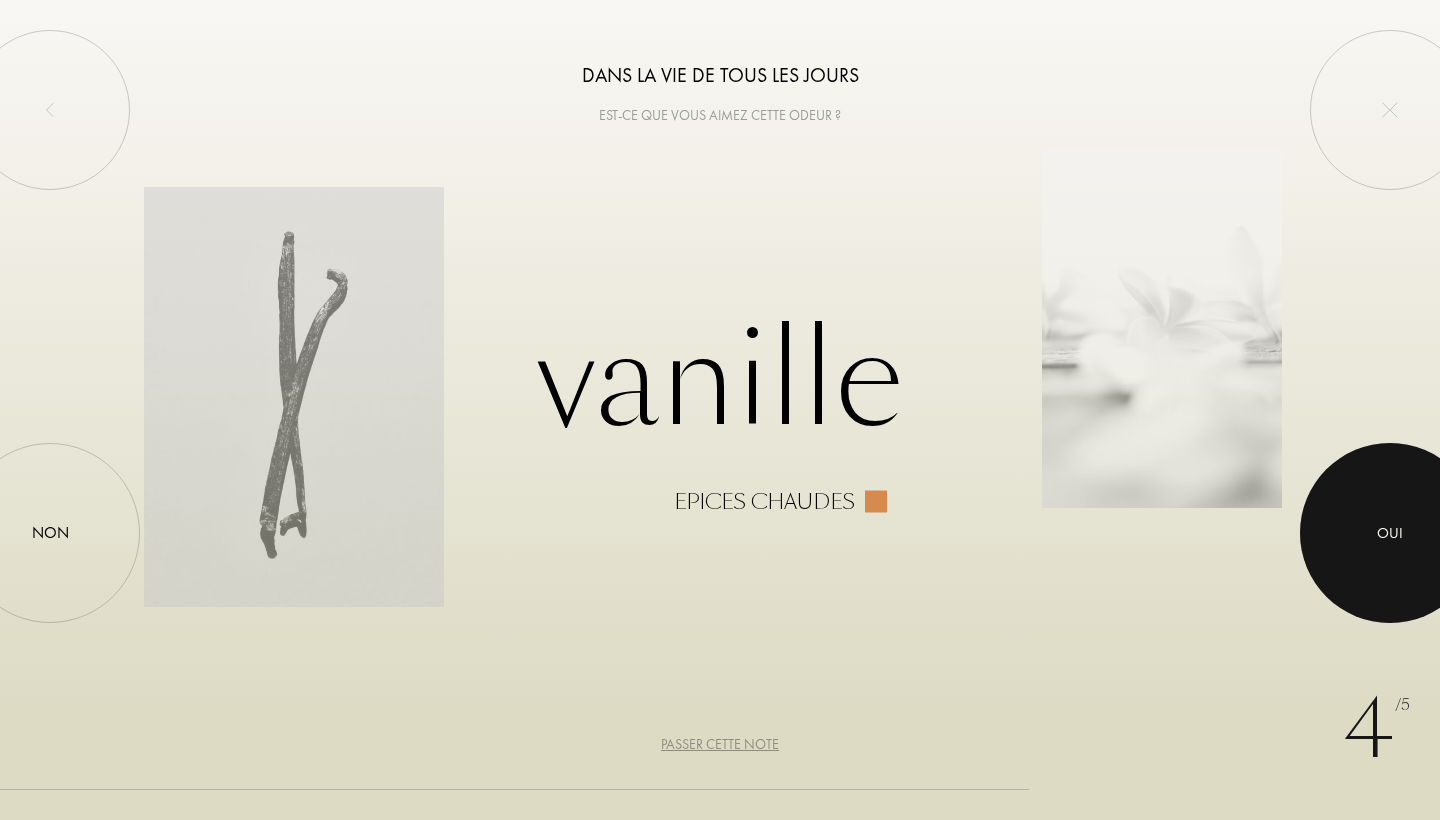 click at bounding box center [1390, 533] 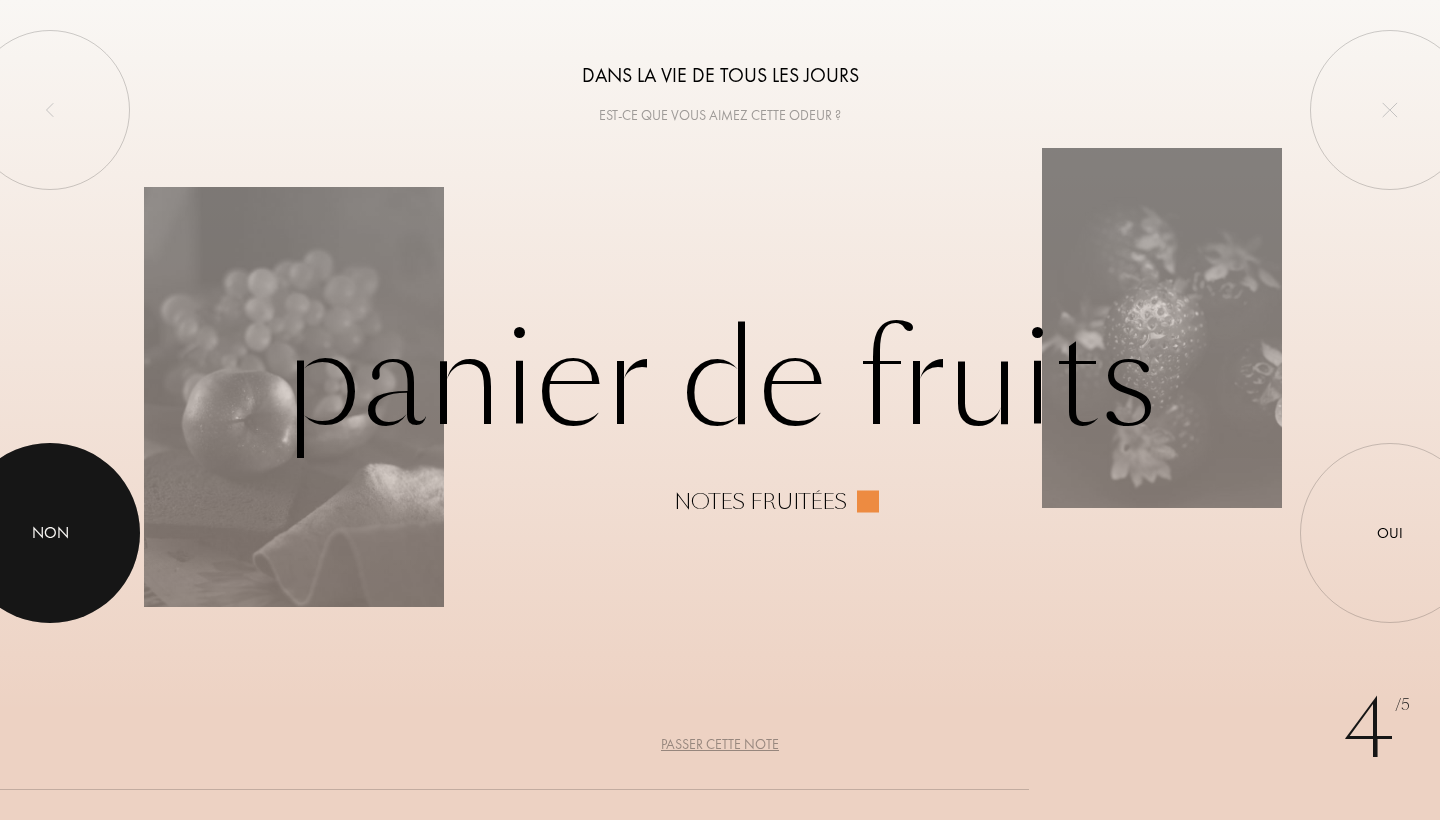 click at bounding box center [50, 533] 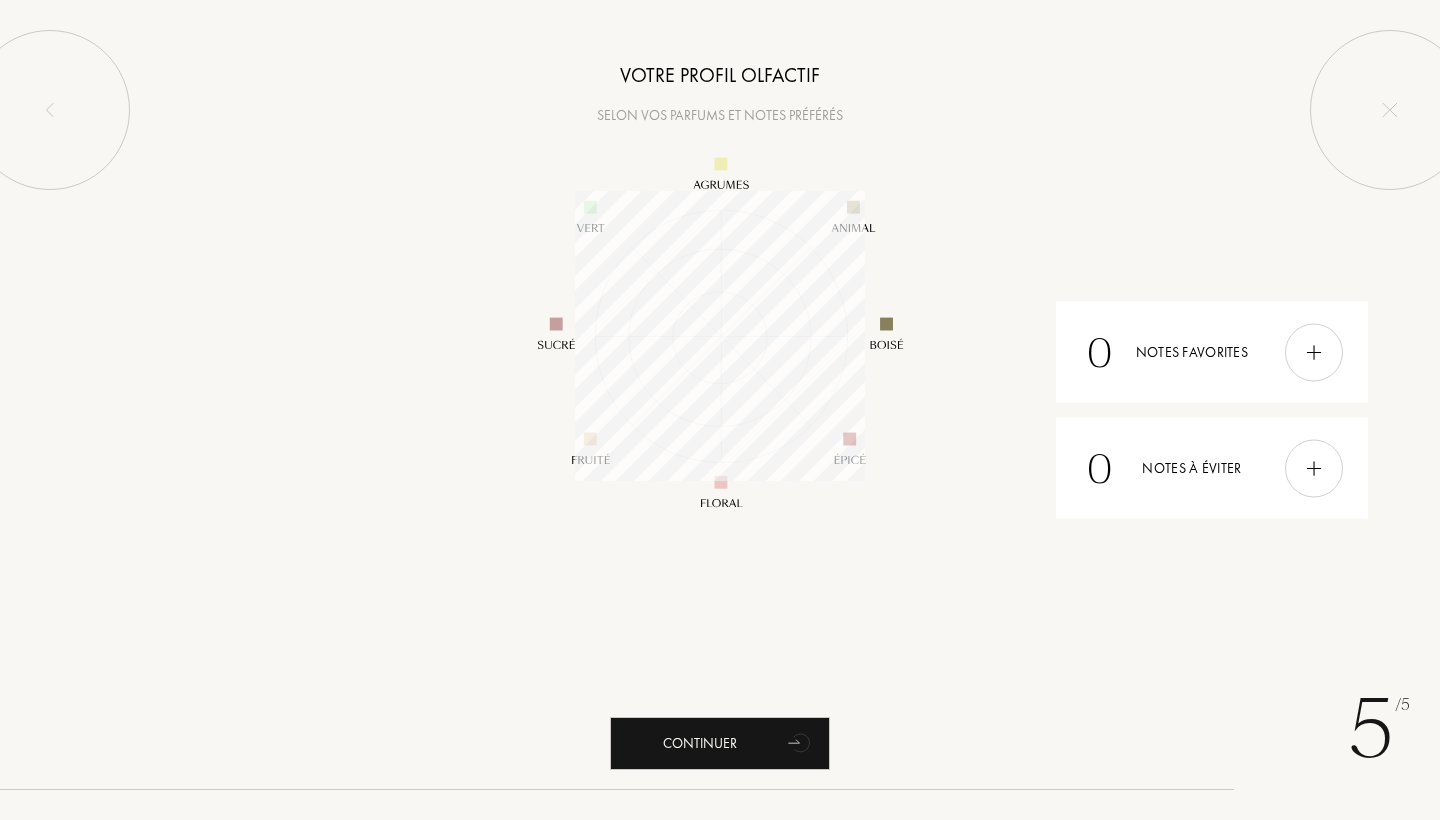 scroll, scrollTop: 999710, scrollLeft: 999710, axis: both 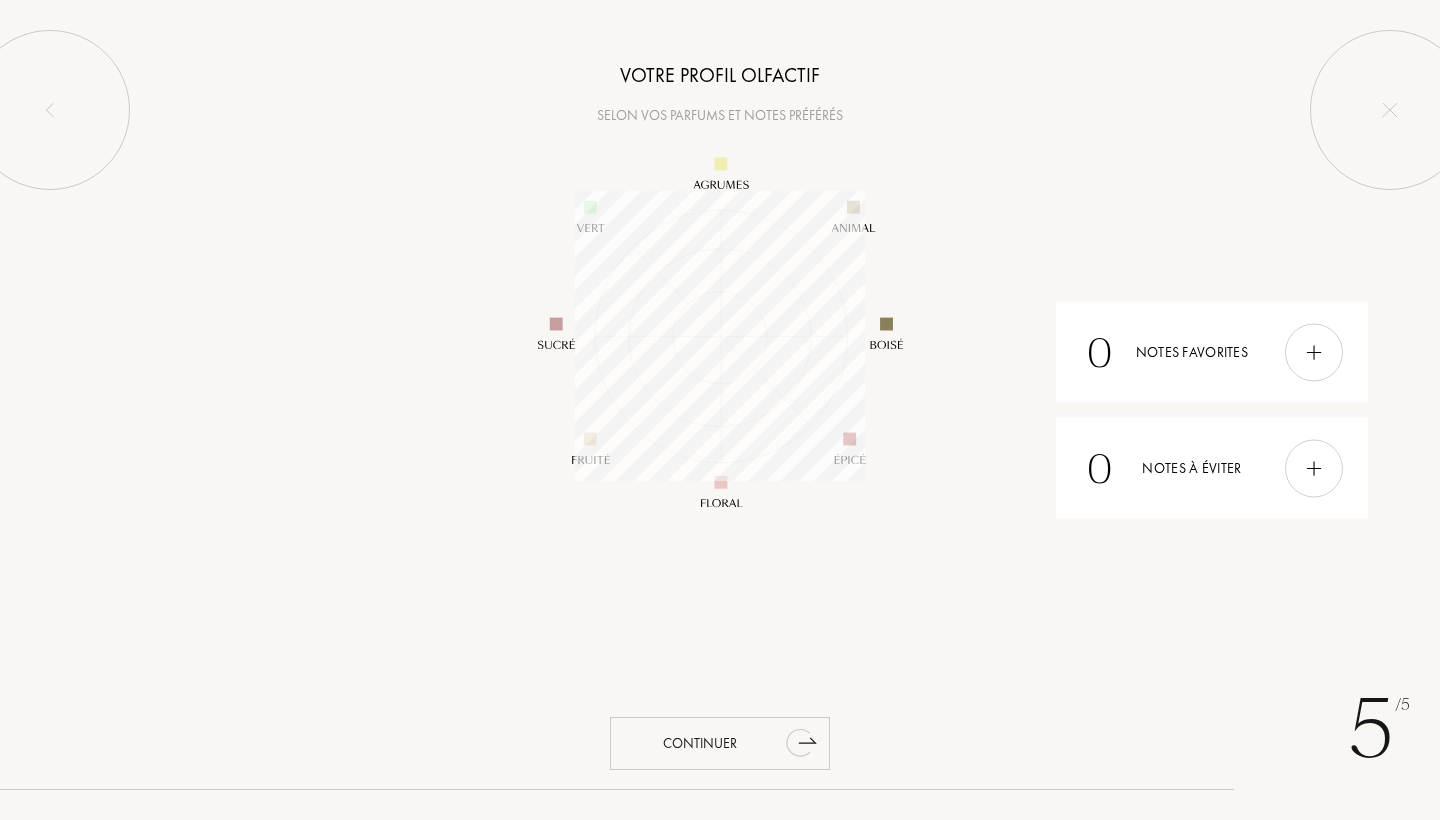 click on "Continuer" at bounding box center (720, 743) 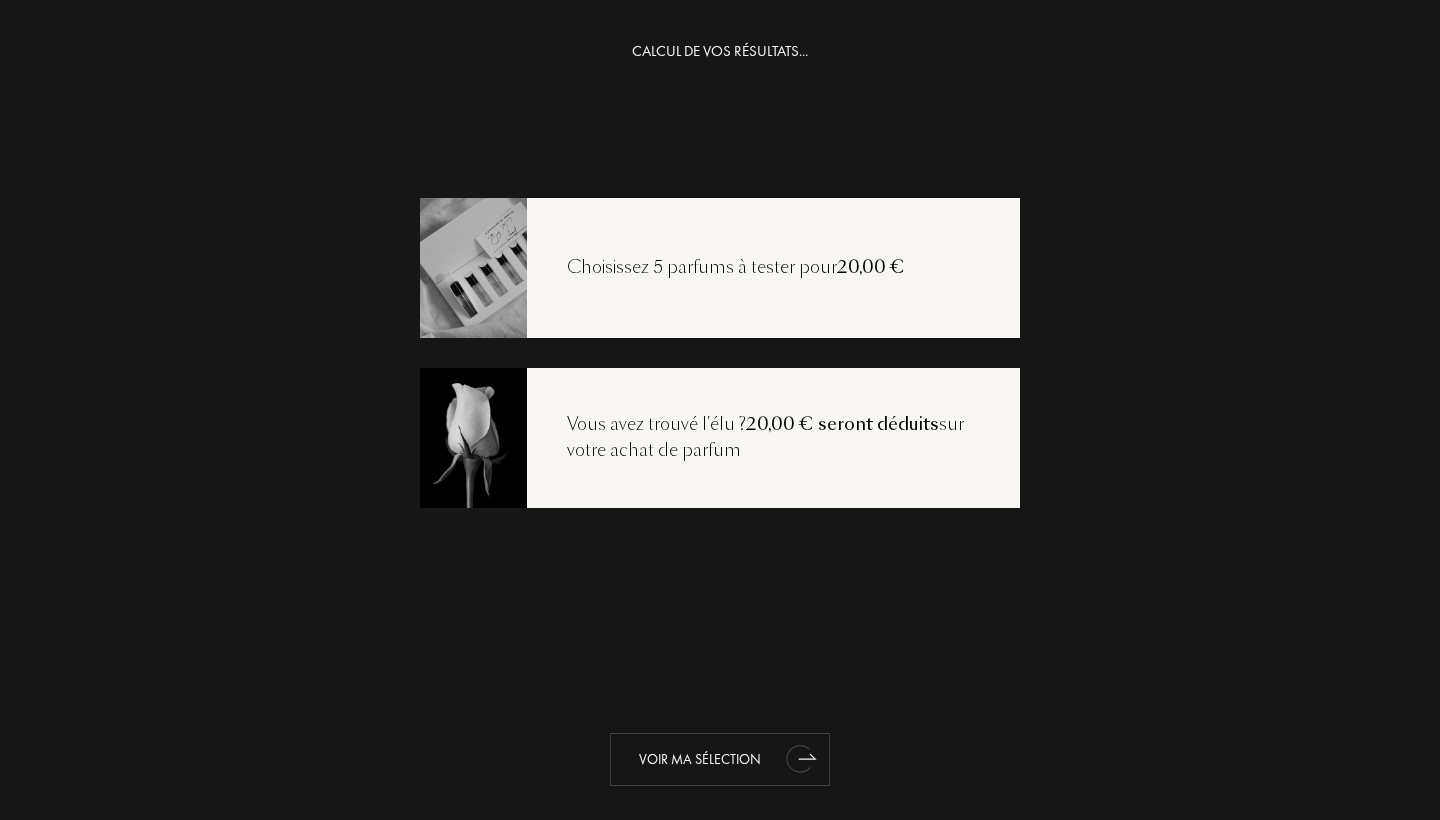 click on "Voir ma sélection" at bounding box center [720, 759] 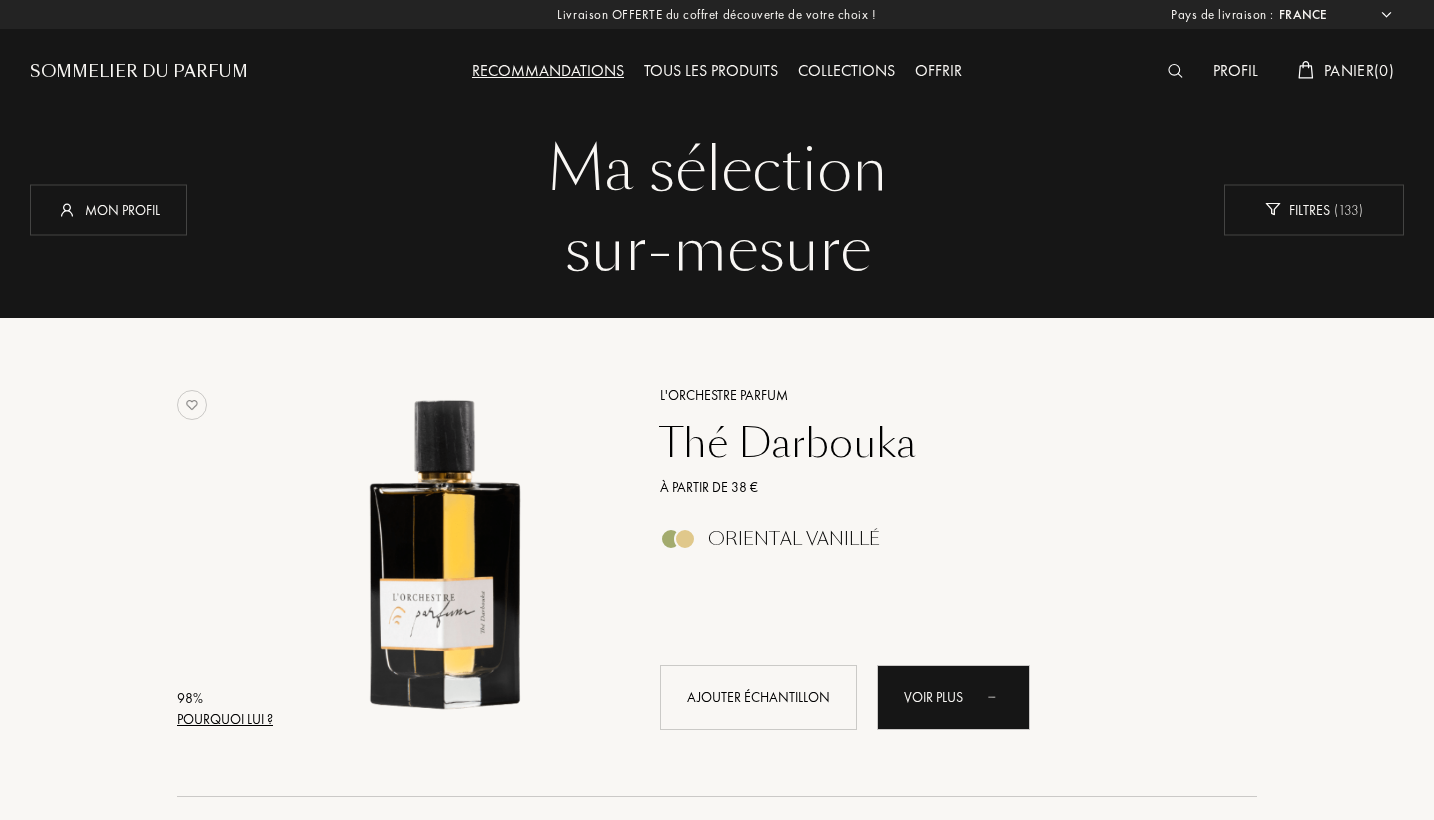 select on "FR" 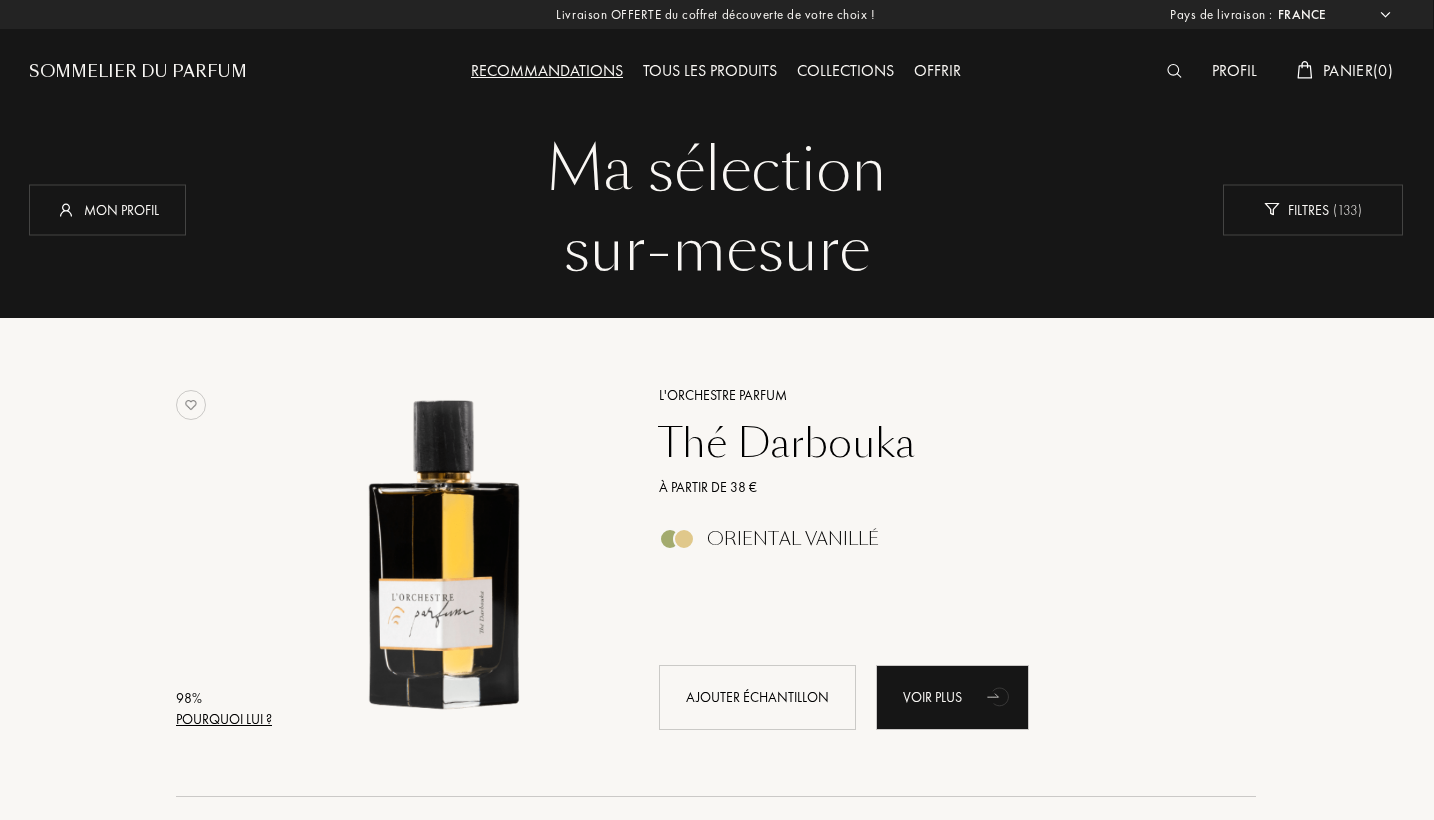 scroll, scrollTop: 0, scrollLeft: 1, axis: horizontal 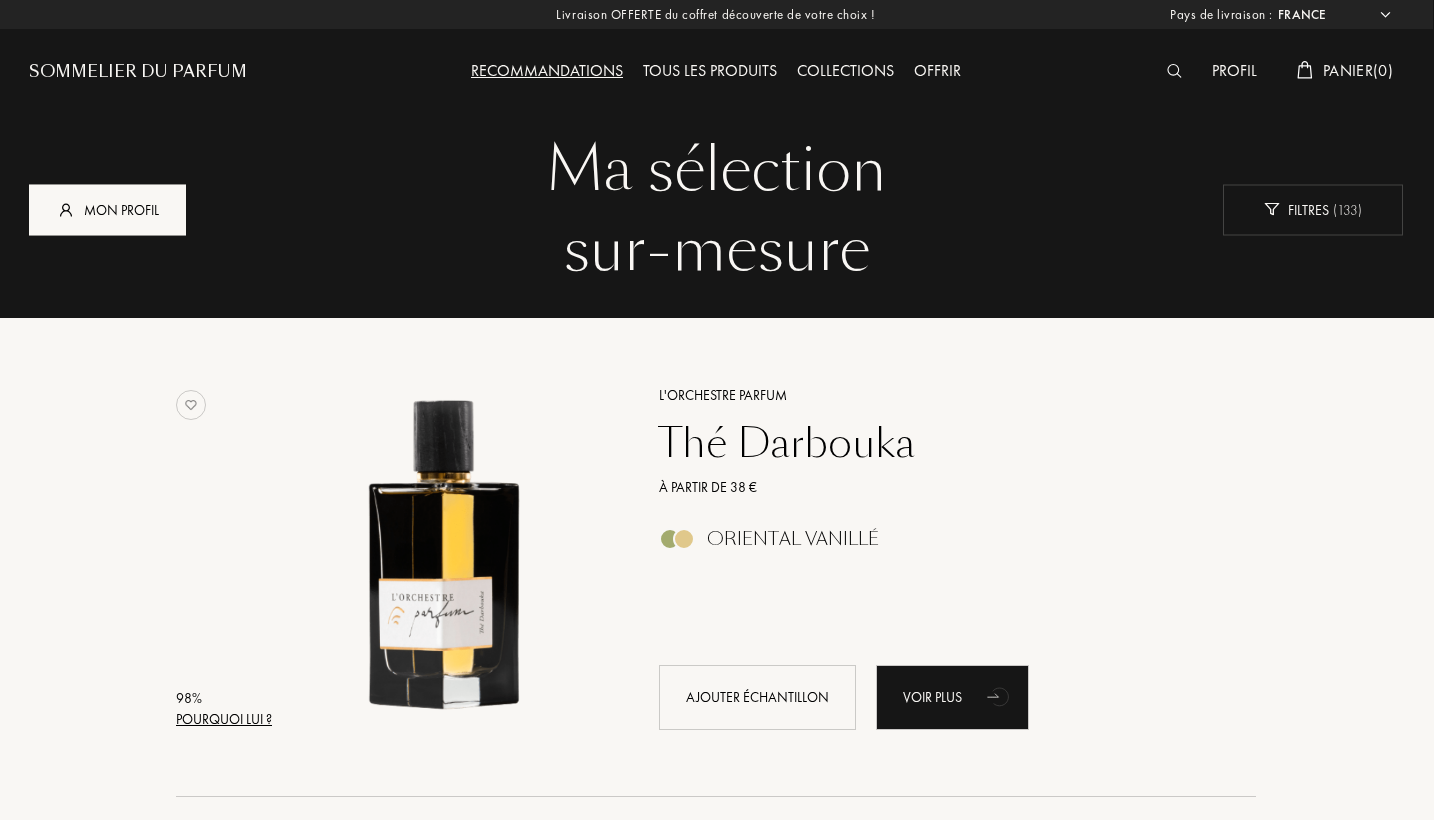 click on "Mon profil" at bounding box center [107, 209] 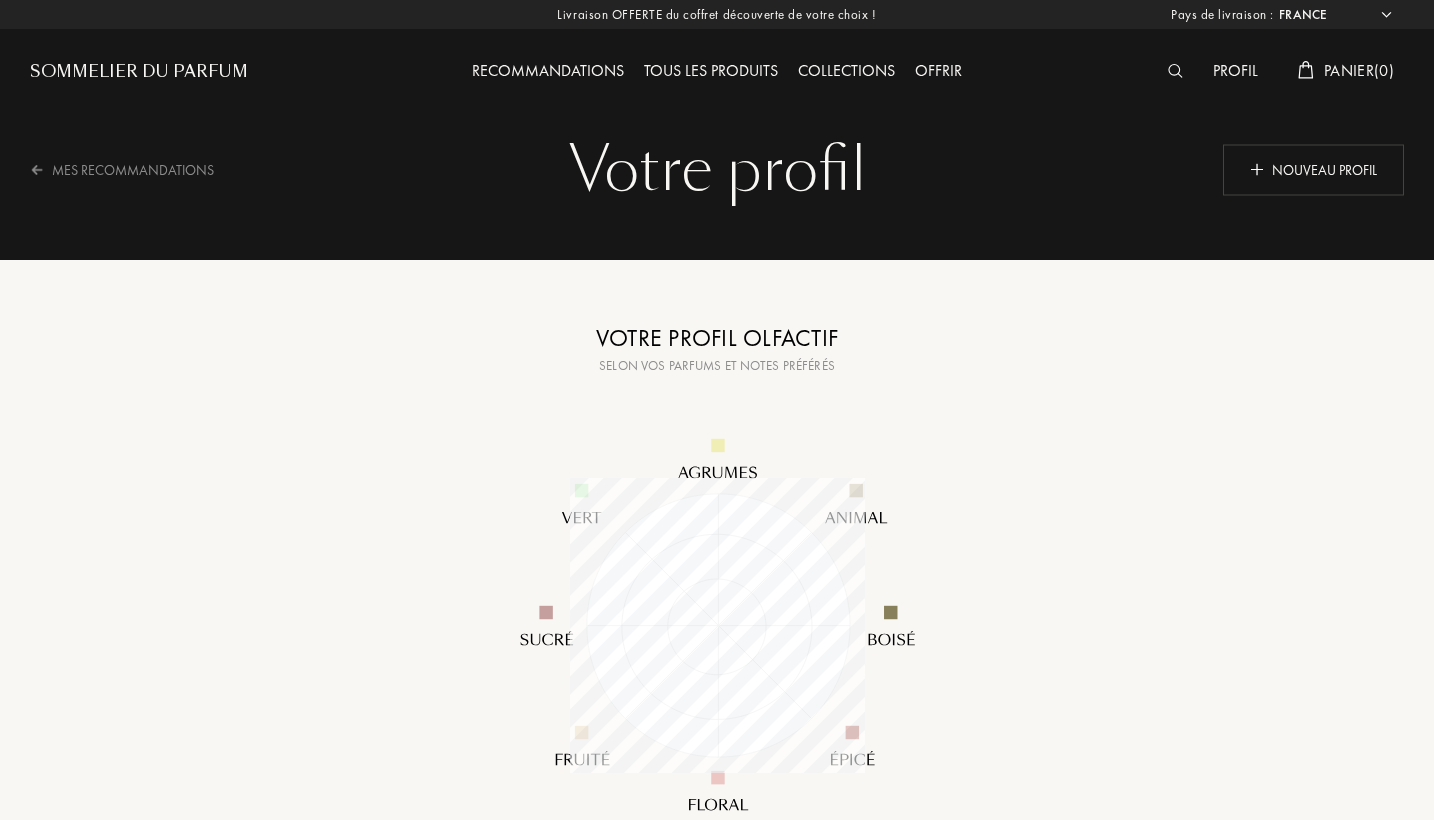 select on "FR" 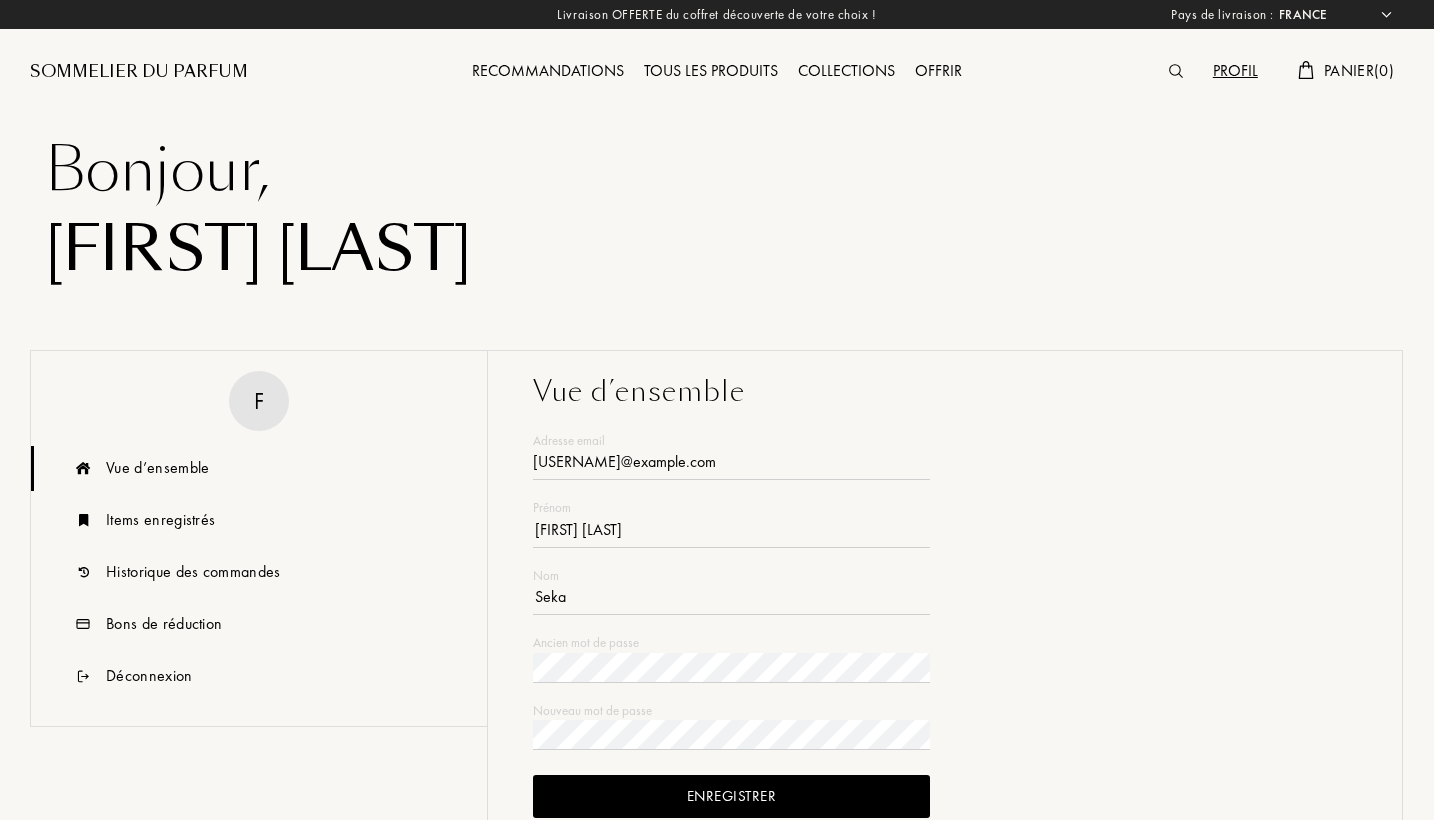 select on "FR" 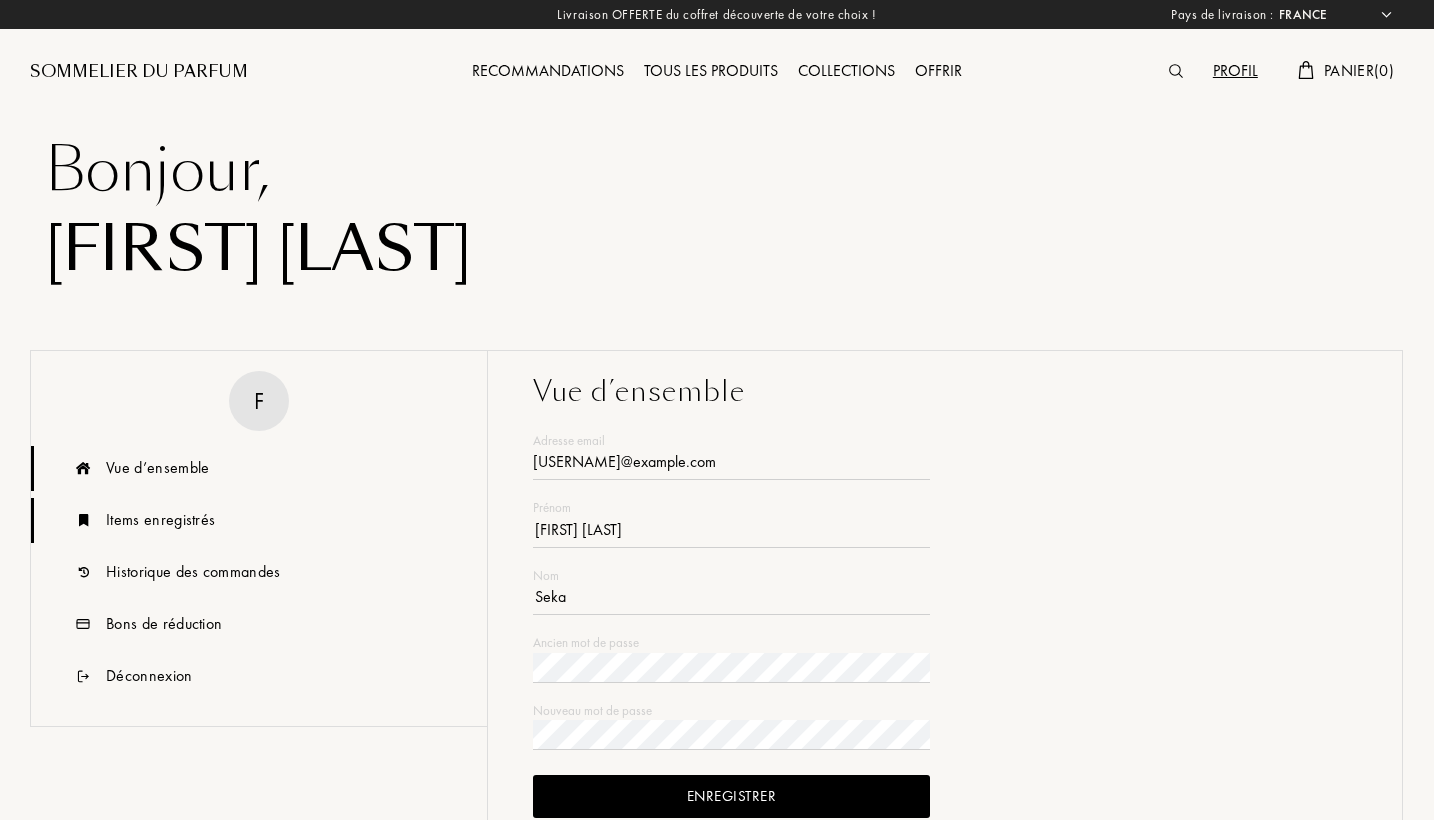 click on "Items enregistrés" at bounding box center [160, 520] 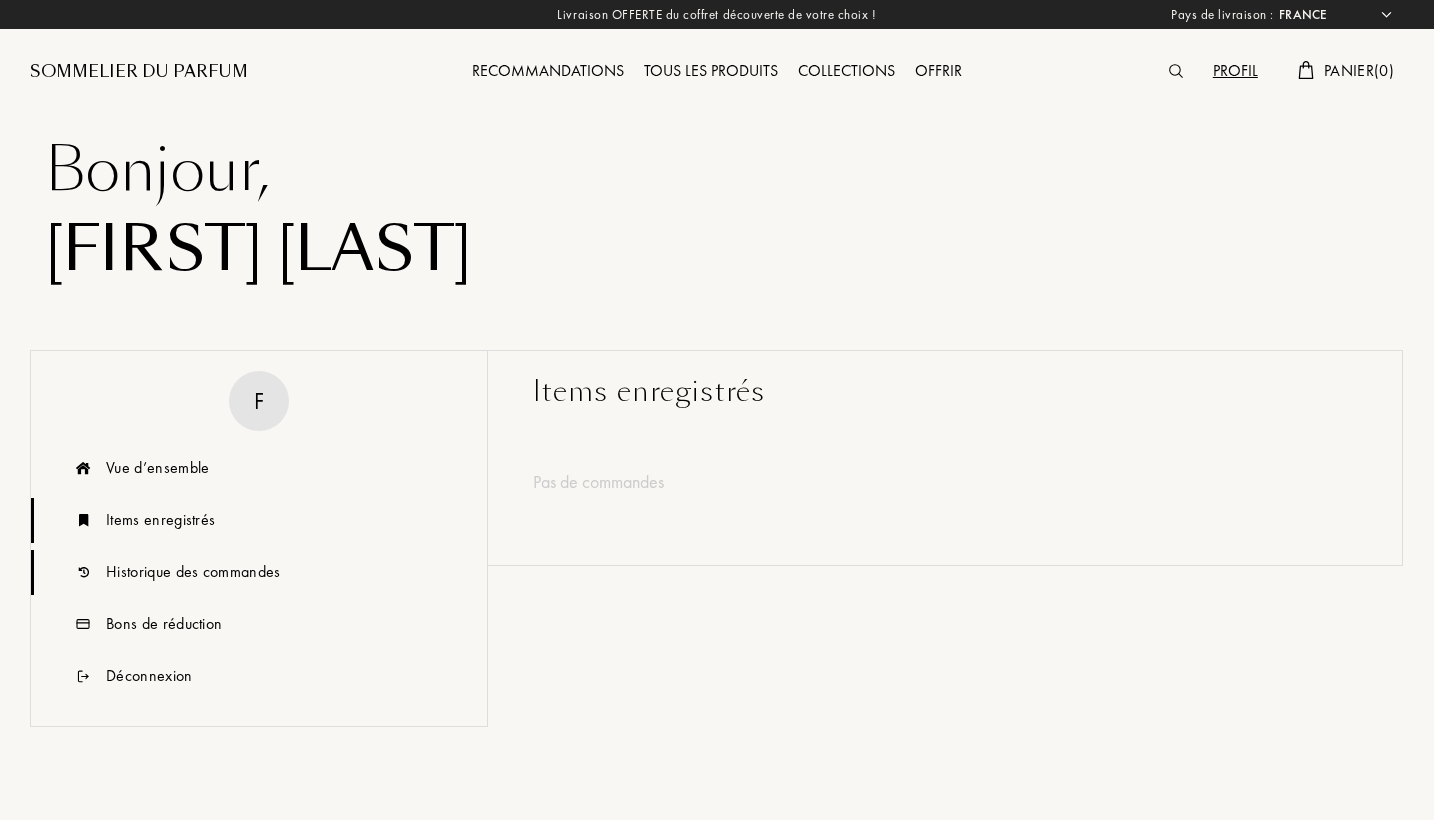 click on "Historique des commandes" at bounding box center (259, 572) 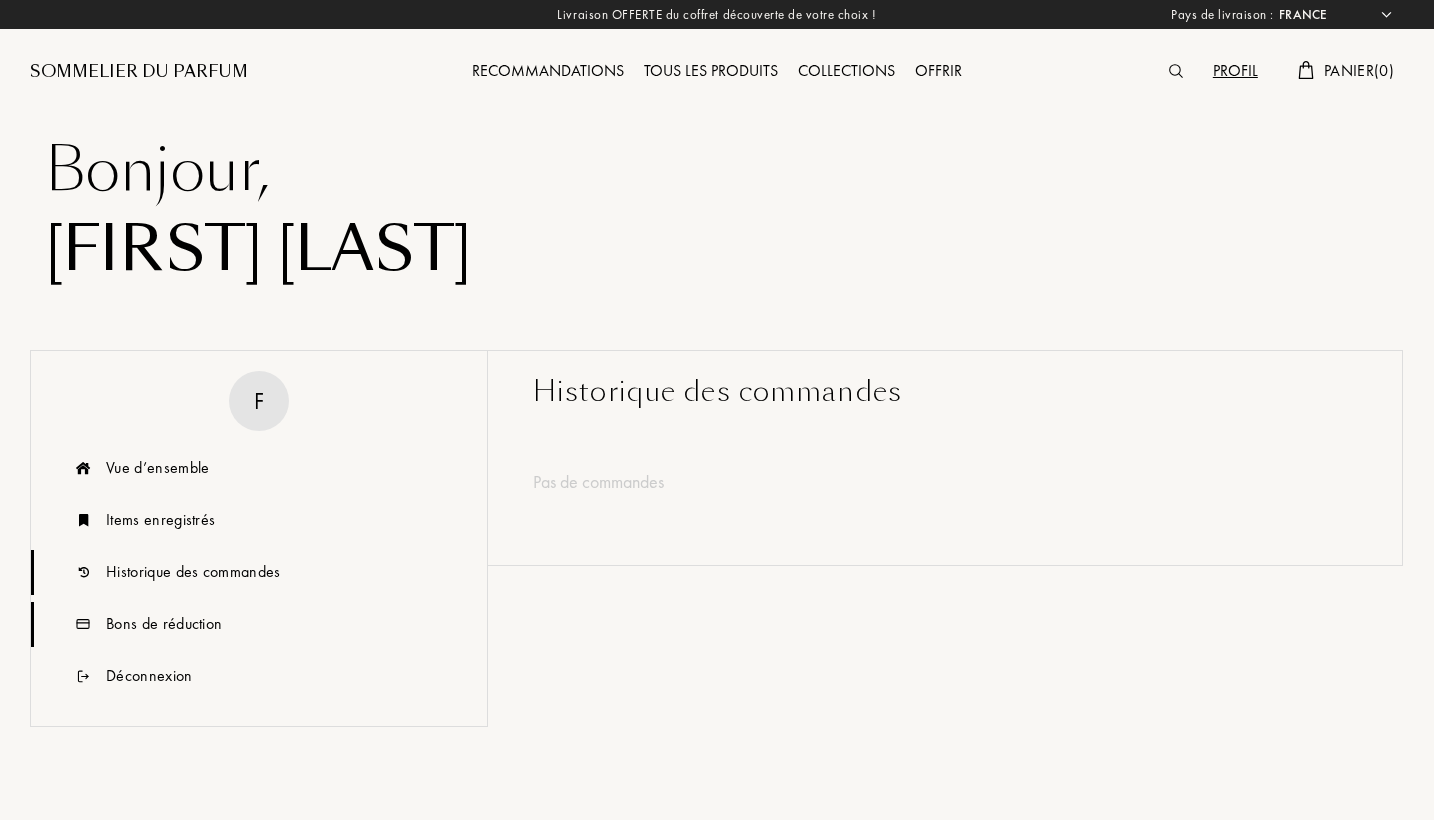 click on "Bons de réduction" at bounding box center [164, 624] 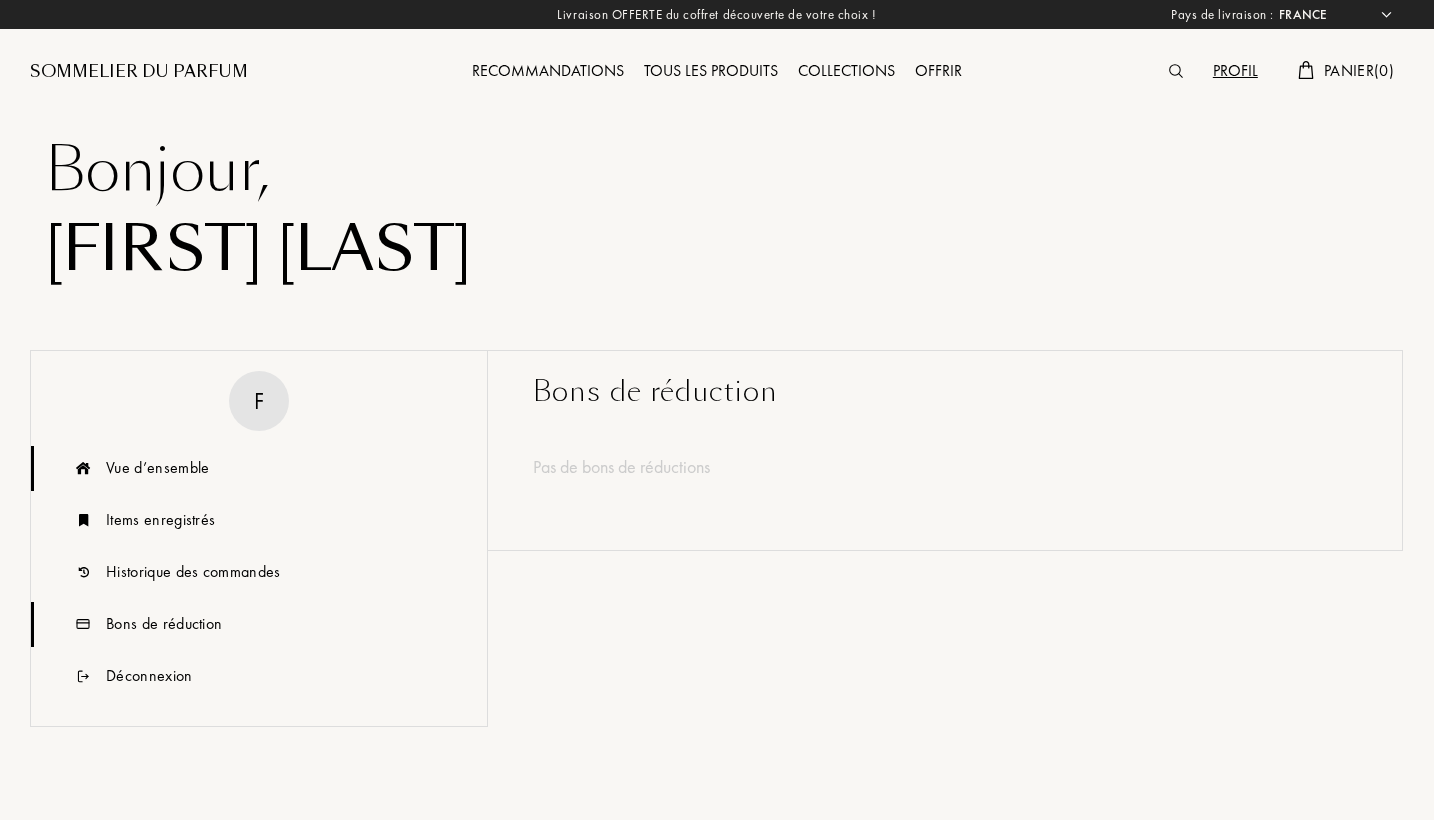 scroll, scrollTop: 0, scrollLeft: 0, axis: both 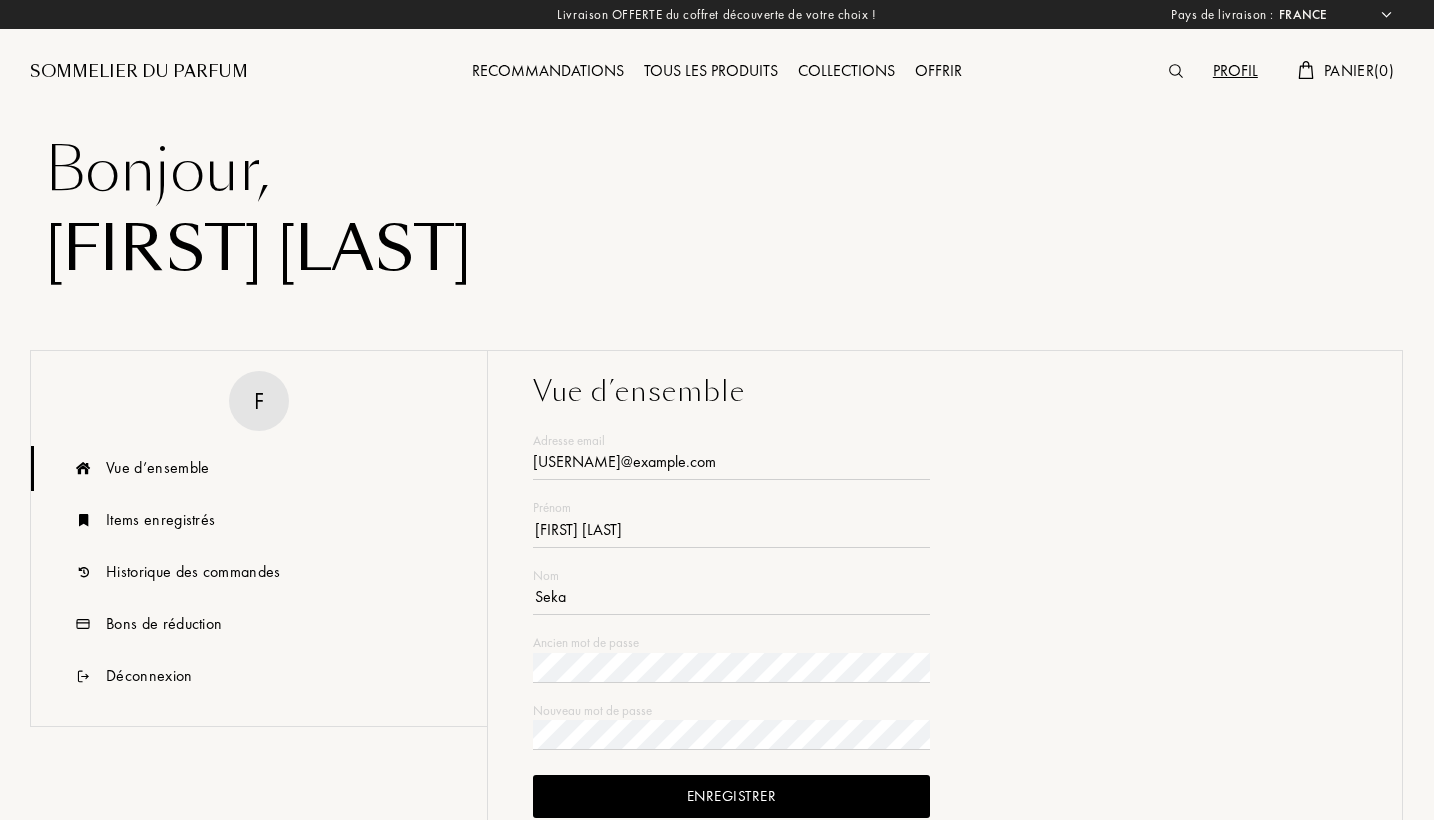 click on "Collections" at bounding box center (846, 72) 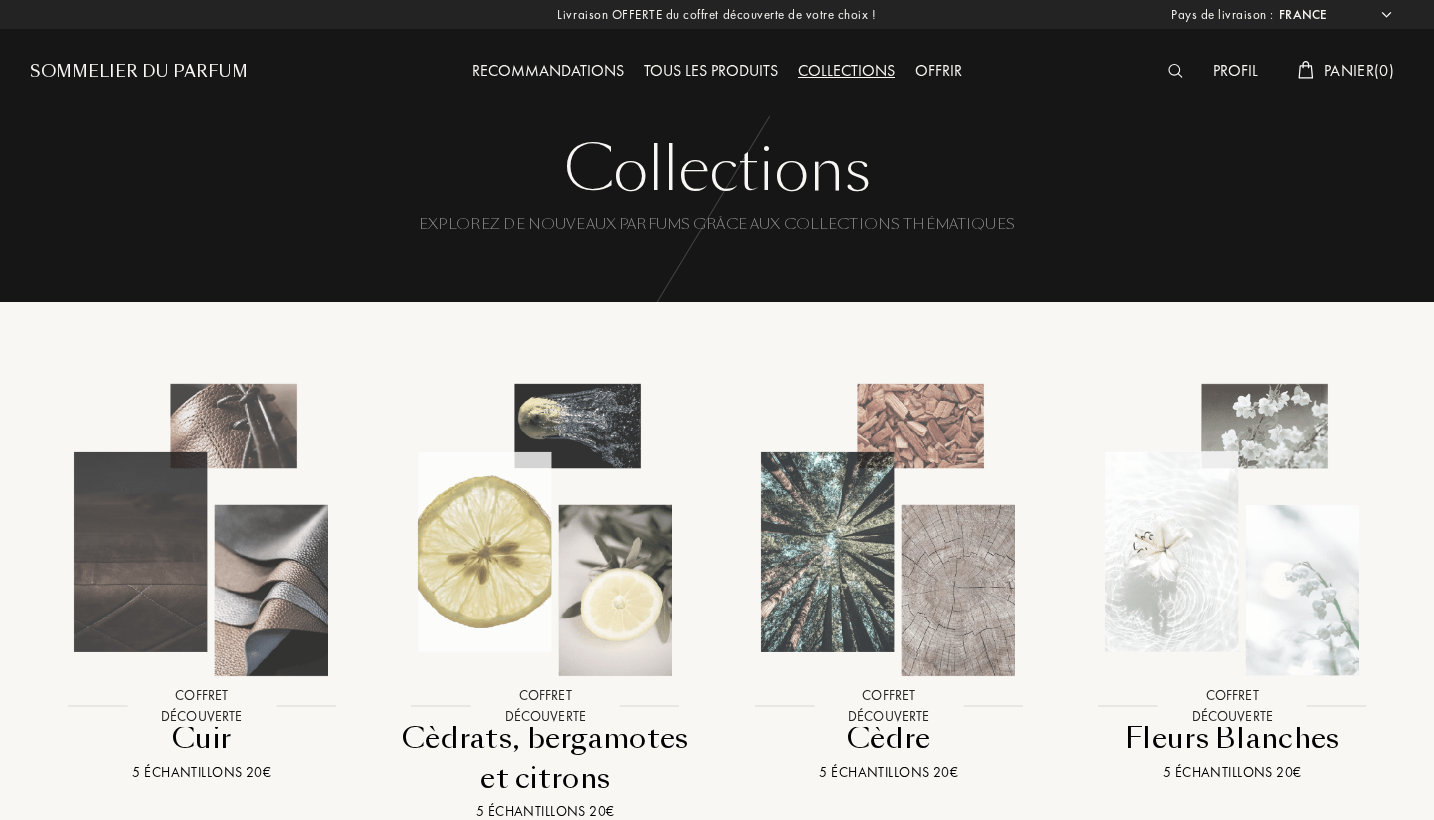 select on "FR" 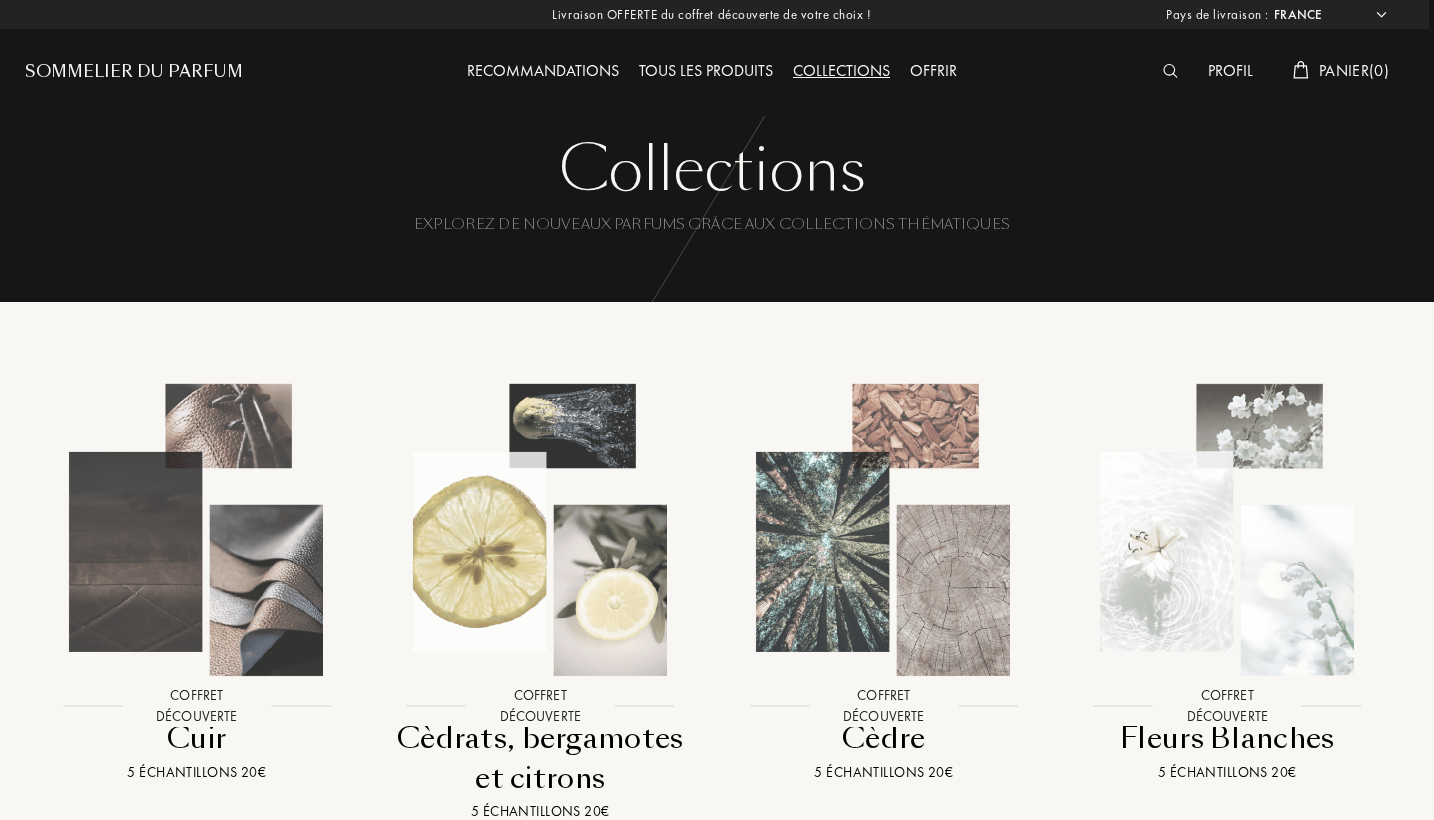 scroll, scrollTop: 0, scrollLeft: 5, axis: horizontal 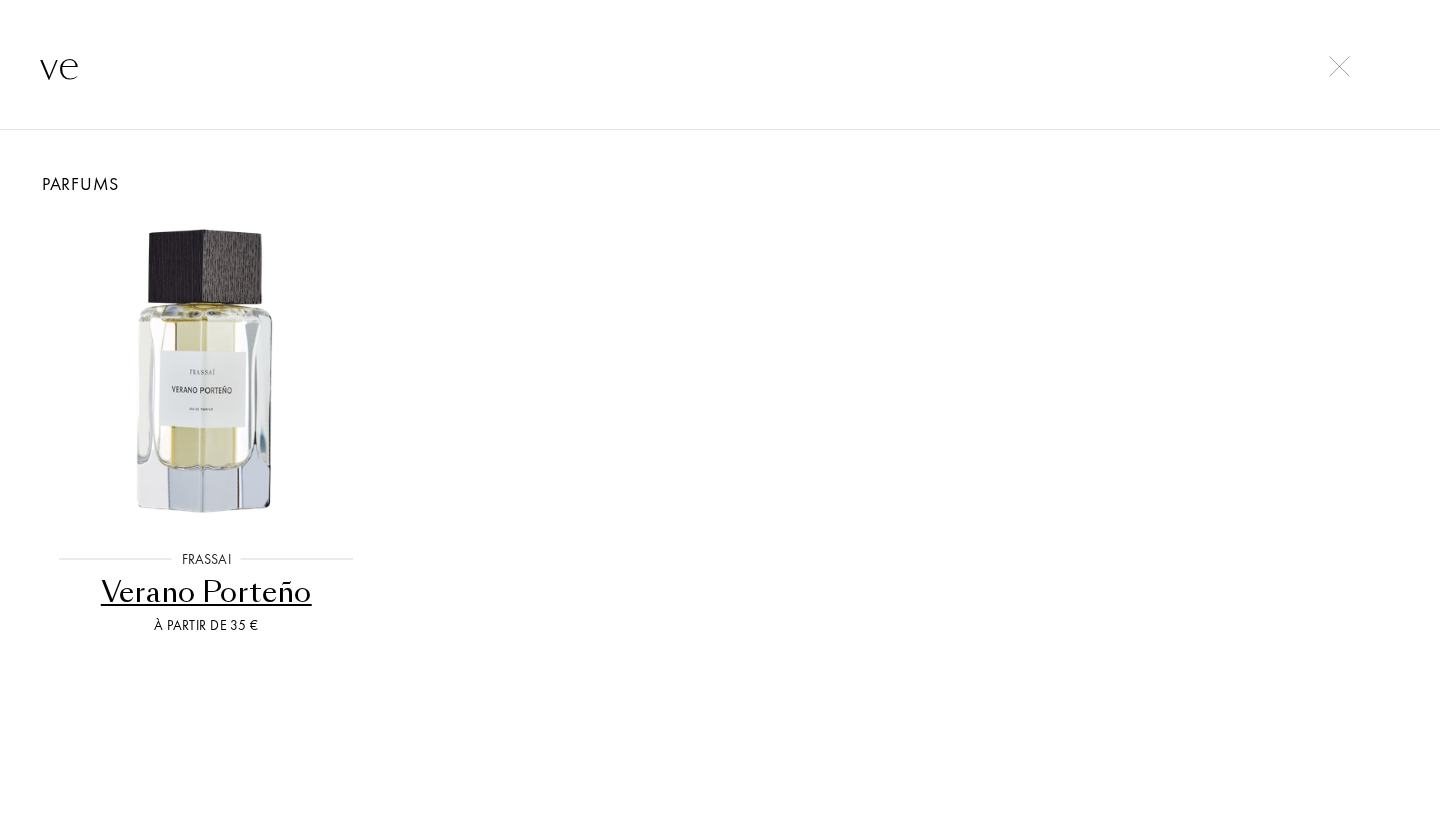 type on "v" 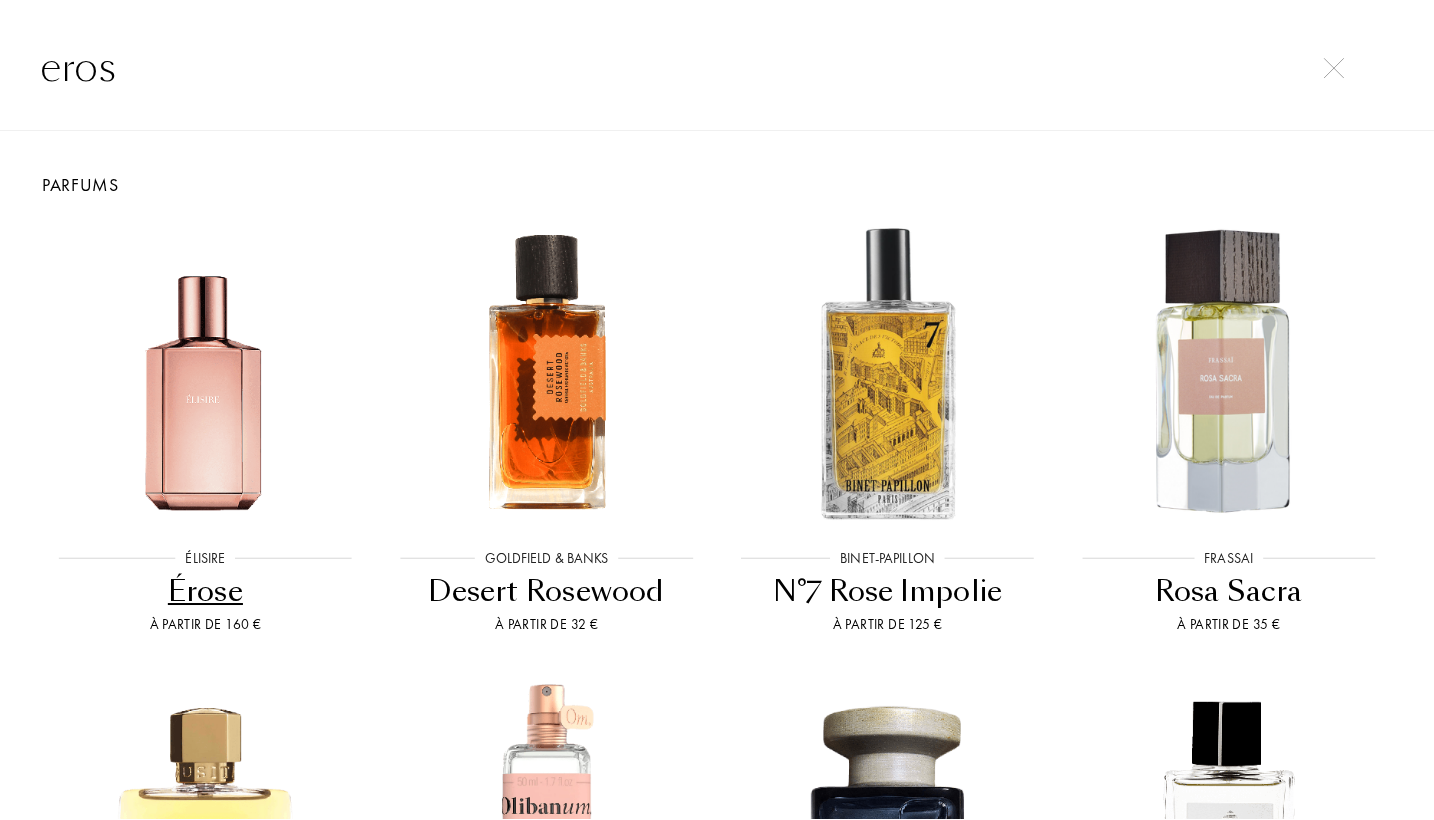 scroll, scrollTop: 0, scrollLeft: 0, axis: both 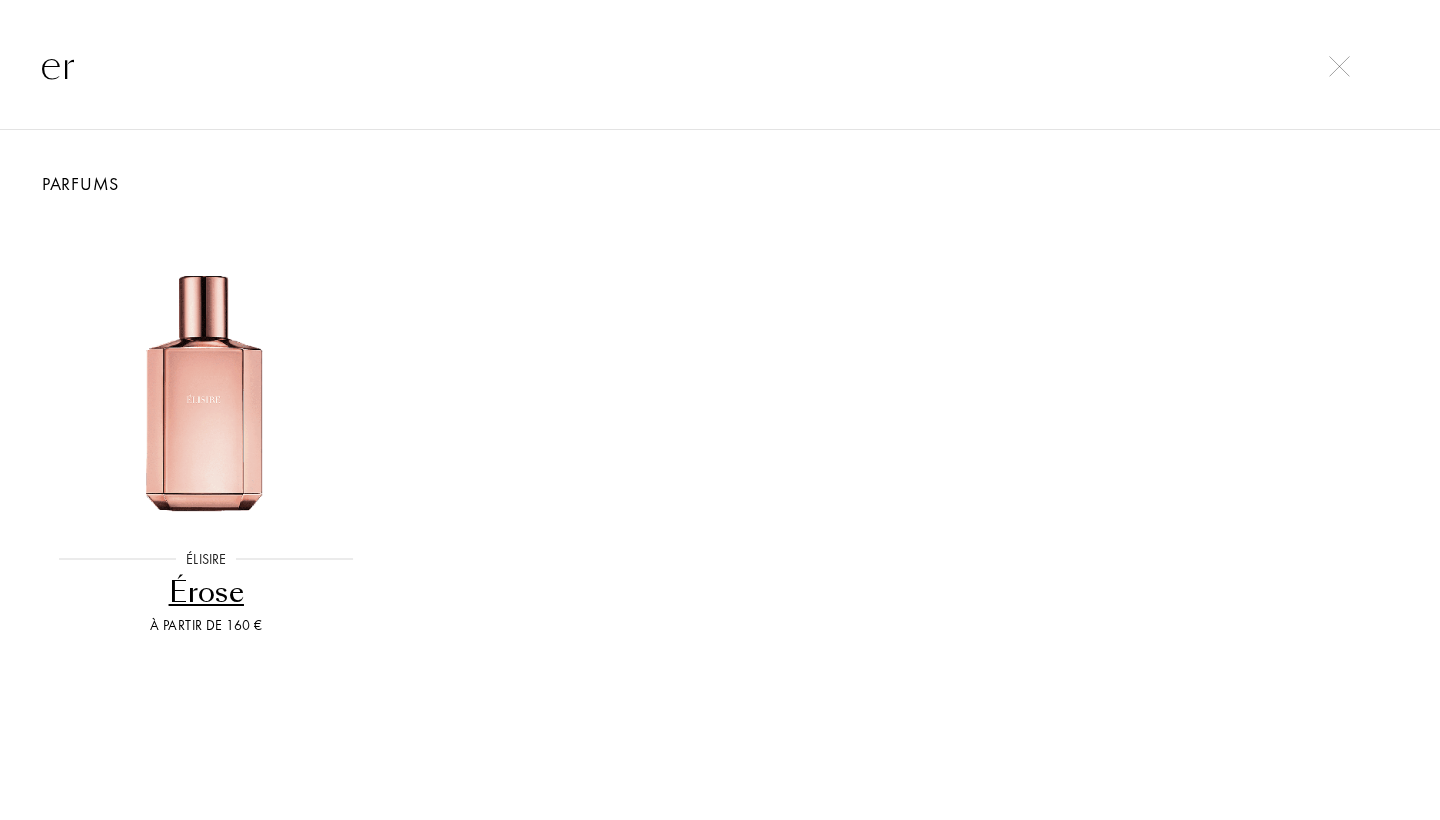type on "e" 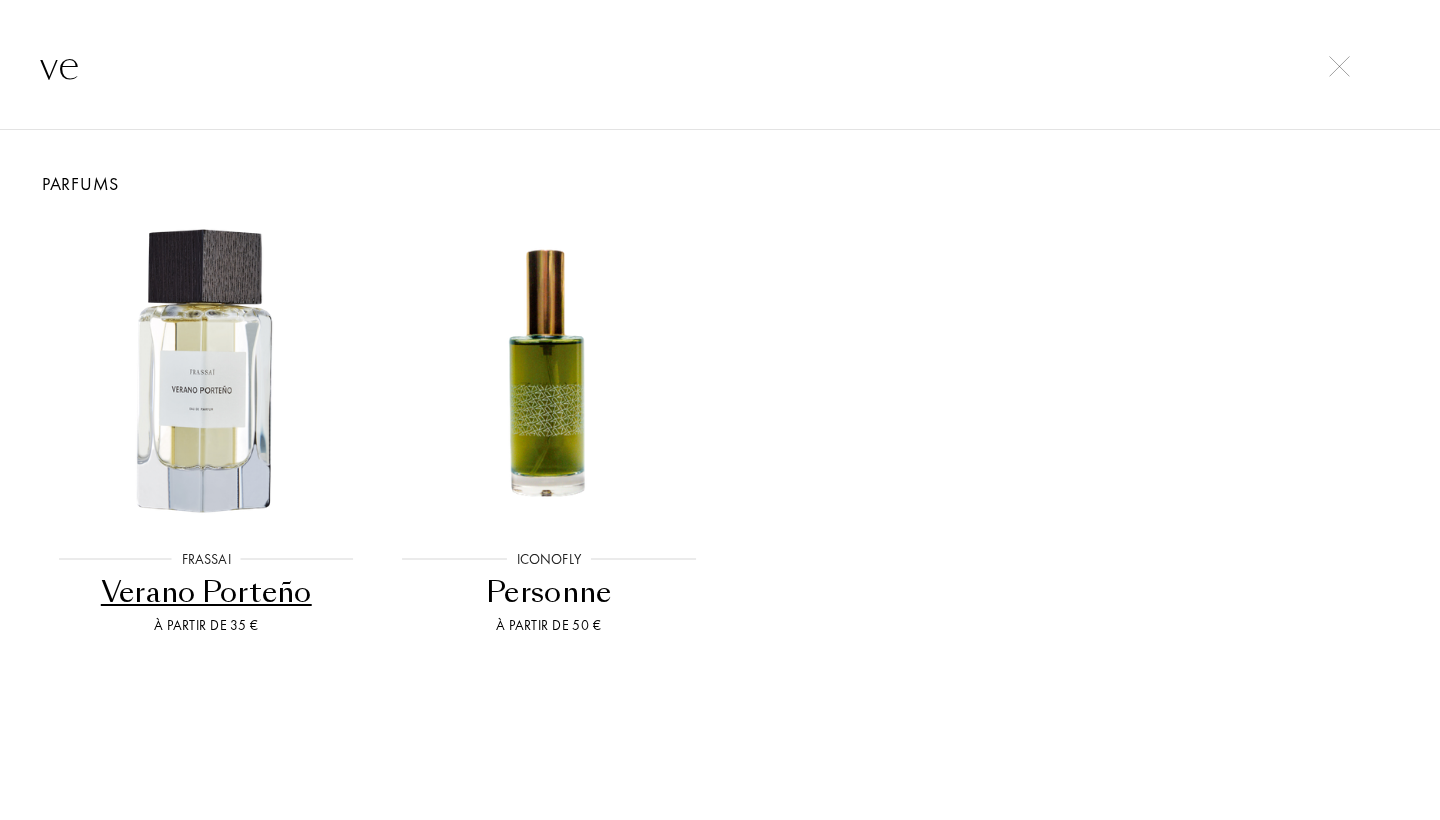 type on "v" 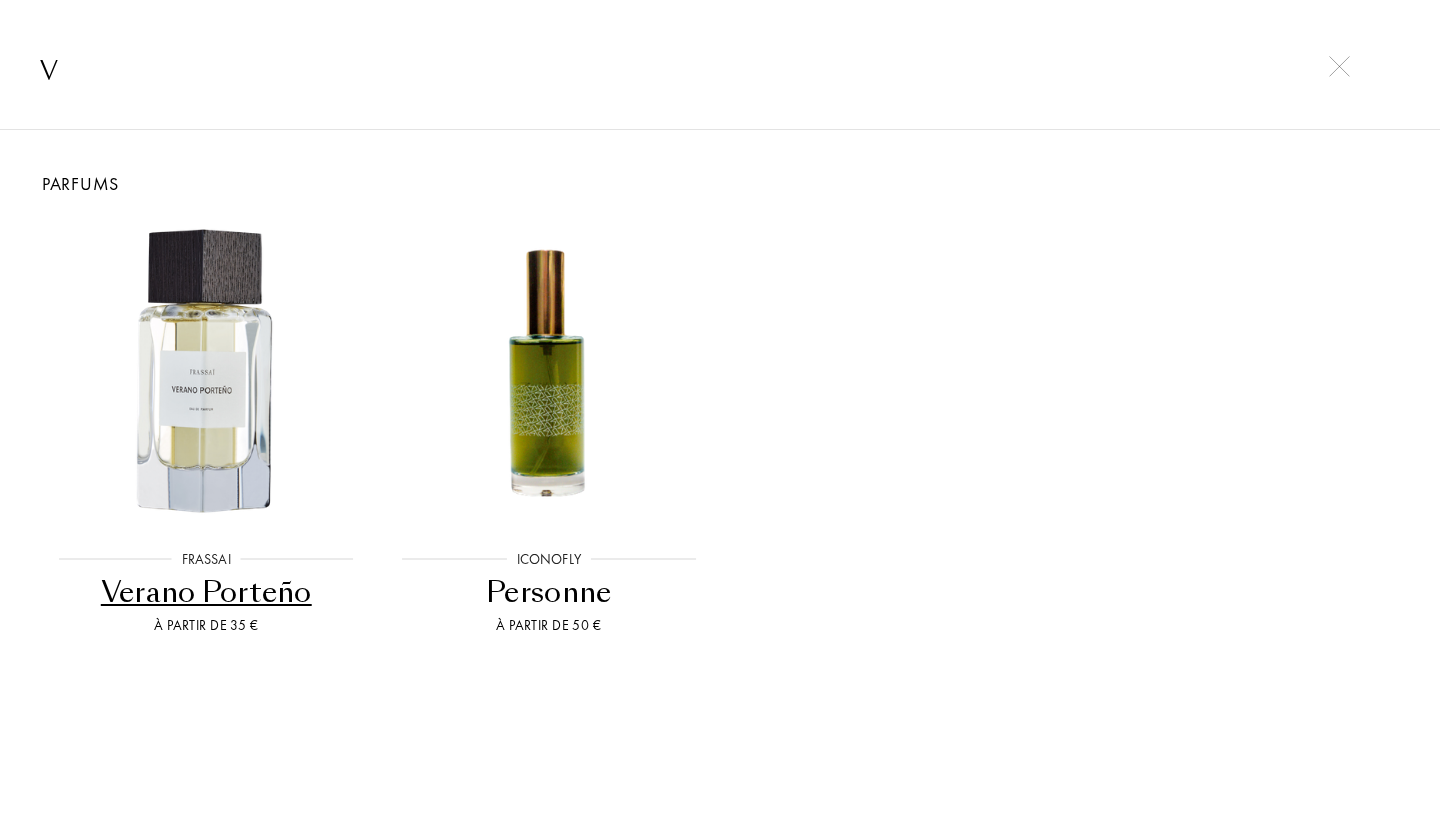type 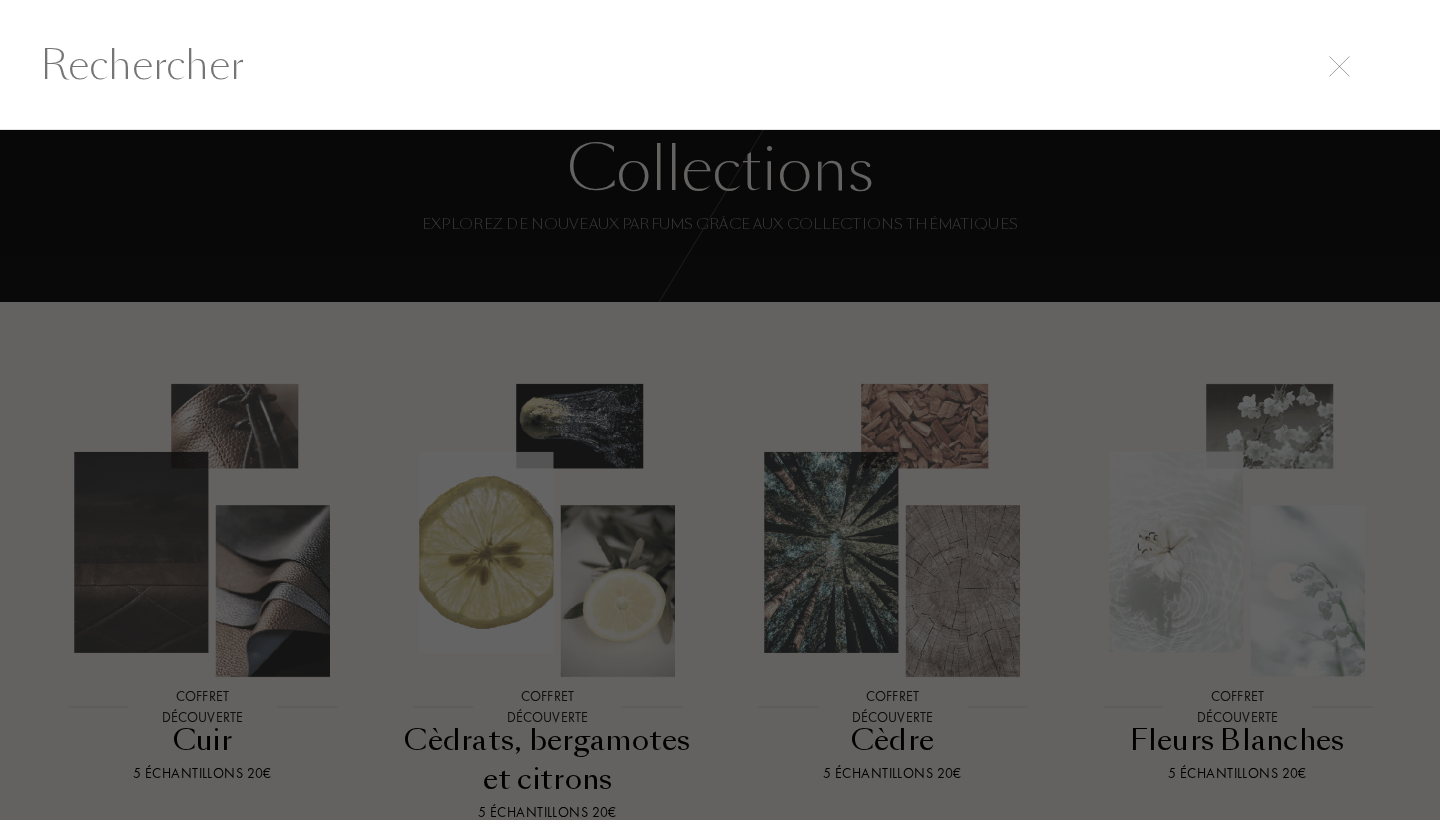 click at bounding box center (720, 475) 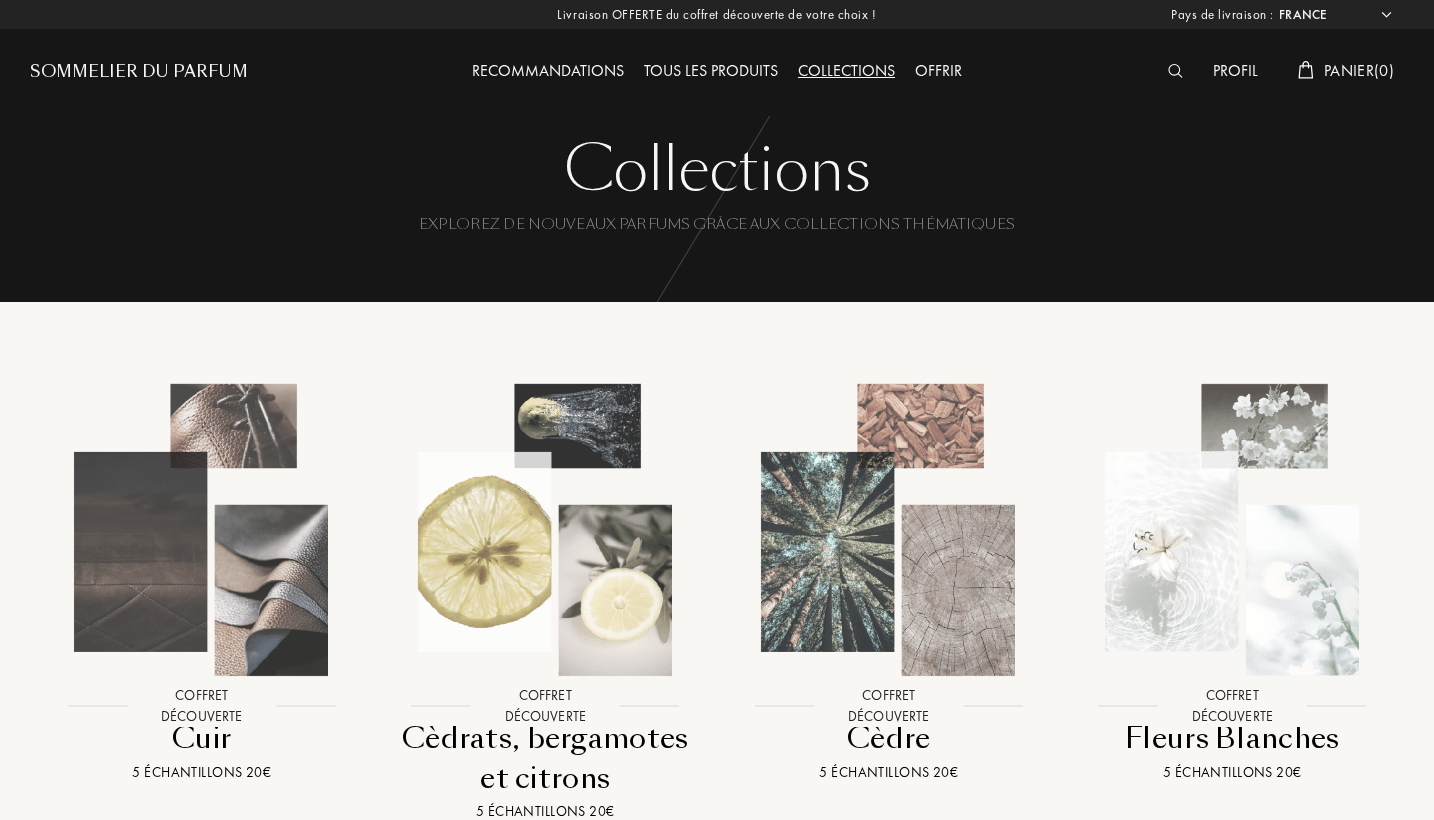 click on "Profil" at bounding box center [1235, 72] 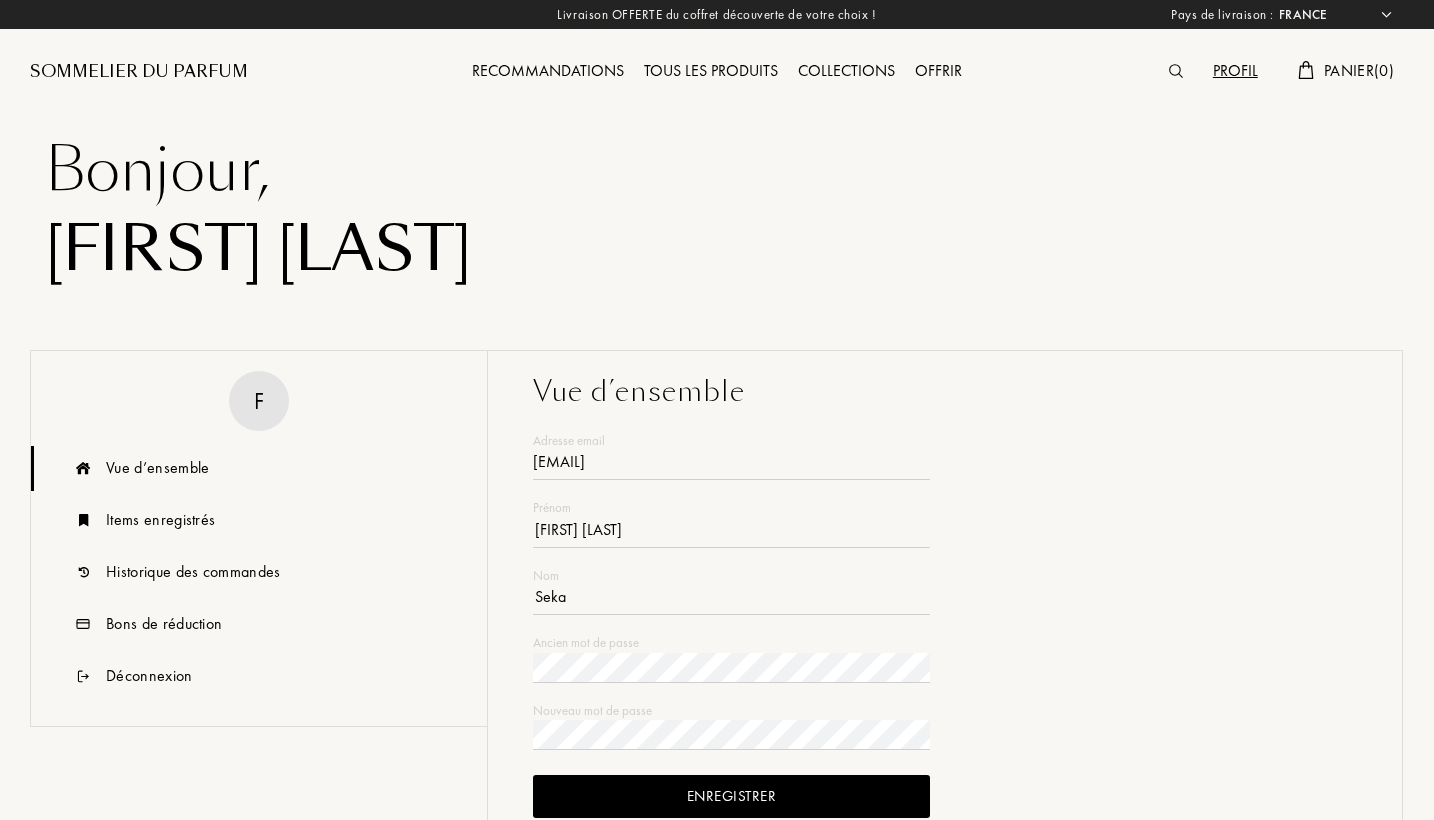 select on "FR" 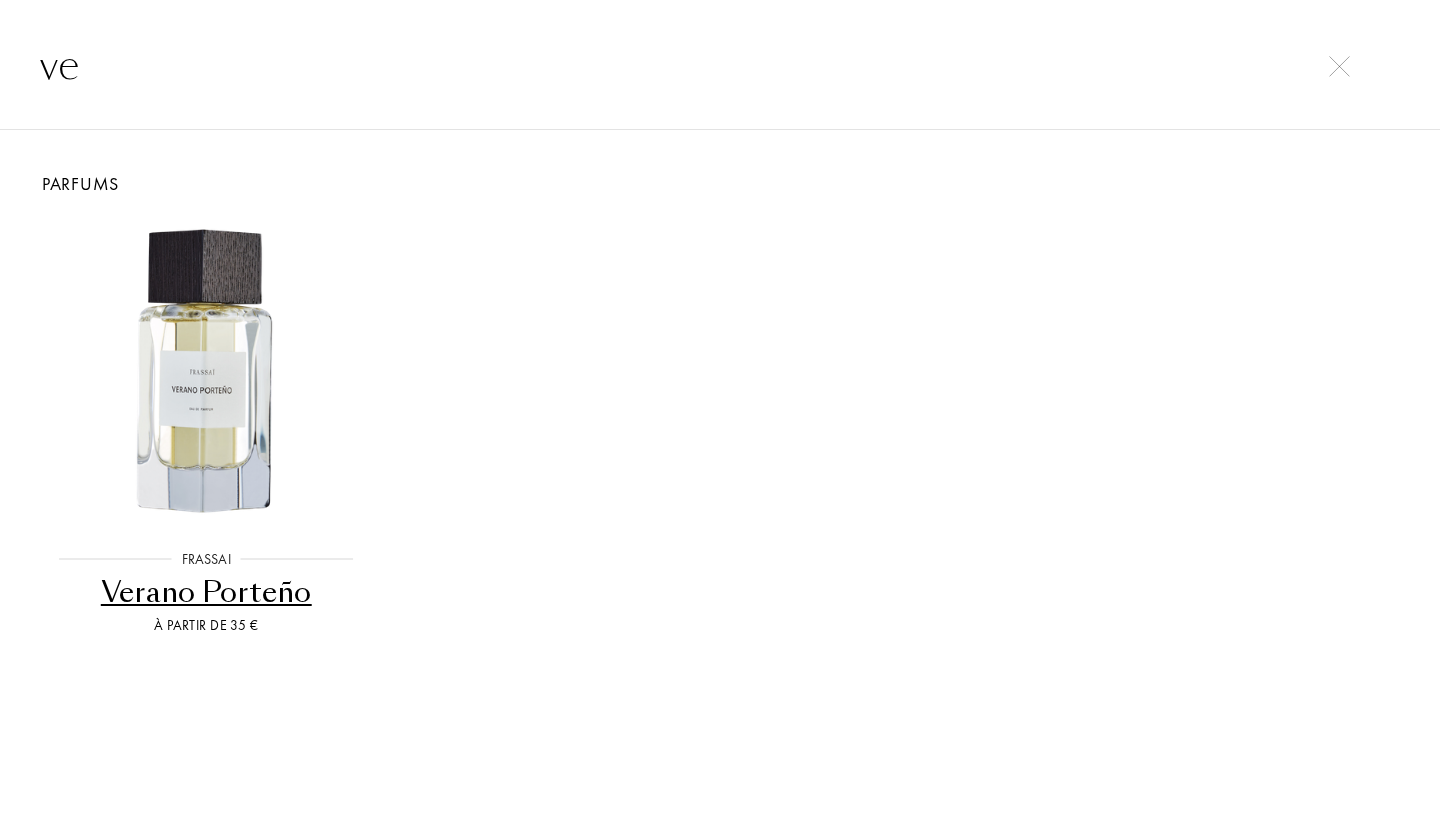type on "v" 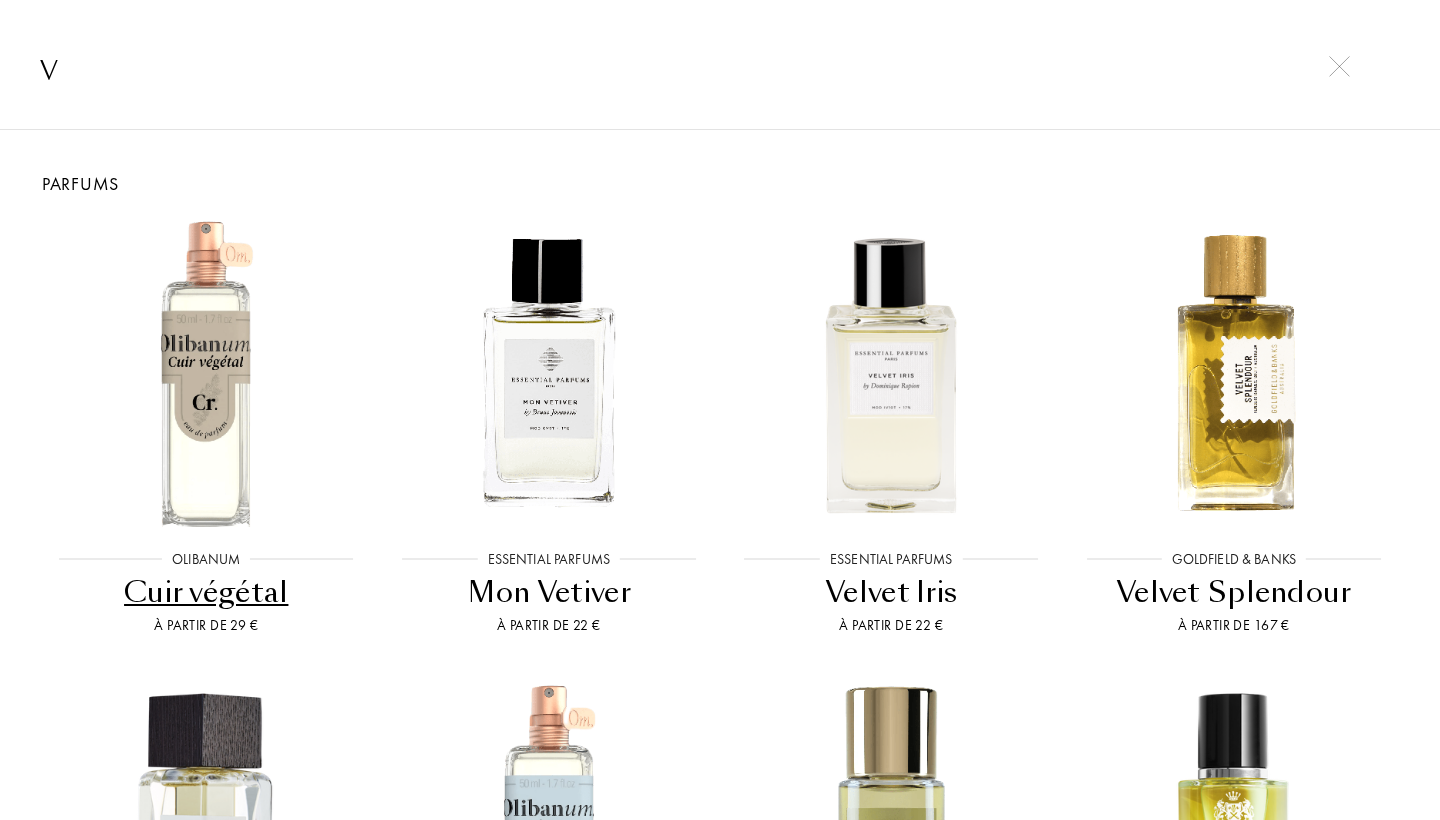type 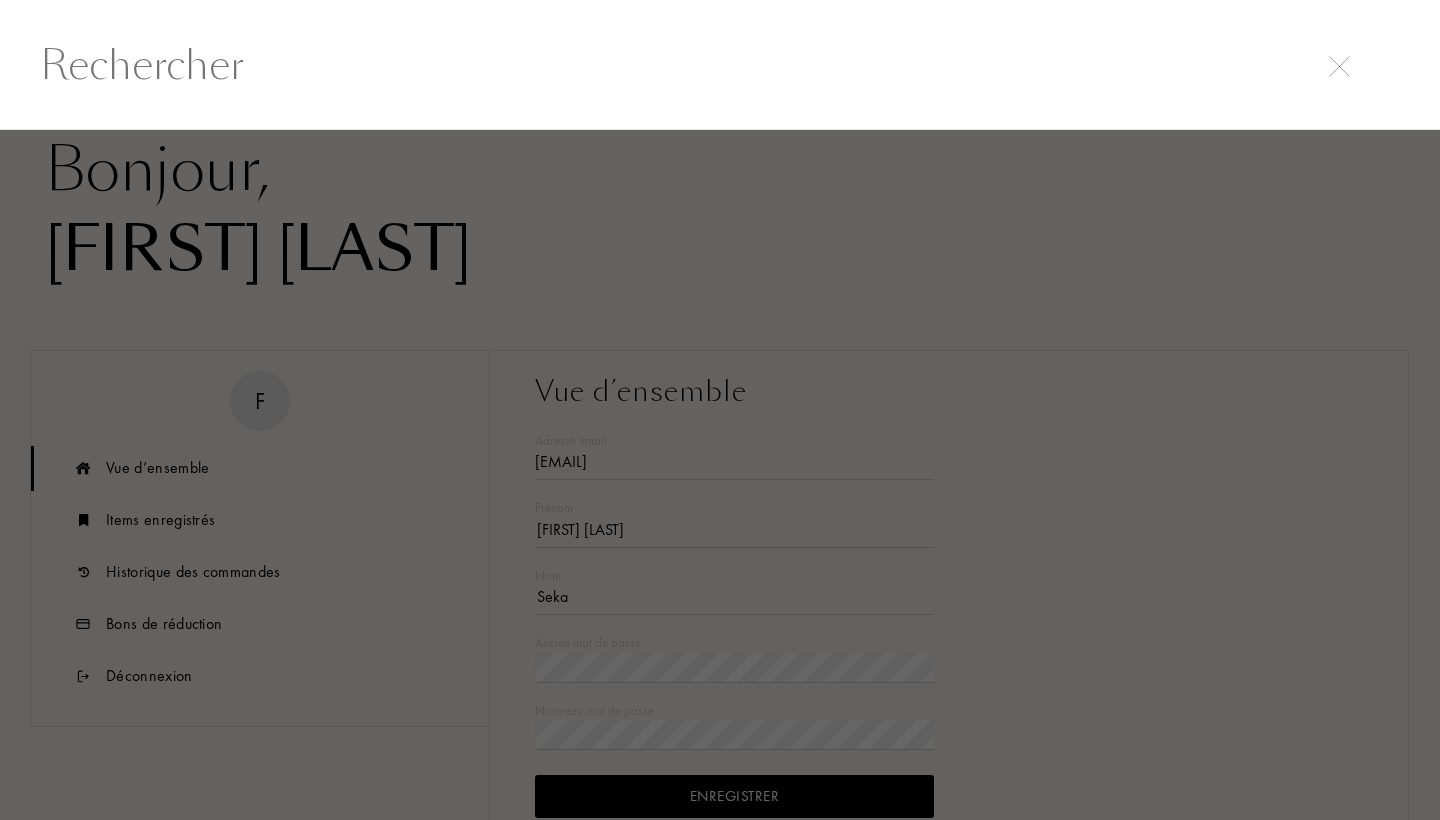 click at bounding box center [720, 475] 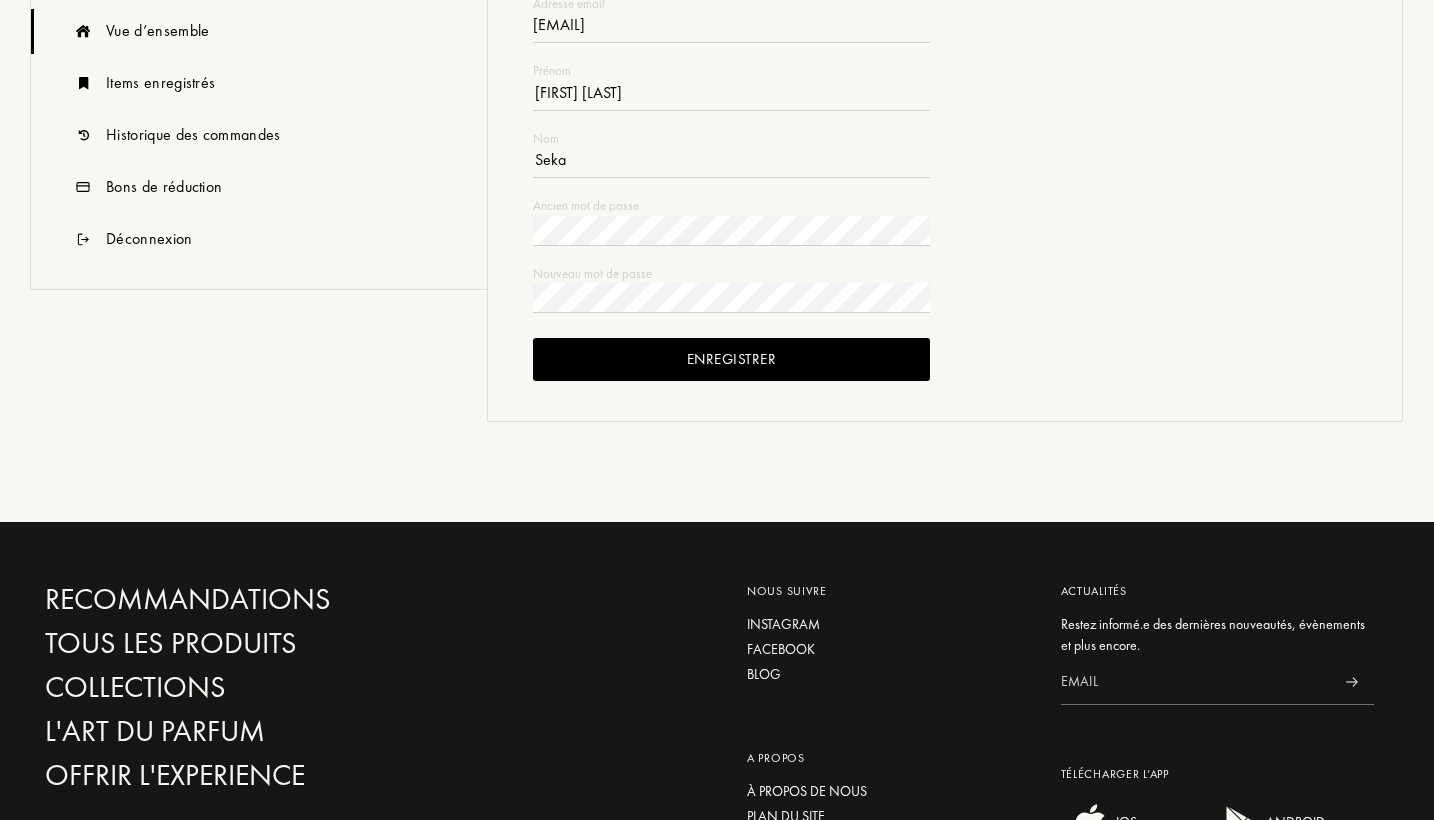 scroll, scrollTop: 51, scrollLeft: 0, axis: vertical 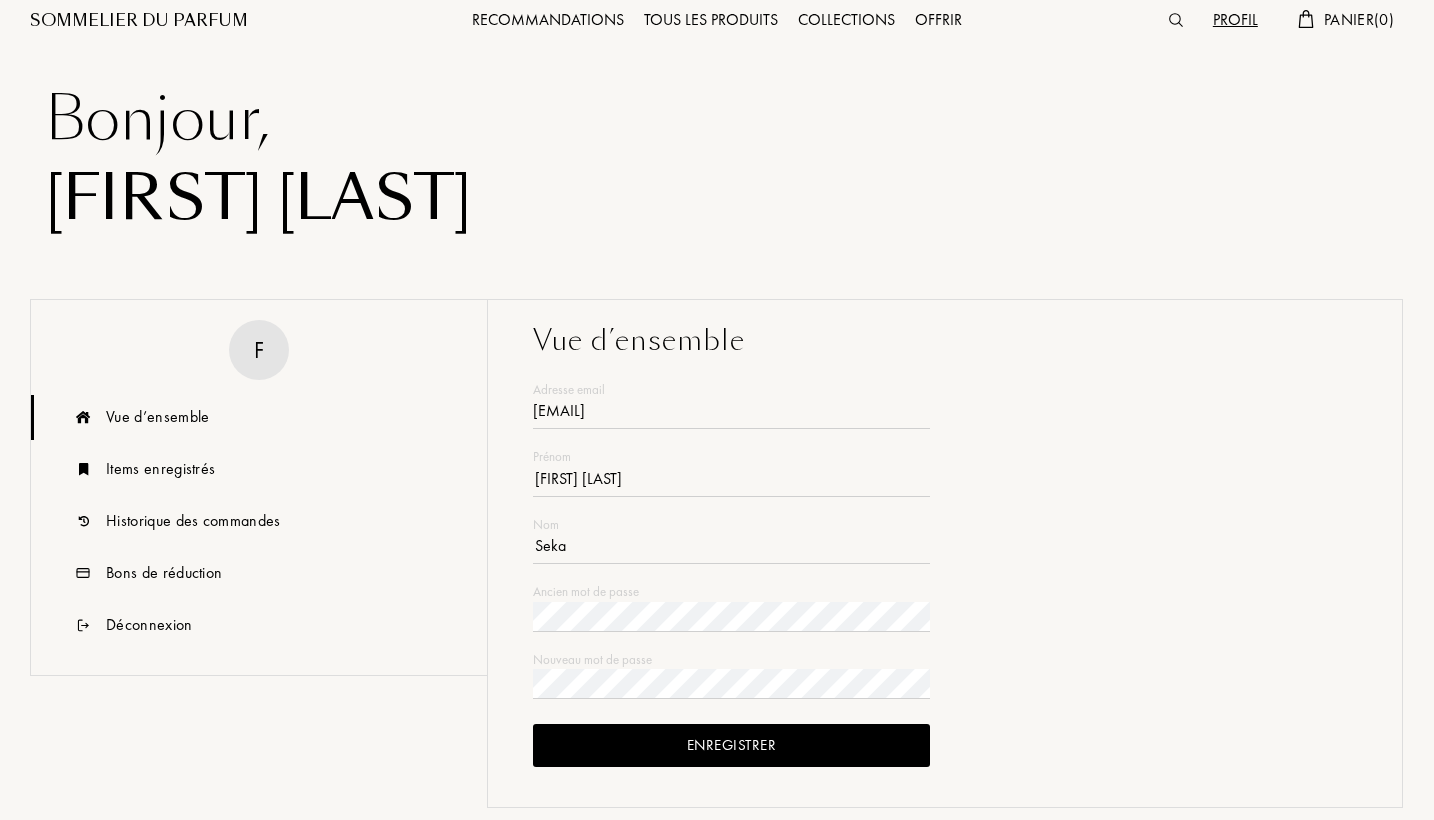 click on "F Vue d’ensemble Items enregistrés Historique des commandes Bons de réduction Déconnexion" at bounding box center (259, 487) 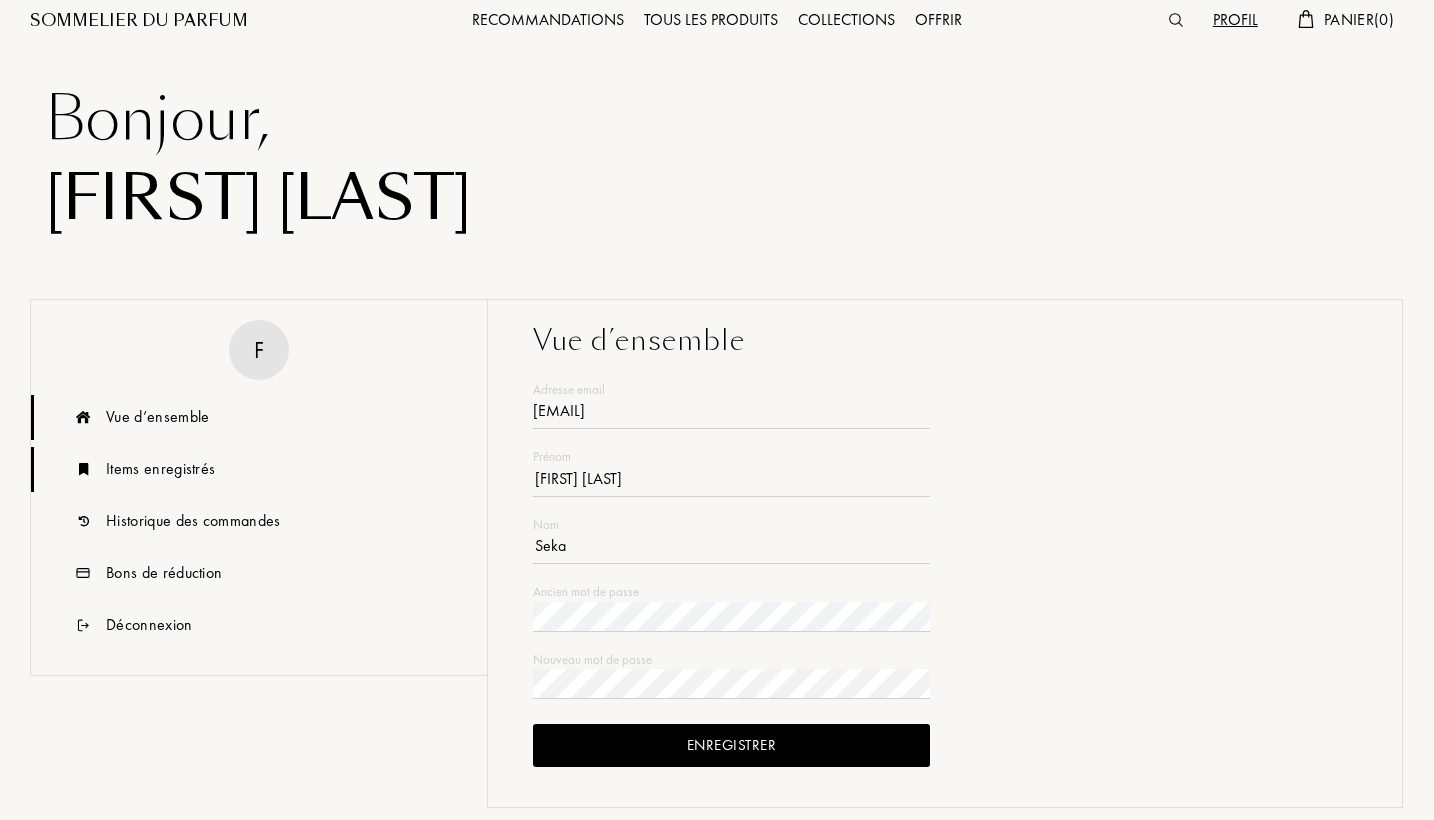 click on "Items enregistrés" at bounding box center [160, 469] 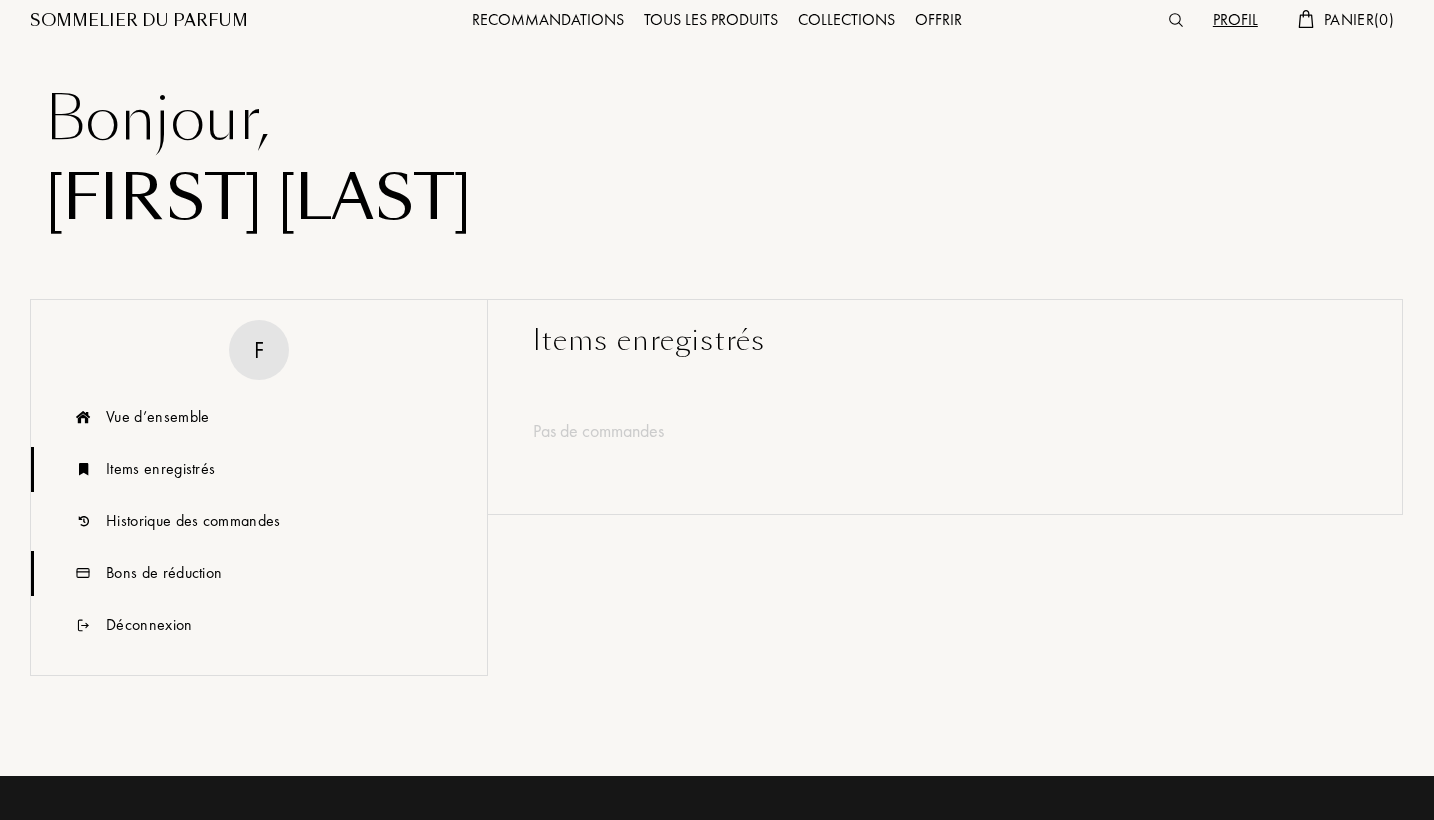 click on "Bons de réduction" at bounding box center (259, 573) 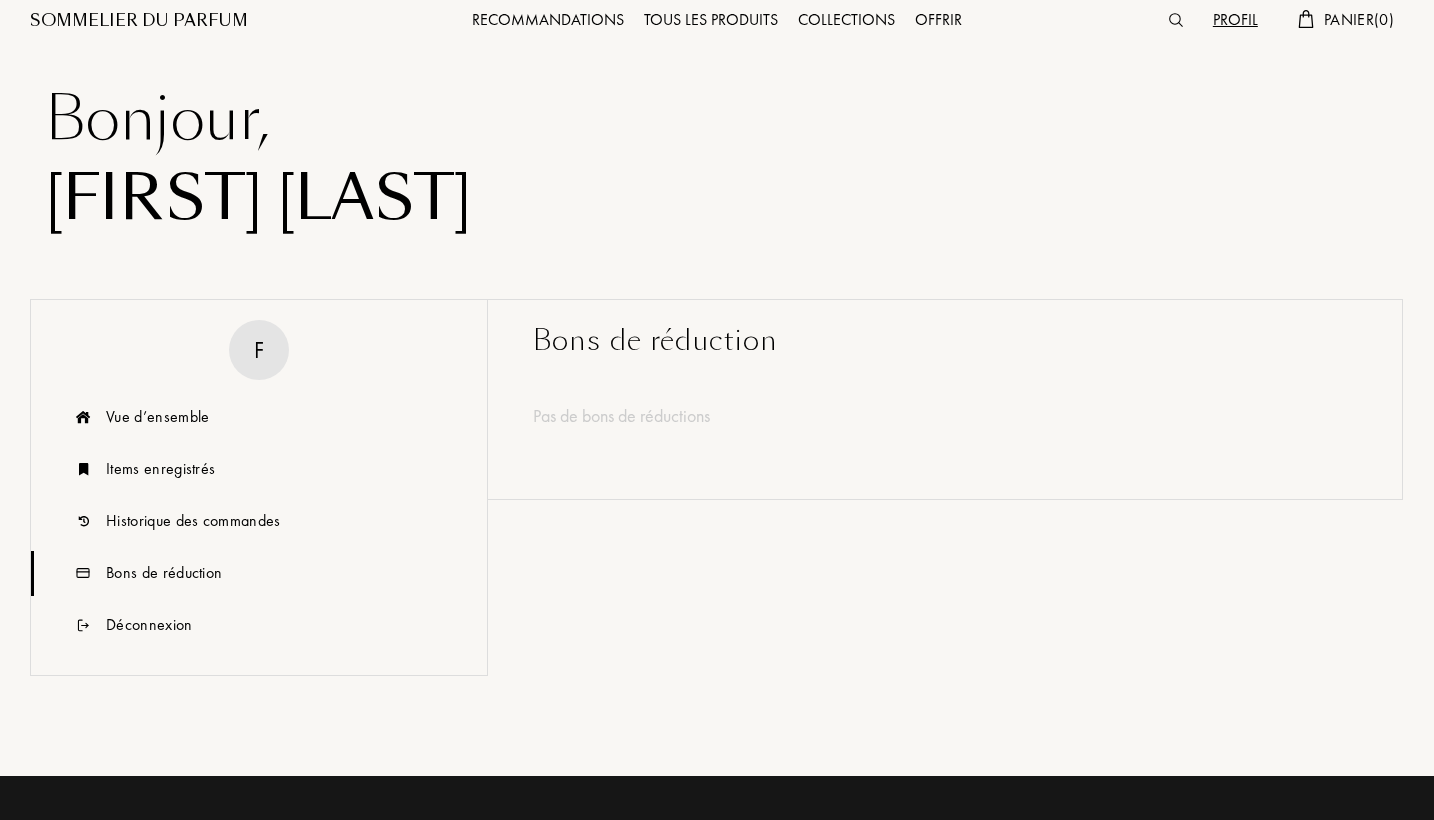 click on "F Vue d’ensemble Items enregistrés Historique des commandes Bons de réduction Déconnexion" at bounding box center [259, 487] 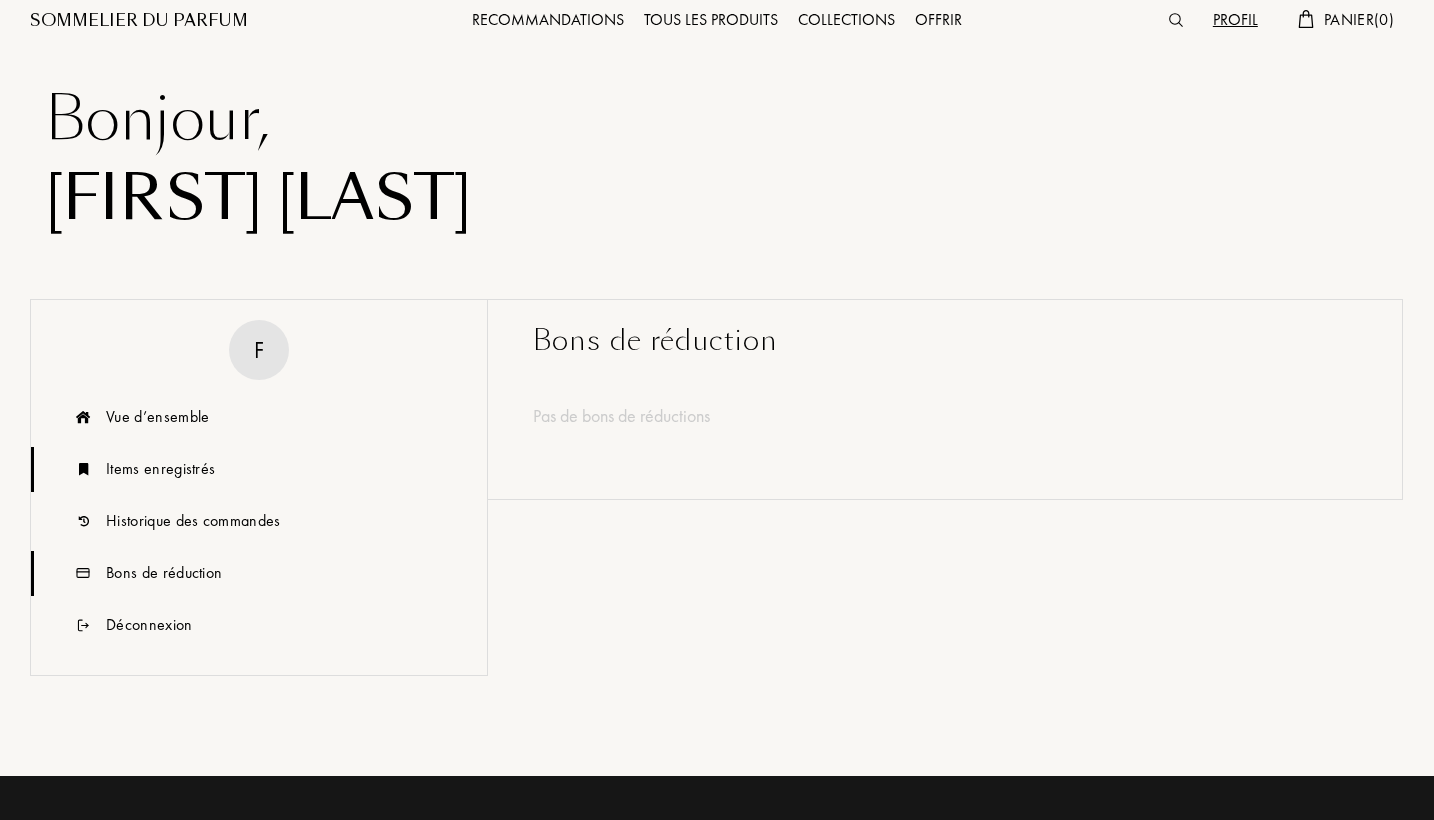 click on "Items enregistrés" at bounding box center (160, 469) 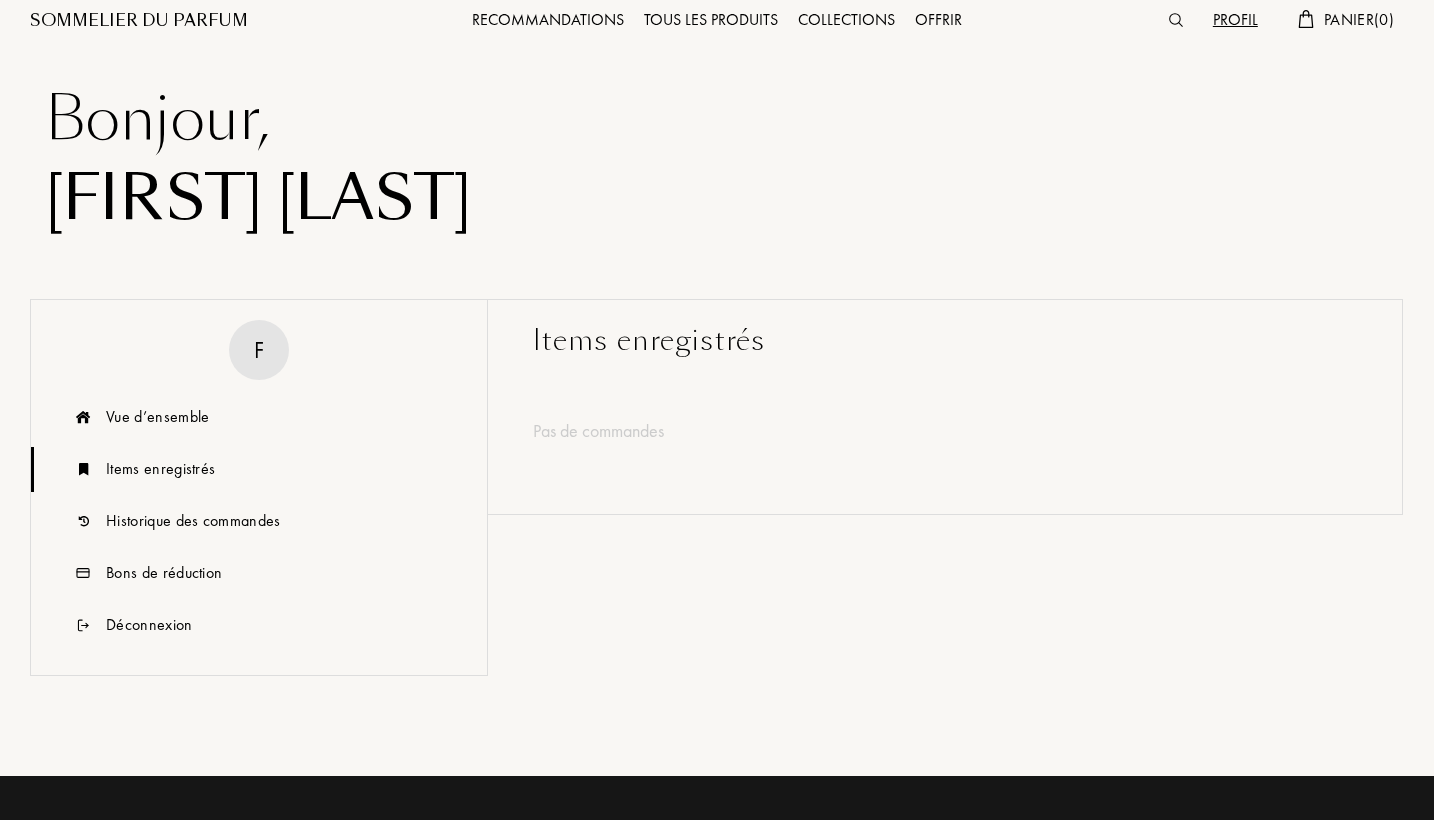 click on "Pas de commandes" at bounding box center (945, 428) 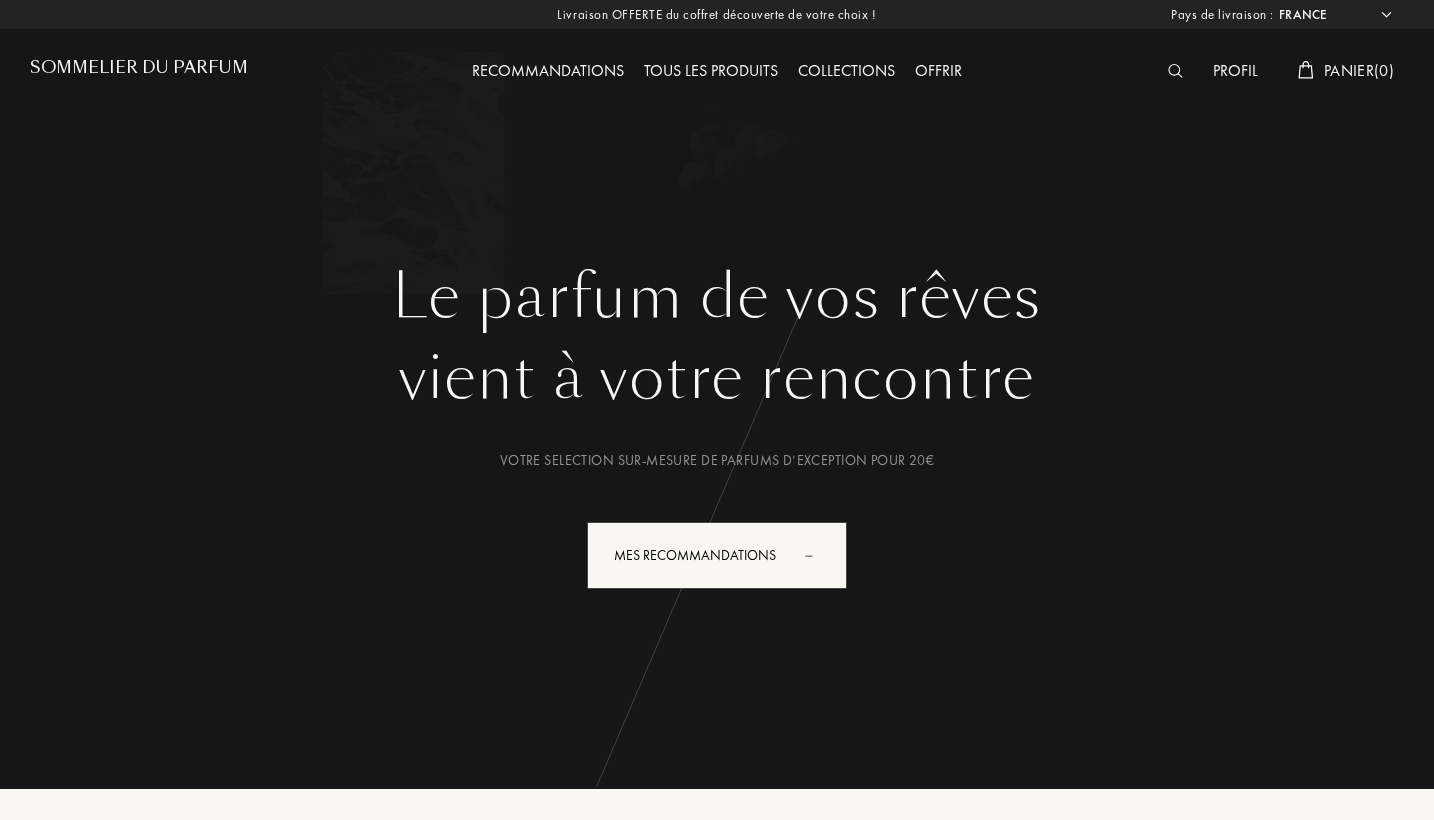 select on "FR" 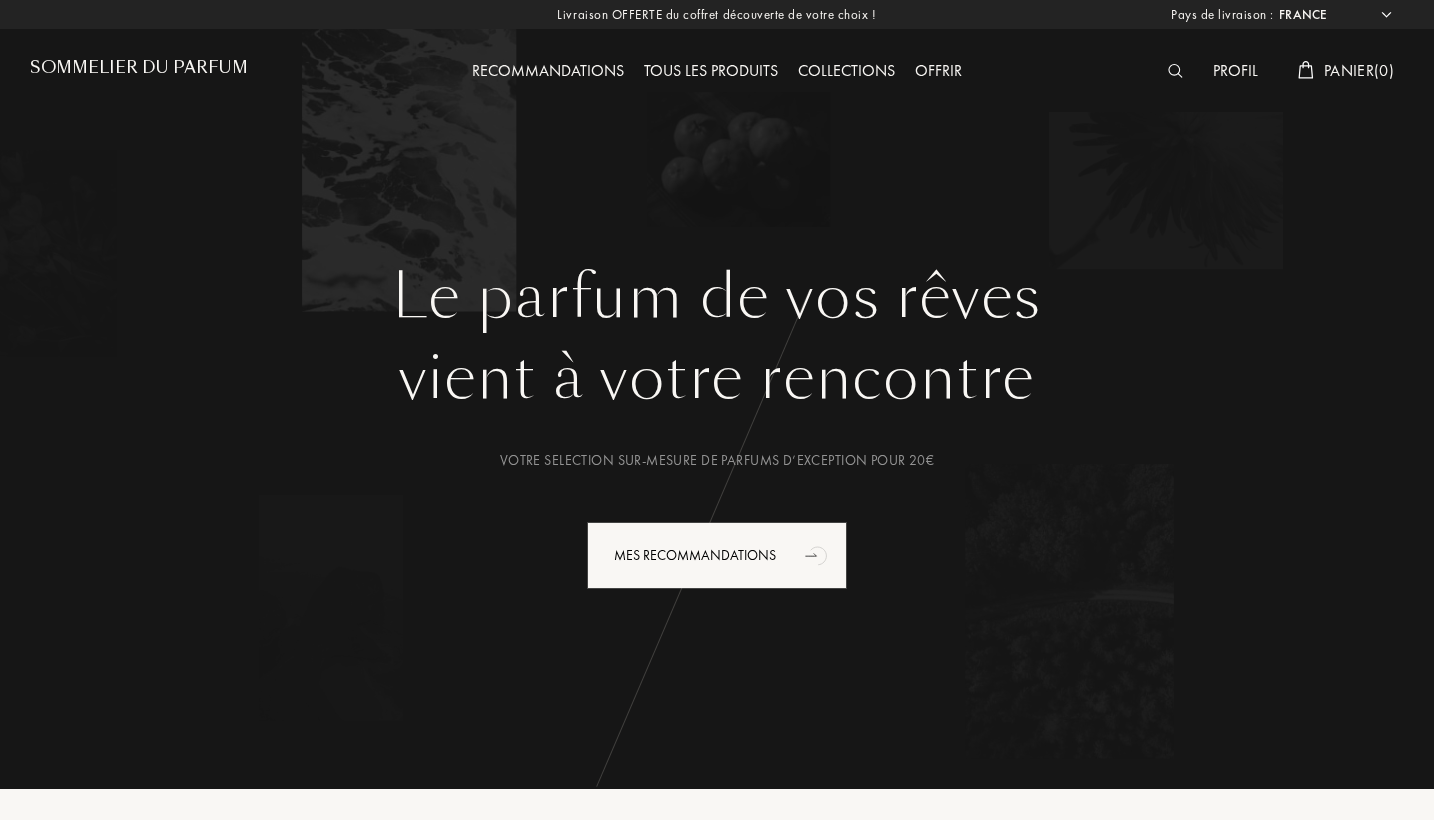 scroll, scrollTop: 0, scrollLeft: 0, axis: both 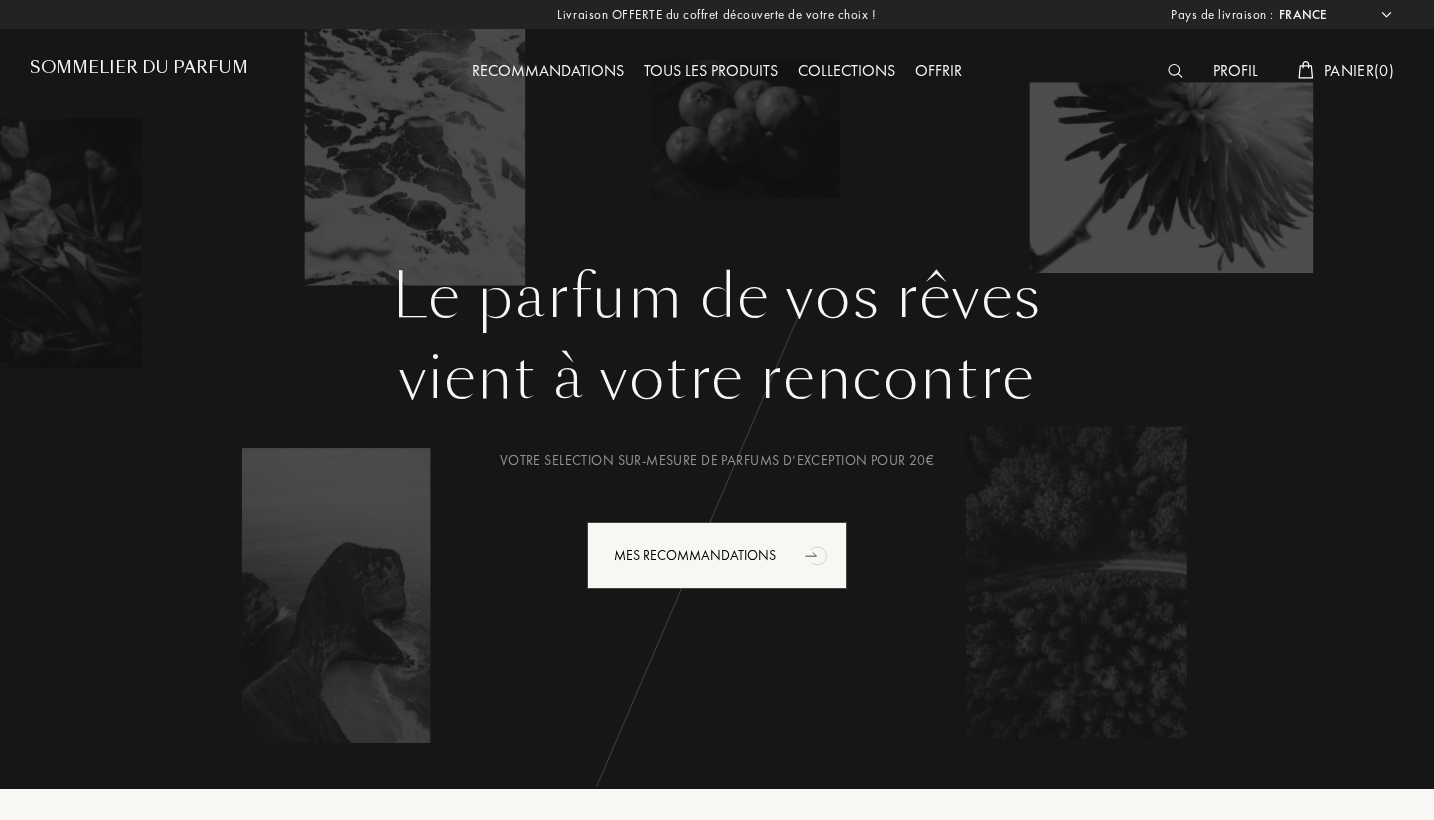 click on "Recommandations" at bounding box center (548, 72) 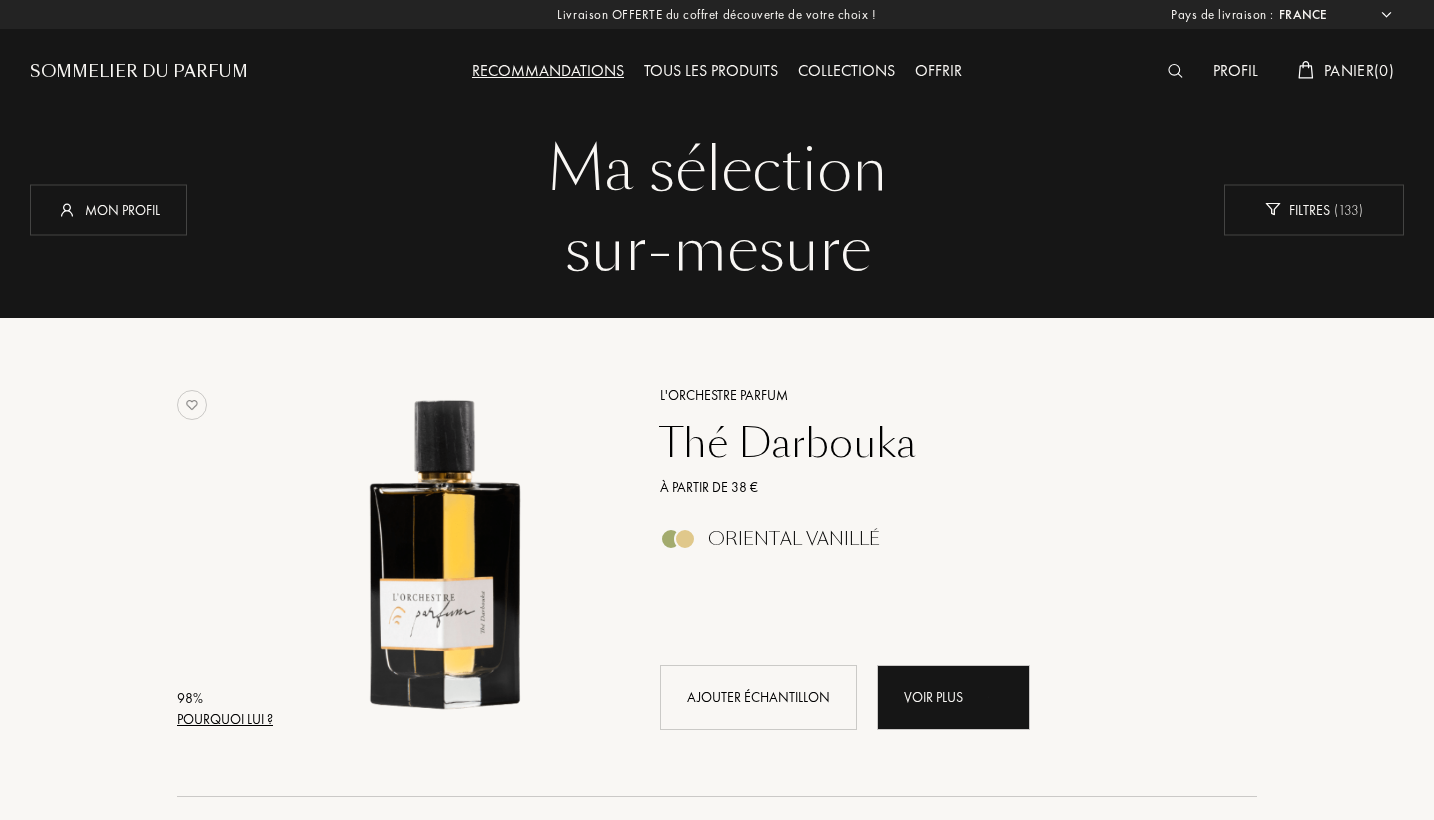 select on "FR" 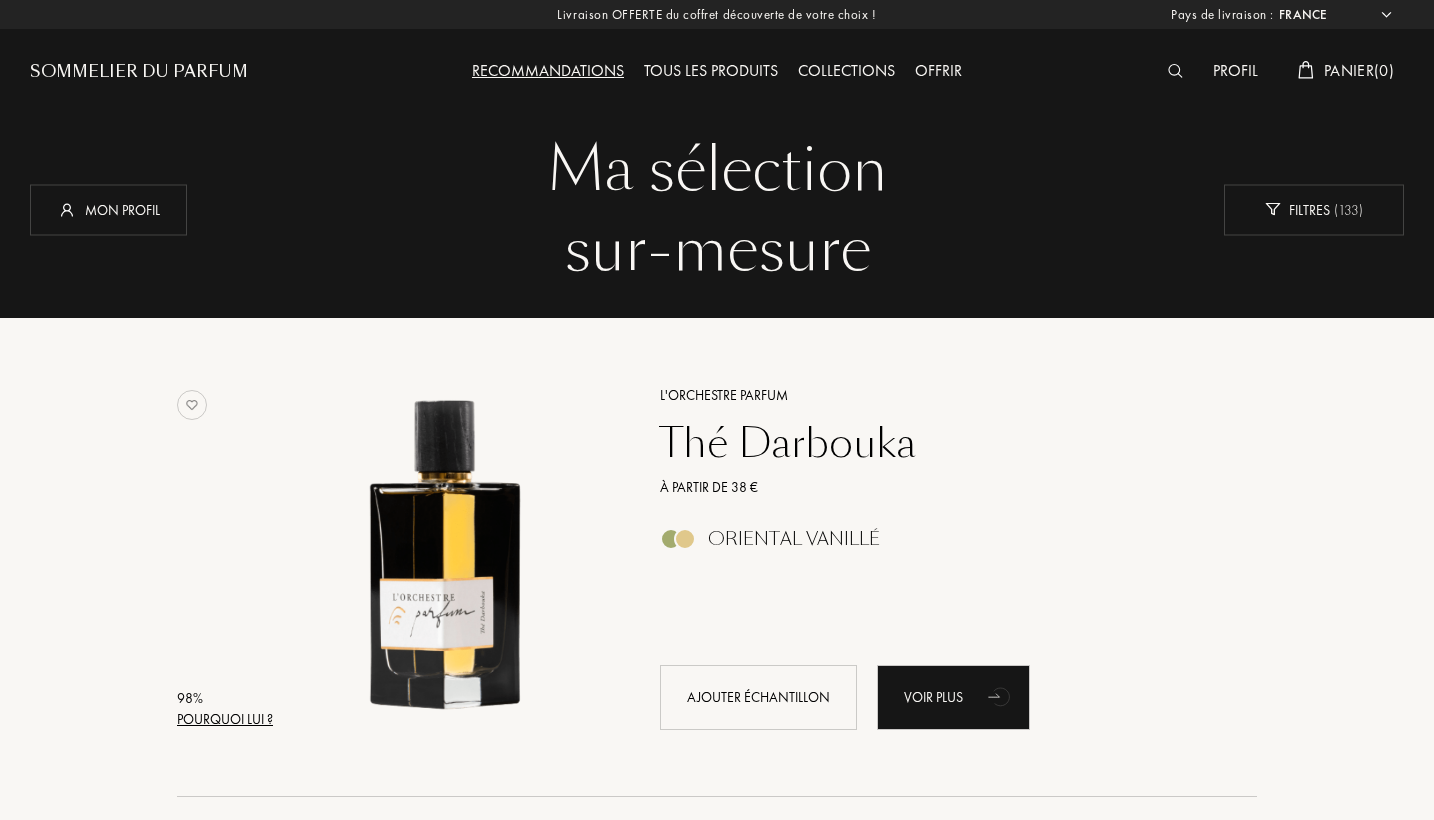 scroll, scrollTop: 0, scrollLeft: 0, axis: both 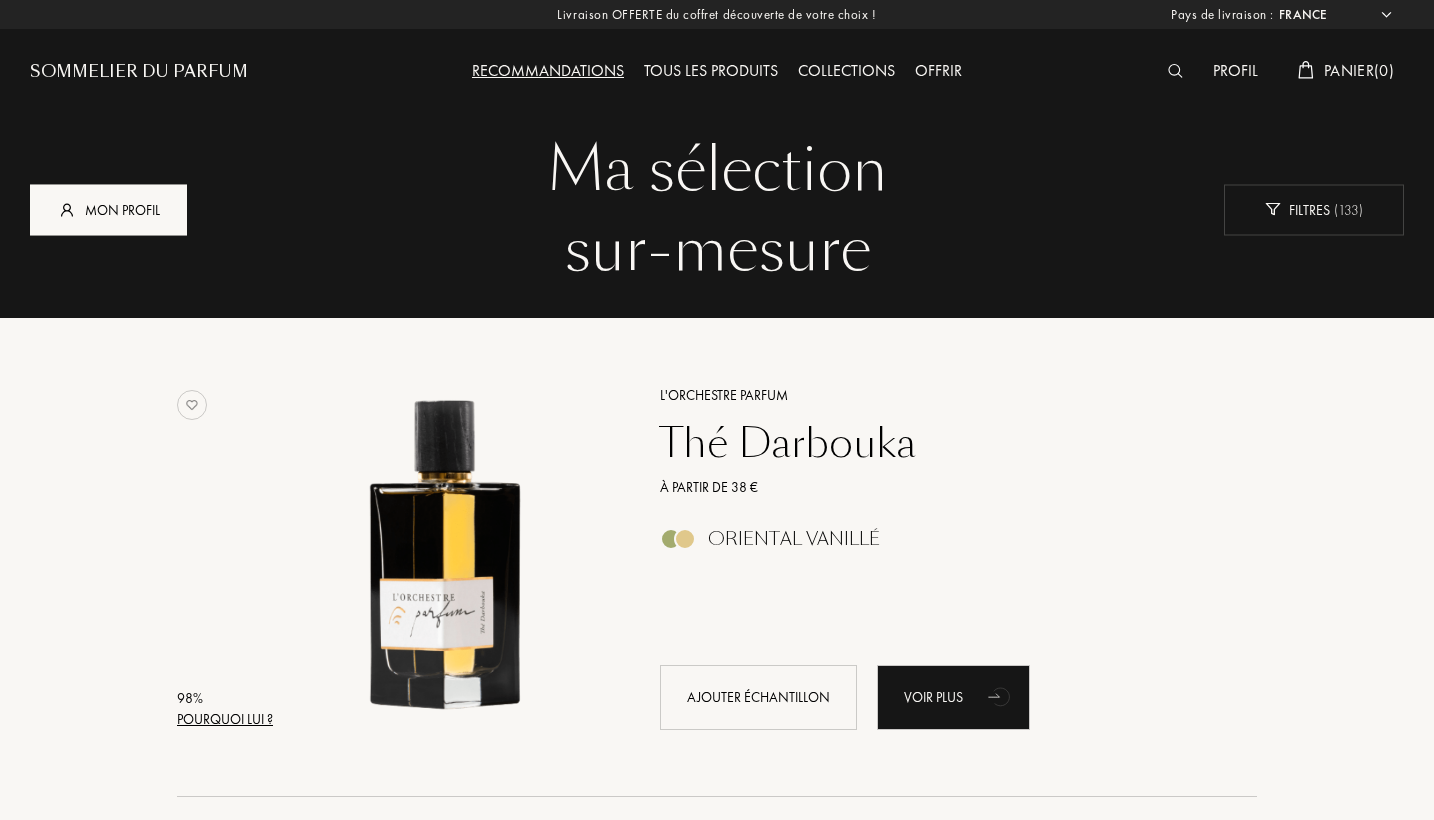 click on "Mon profil" at bounding box center [108, 209] 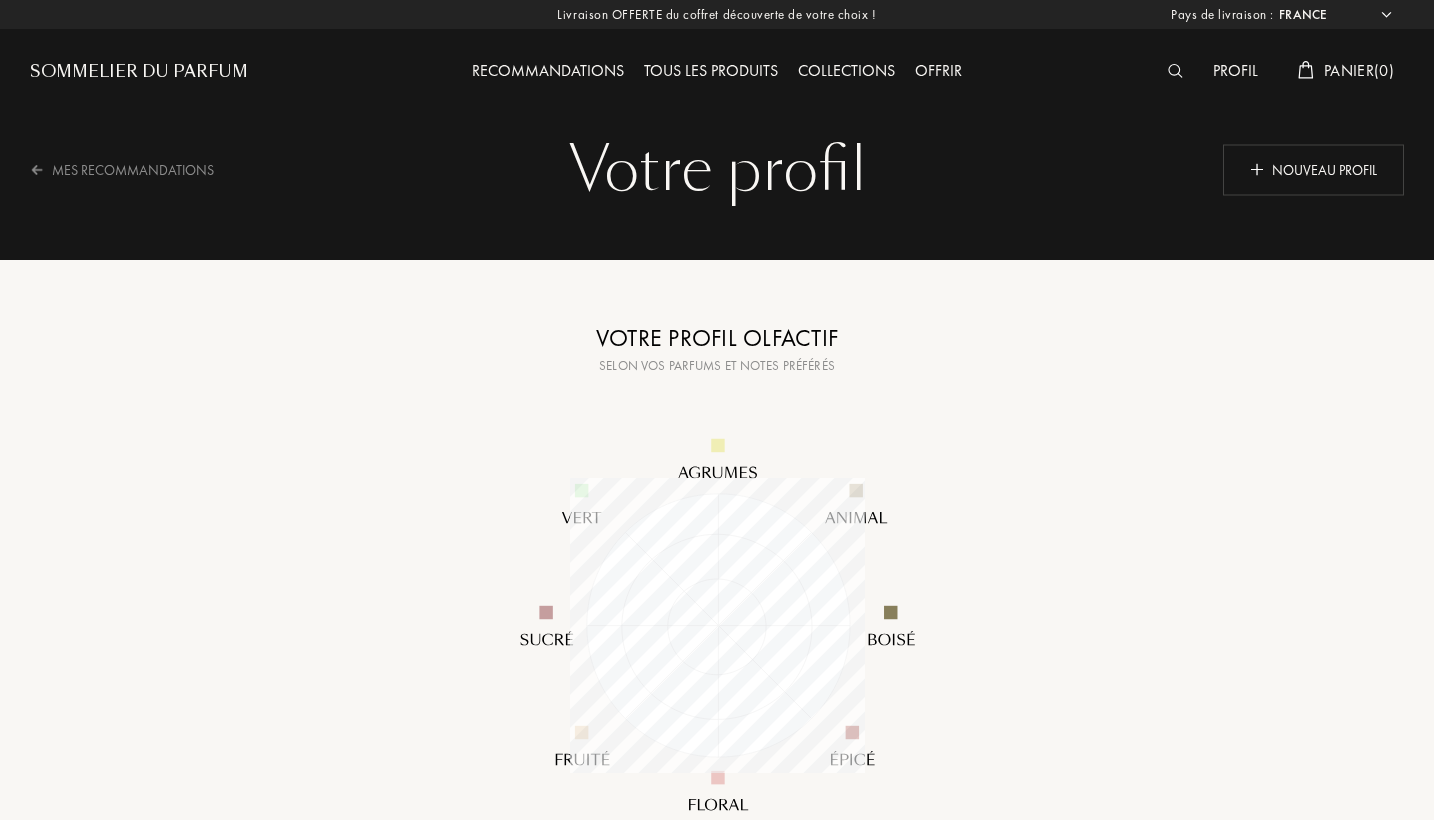 select on "FR" 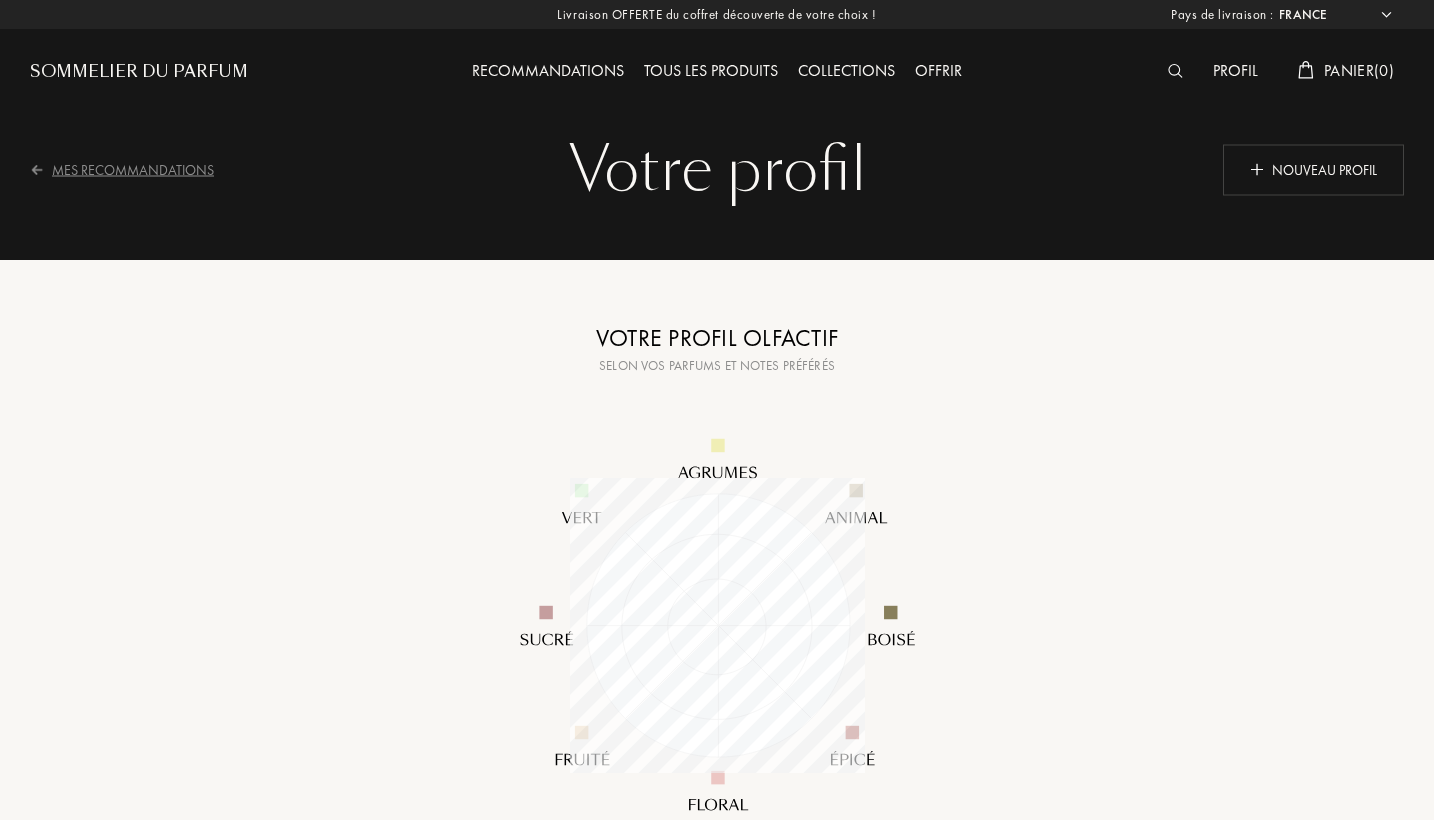 click on "Mes Recommandations" at bounding box center [135, 169] 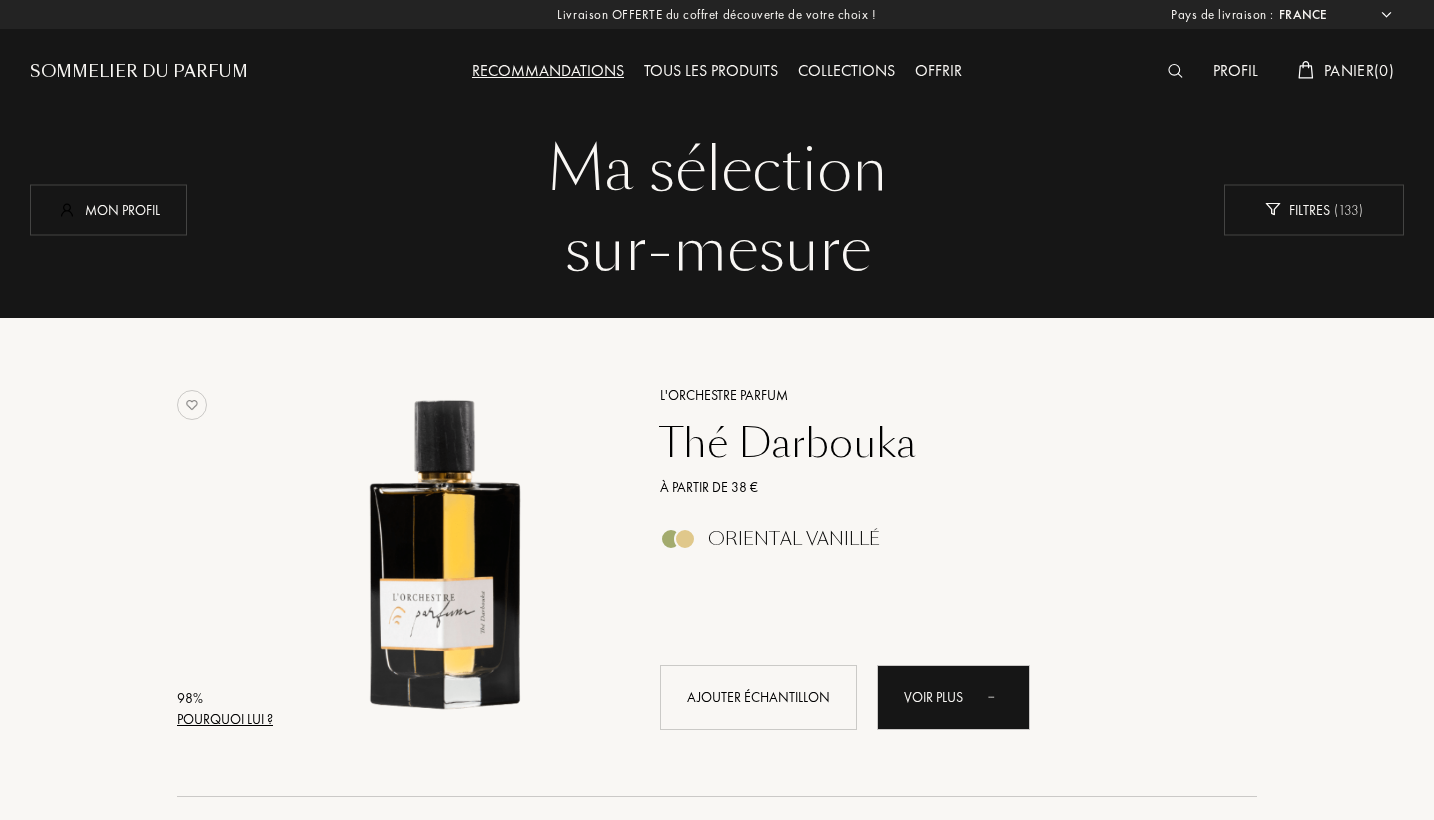 select on "FR" 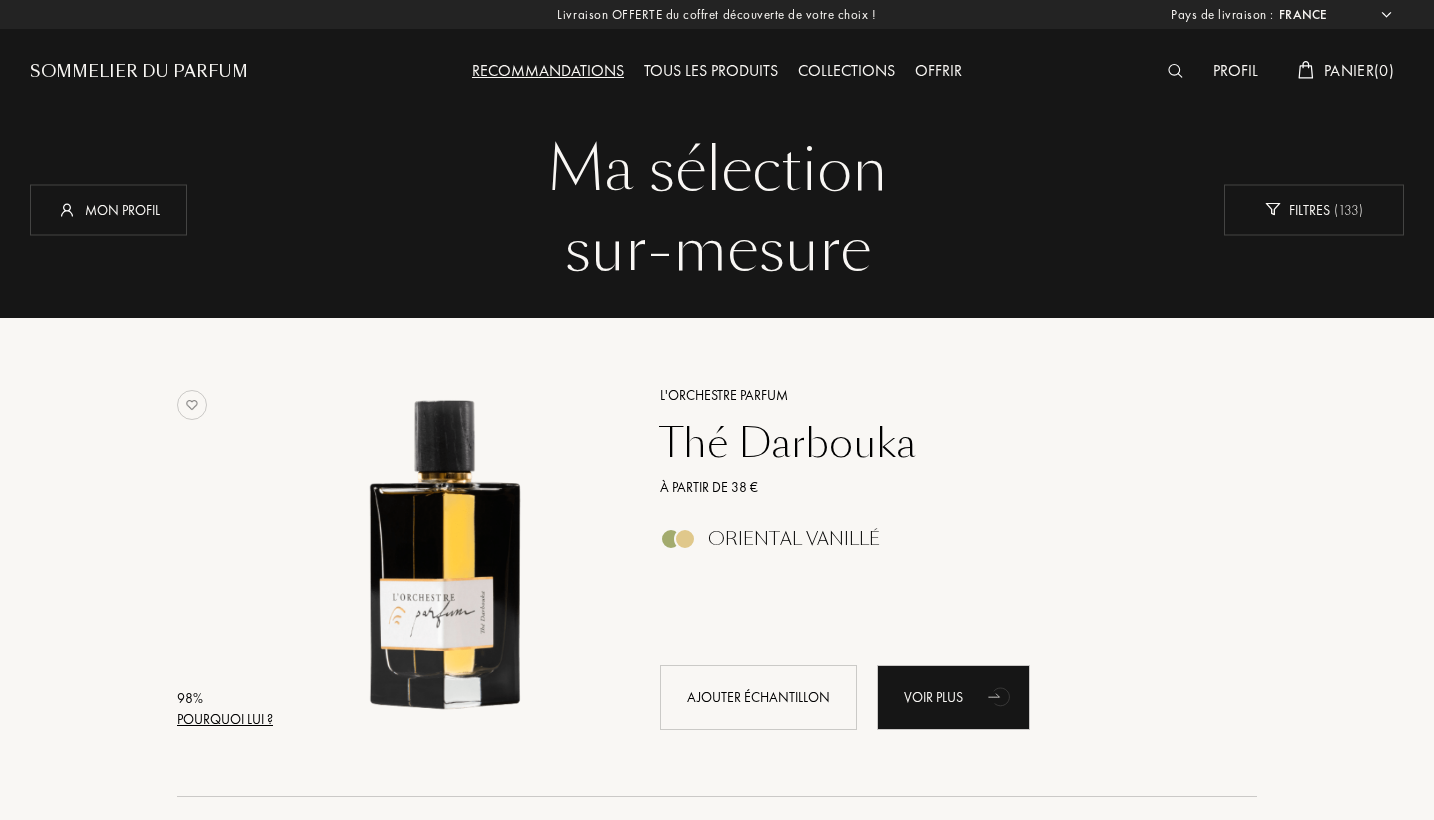 scroll, scrollTop: 0, scrollLeft: 0, axis: both 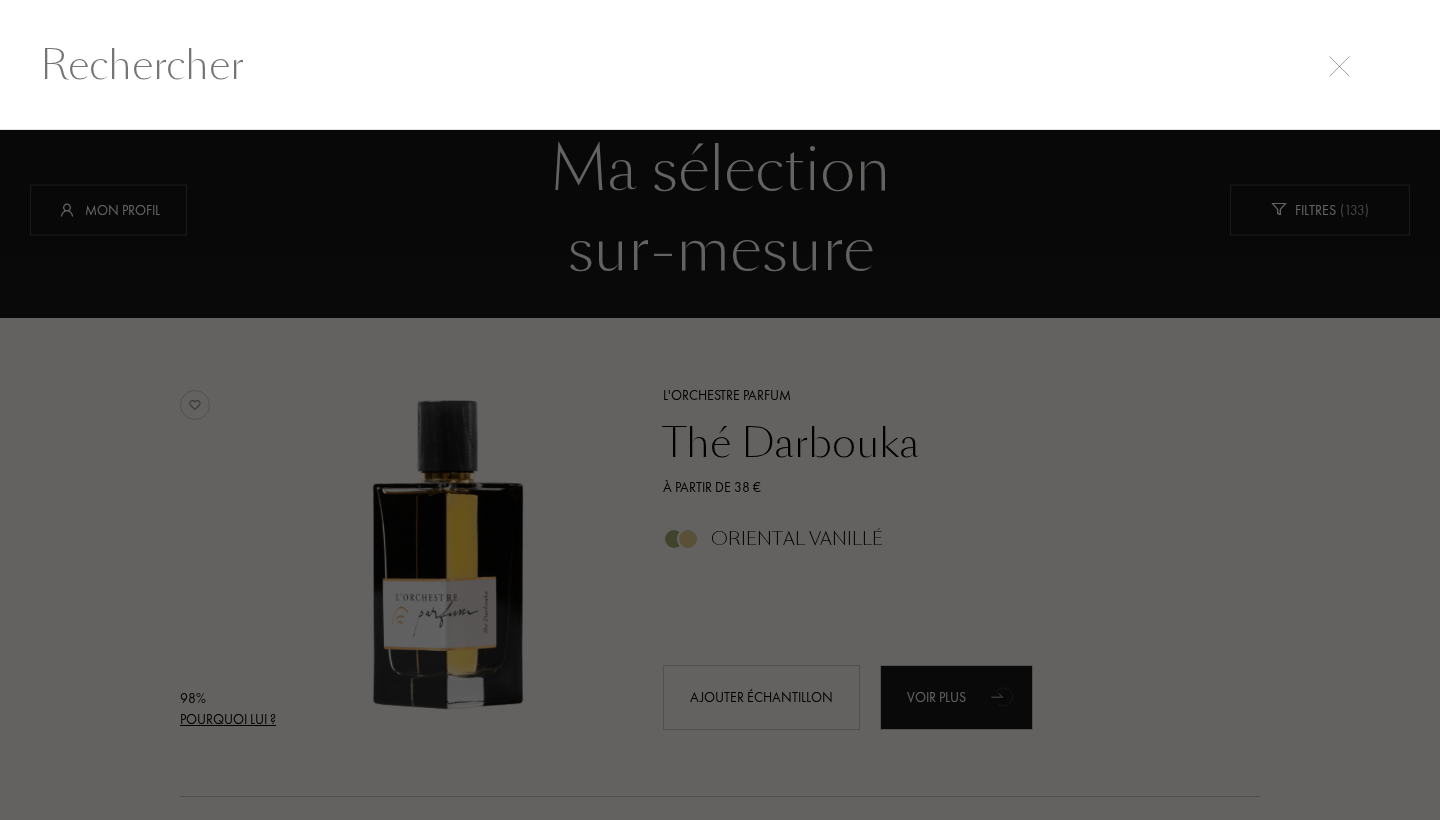 click at bounding box center (720, 65) 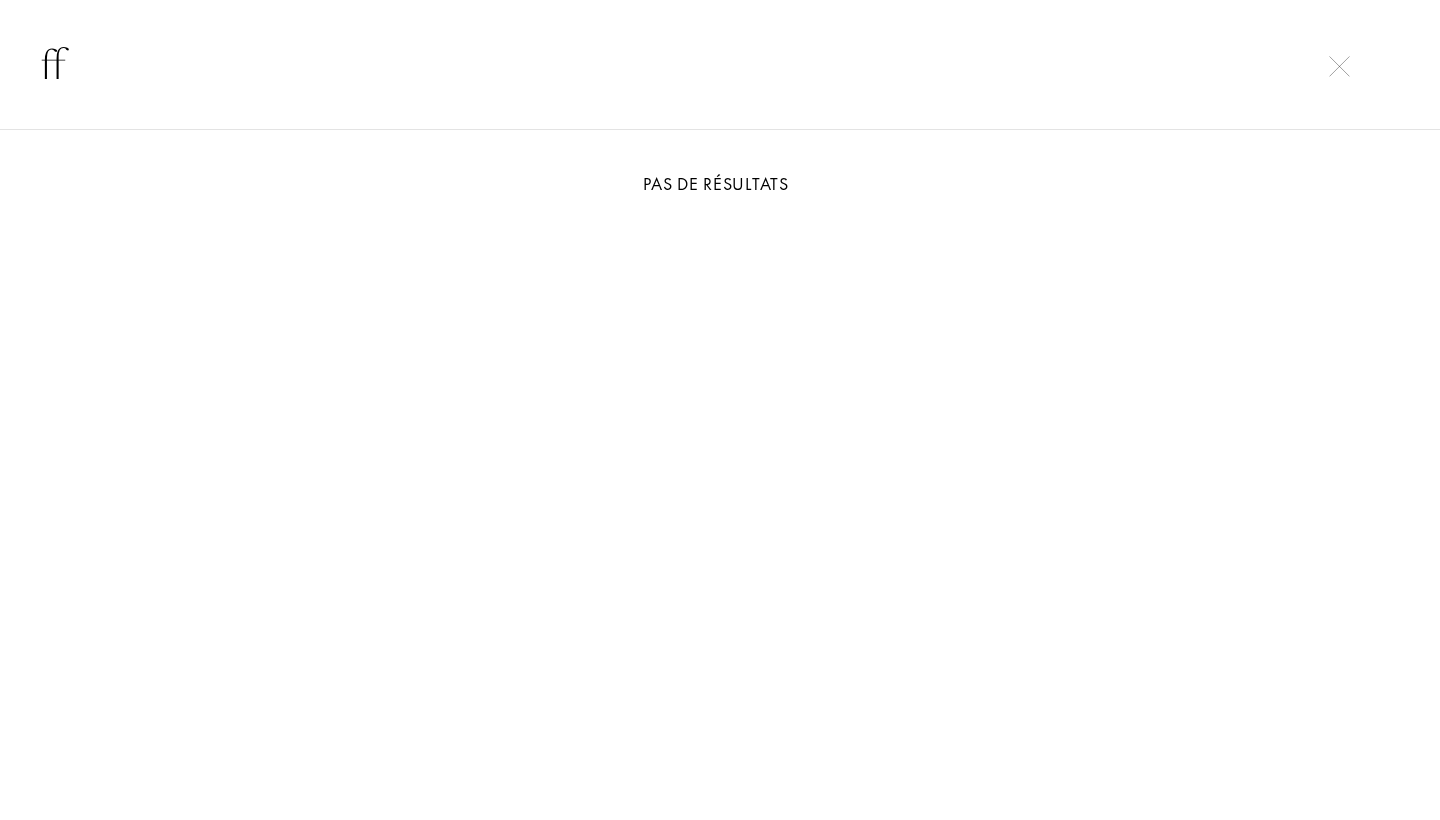 type on "f" 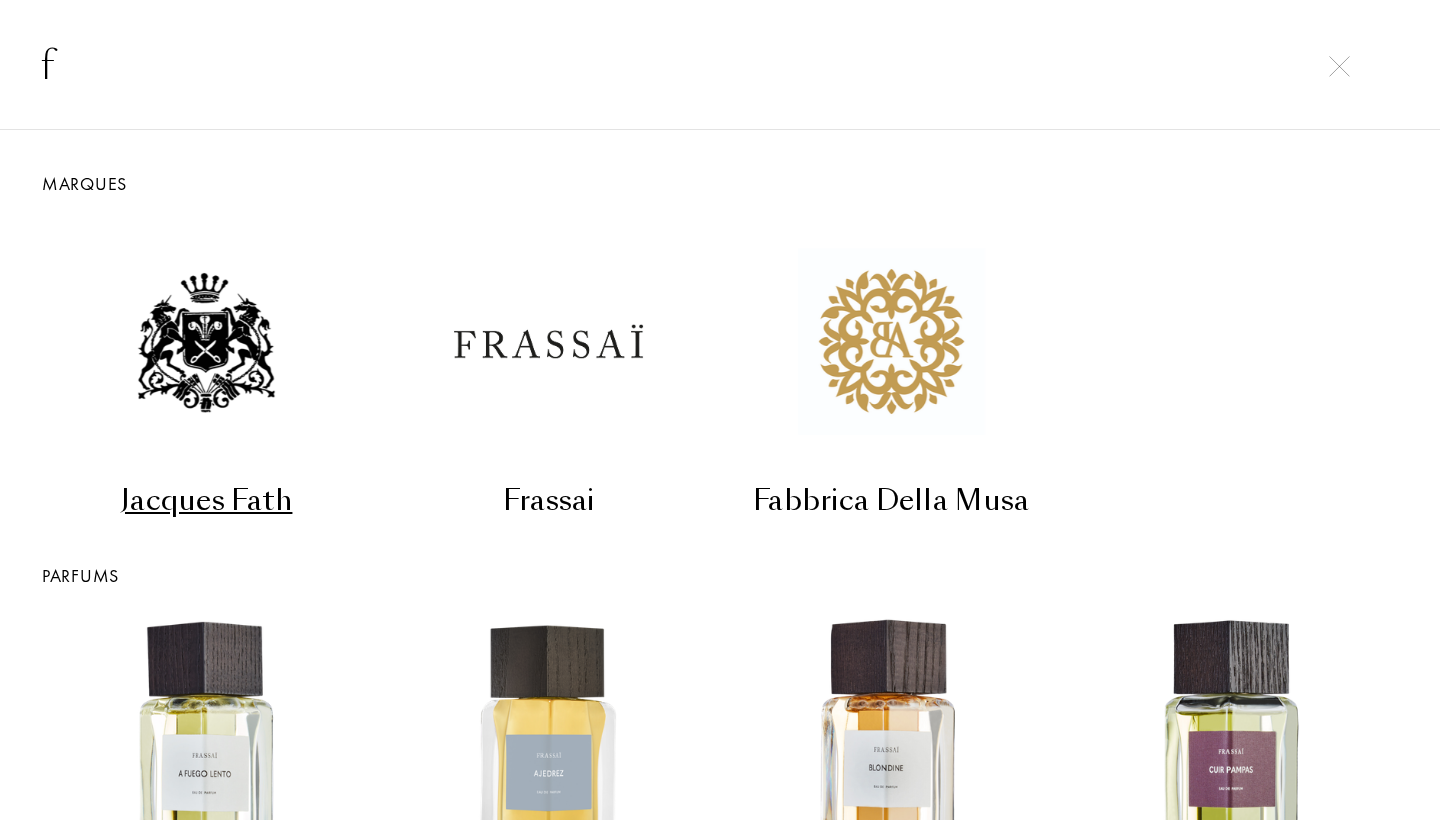 type 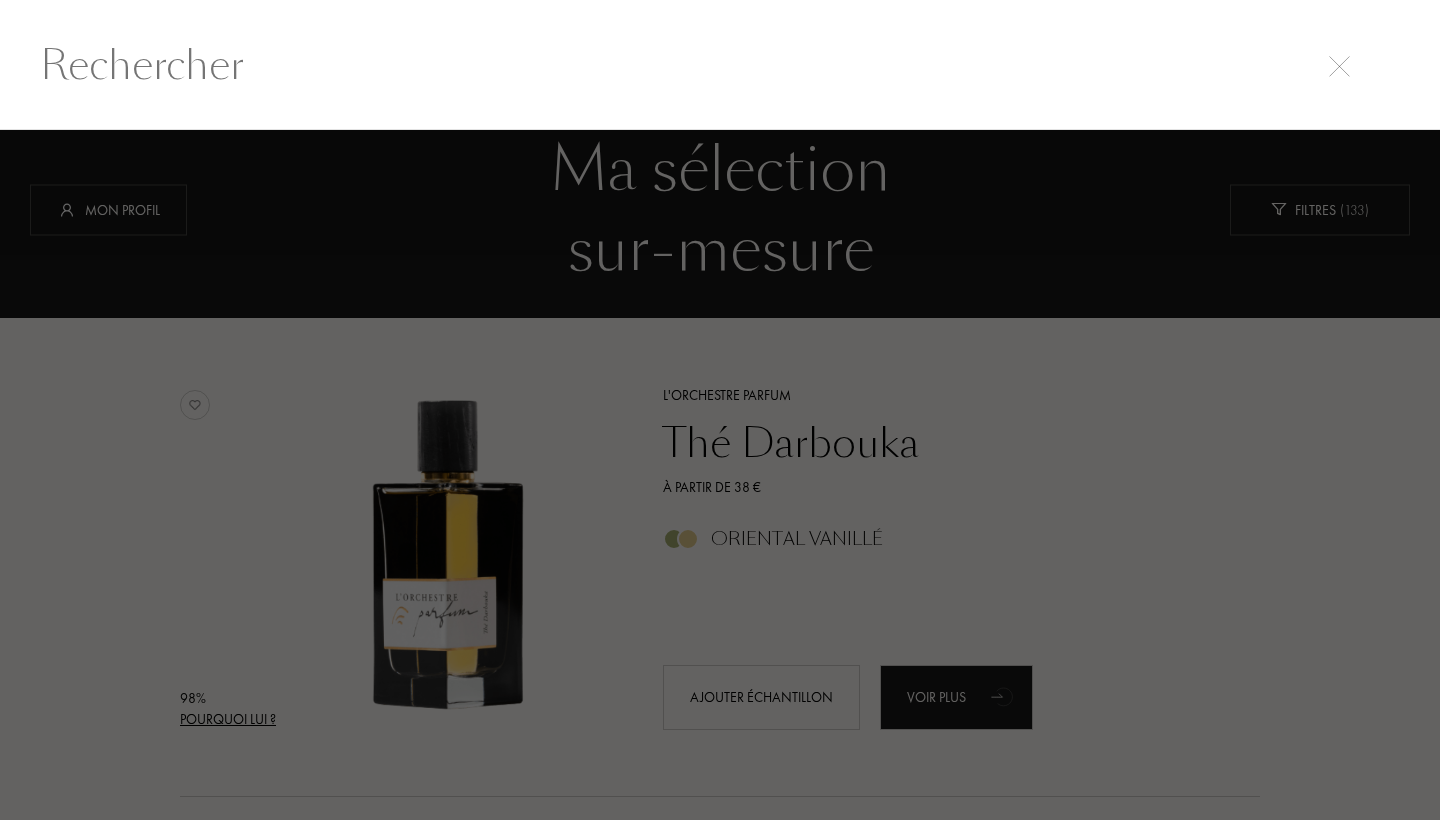 click at bounding box center (1339, 66) 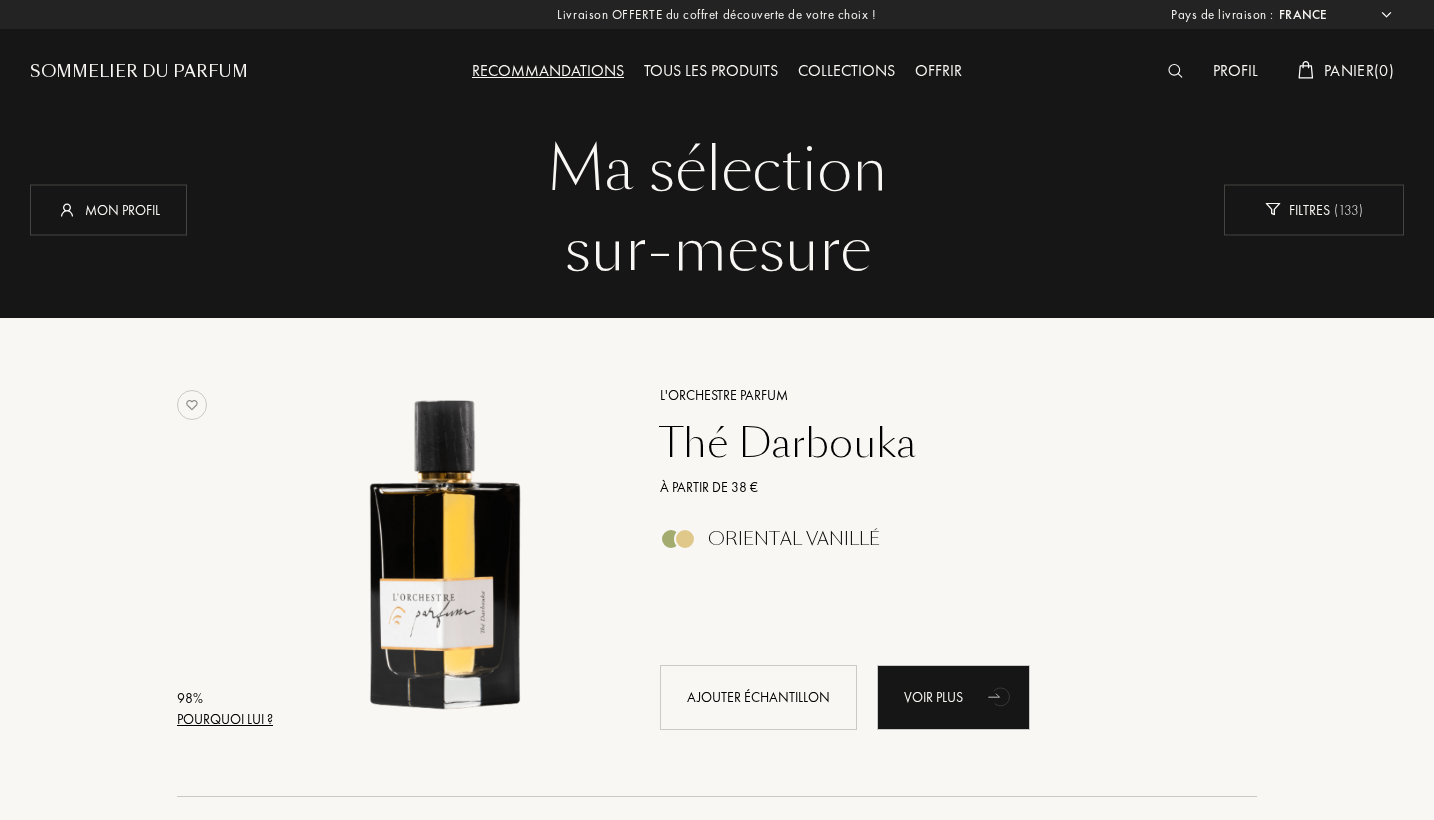 click on "Profil" at bounding box center (1235, 72) 